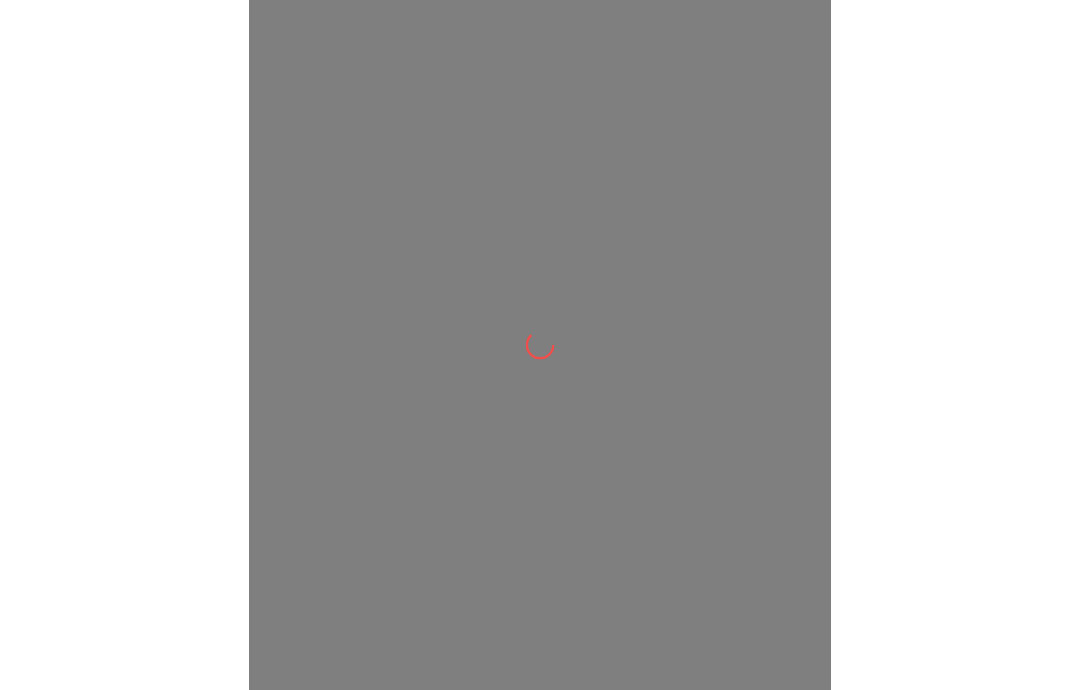 scroll, scrollTop: 0, scrollLeft: 0, axis: both 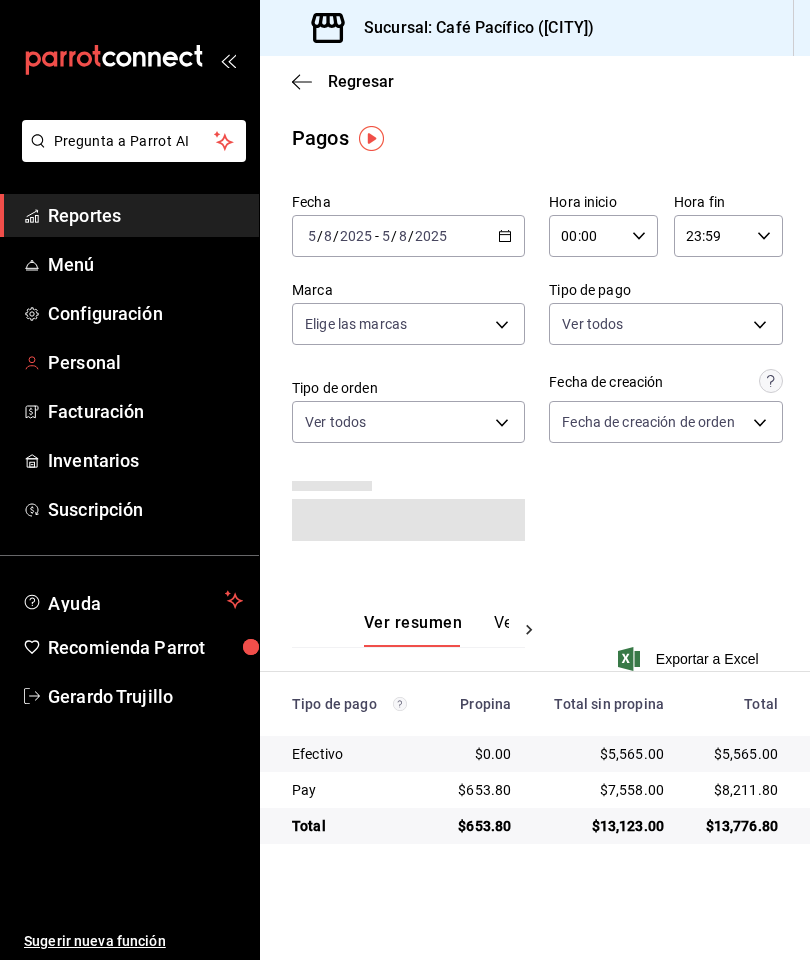 click on "Personal" at bounding box center [145, 362] 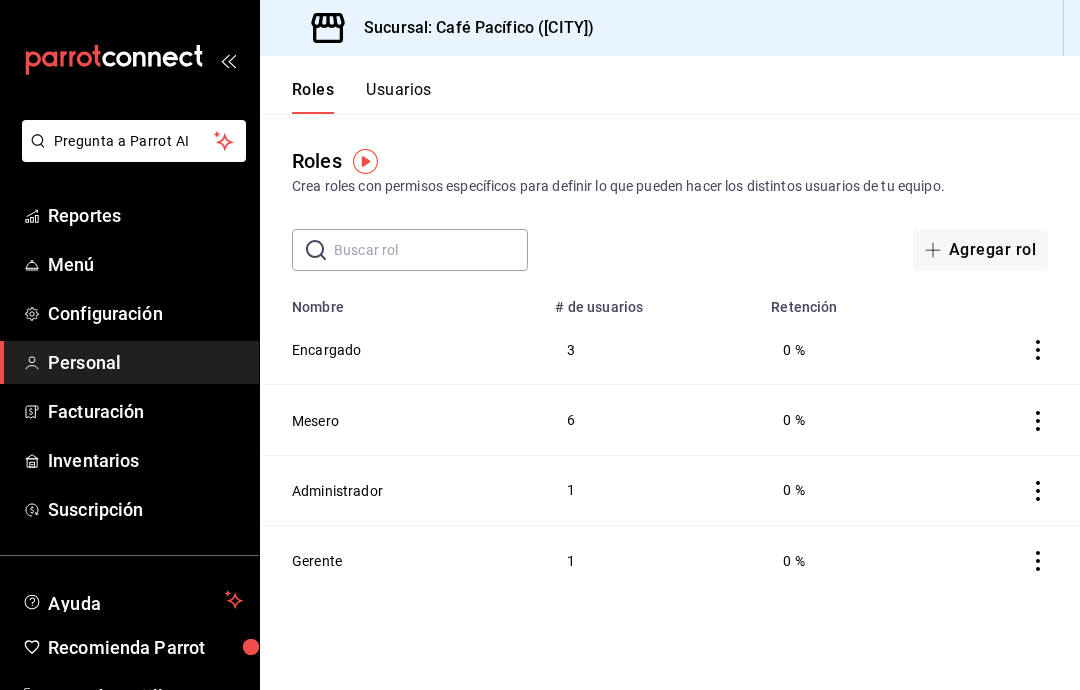 click on "Usuarios" at bounding box center [399, 97] 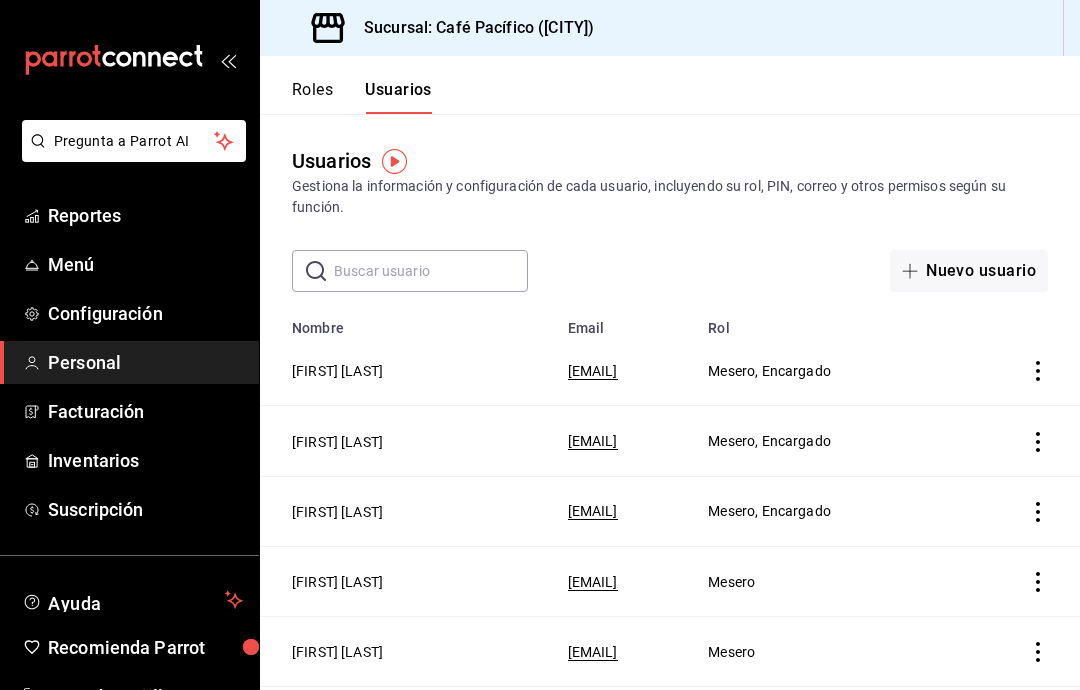 click on "Nuevo usuario" at bounding box center [969, 271] 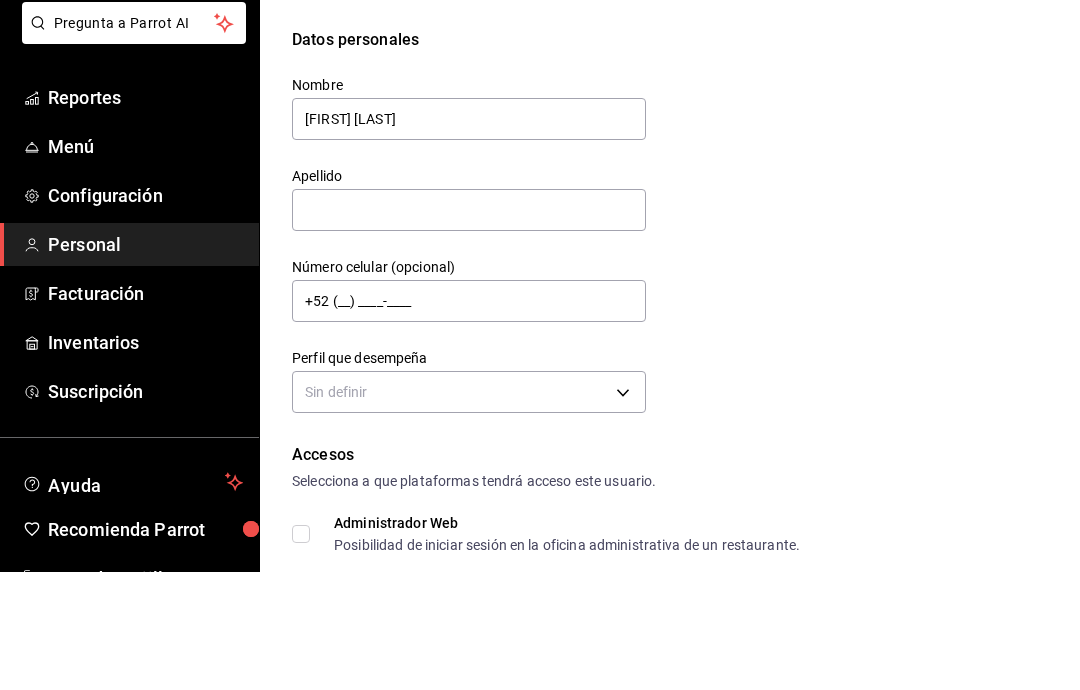 scroll, scrollTop: 80, scrollLeft: 0, axis: vertical 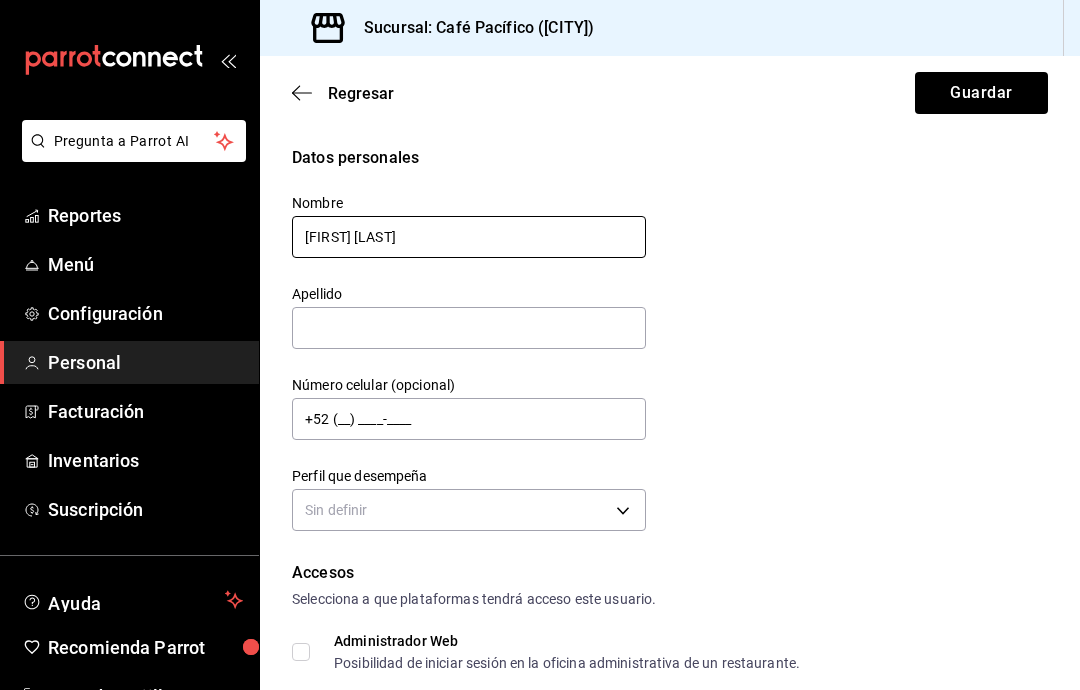 type on "[FIRST] [LAST]" 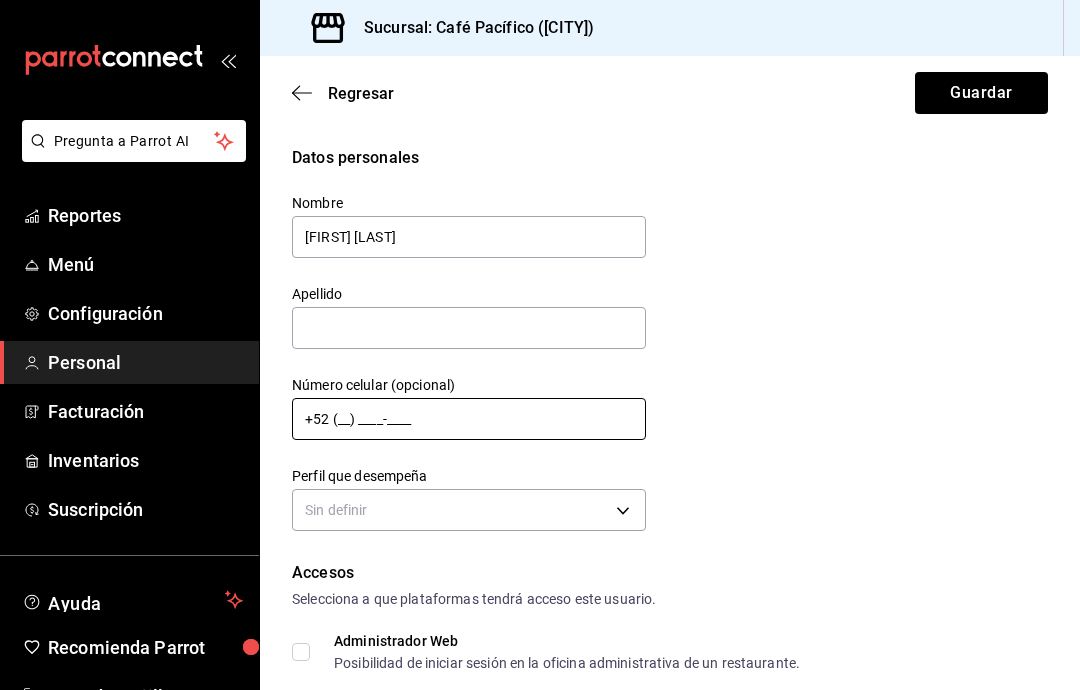 click on "+52 (__) ____-____" at bounding box center [469, 419] 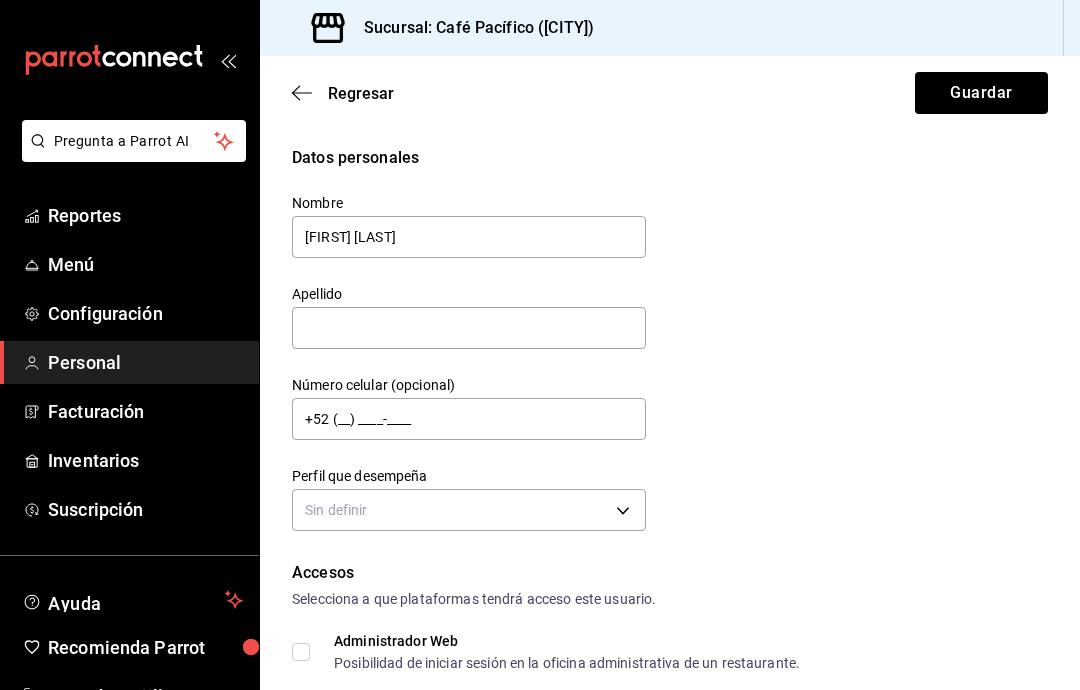click on "Pregunta a Parrot AI Reportes   Menú   Configuración   Personal   Facturación   Inventarios   Suscripción   Ayuda Recomienda Parrot   [PERSON]   Sugerir nueva función   Sucursal: Café Pacífico ([CITY]) Regresar Guardar Datos personales Nombre [FIRST] [LAST] Número celular (opcional) [PHONE] Perfil que desempeña Sin definir Accesos Selecciona a que plataformas tendrá acceso este usuario. Administrador Web Posibilidad de iniciar sesión en la oficina administrativa de un restaurante.  Acceso al Punto de venta Posibilidad de autenticarse en el POS mediante PIN.  Iniciar sesión en terminal (correo electrónico o QR) Los usuarios podrán iniciar sesión y aceptar términos y condiciones en la terminal. Acceso uso de terminal Los usuarios podrán acceder y utilizar la terminal para visualizar y procesar pagos de sus órdenes. Correo electrónico Se volverá obligatorio al tener ciertos accesos activados. Contraseña Contraseña Repetir contraseña Repetir contraseña PIN Validar PIN" at bounding box center (540, 345) 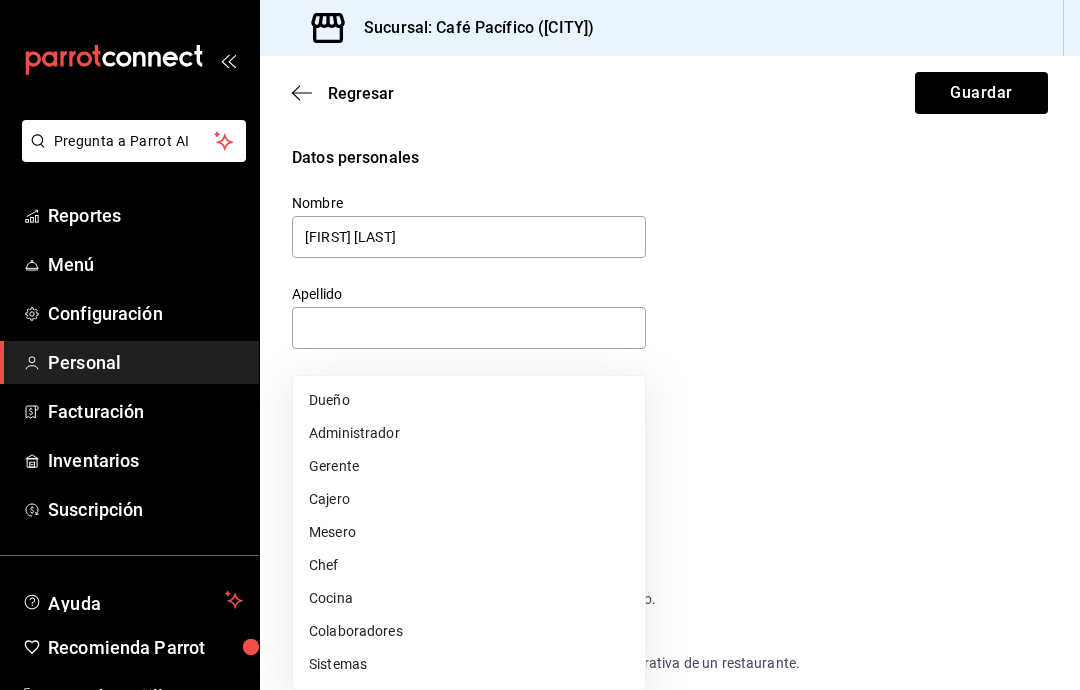 click on "Cocina" at bounding box center [469, 598] 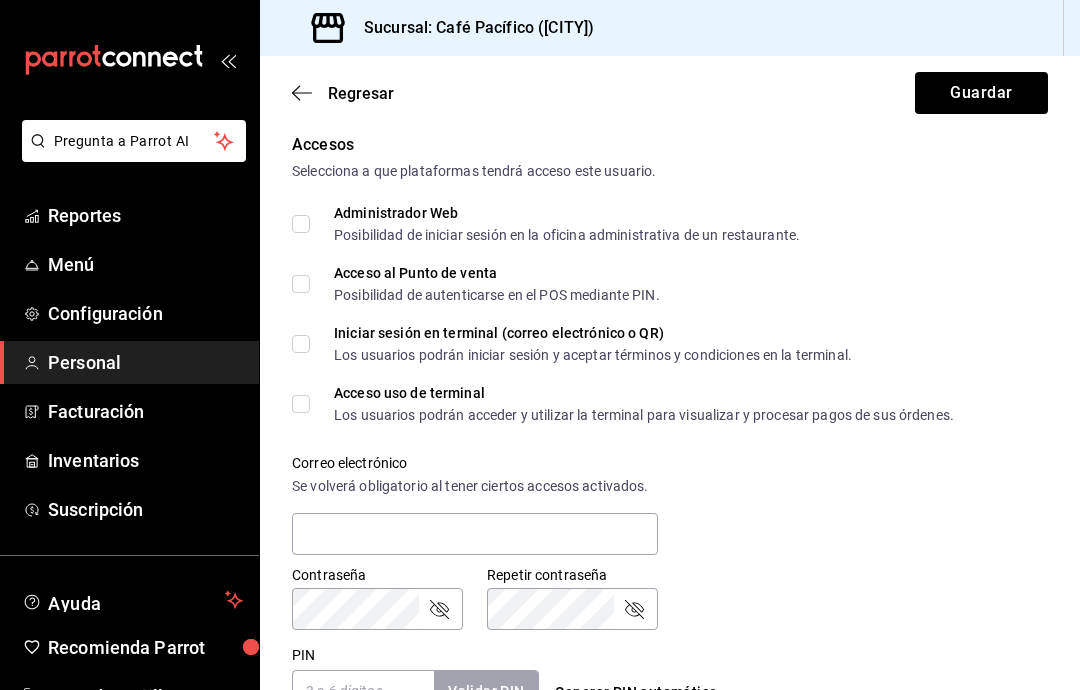 scroll, scrollTop: 440, scrollLeft: 0, axis: vertical 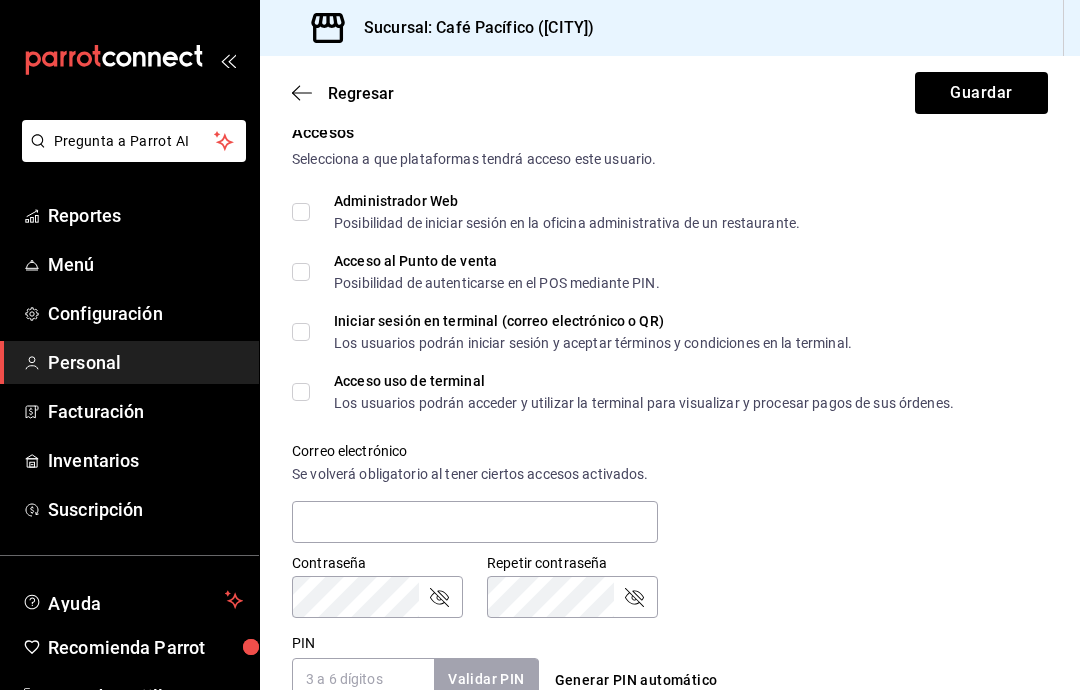 click on "Acceso al Punto de venta Posibilidad de autenticarse en el POS mediante PIN." at bounding box center [301, 272] 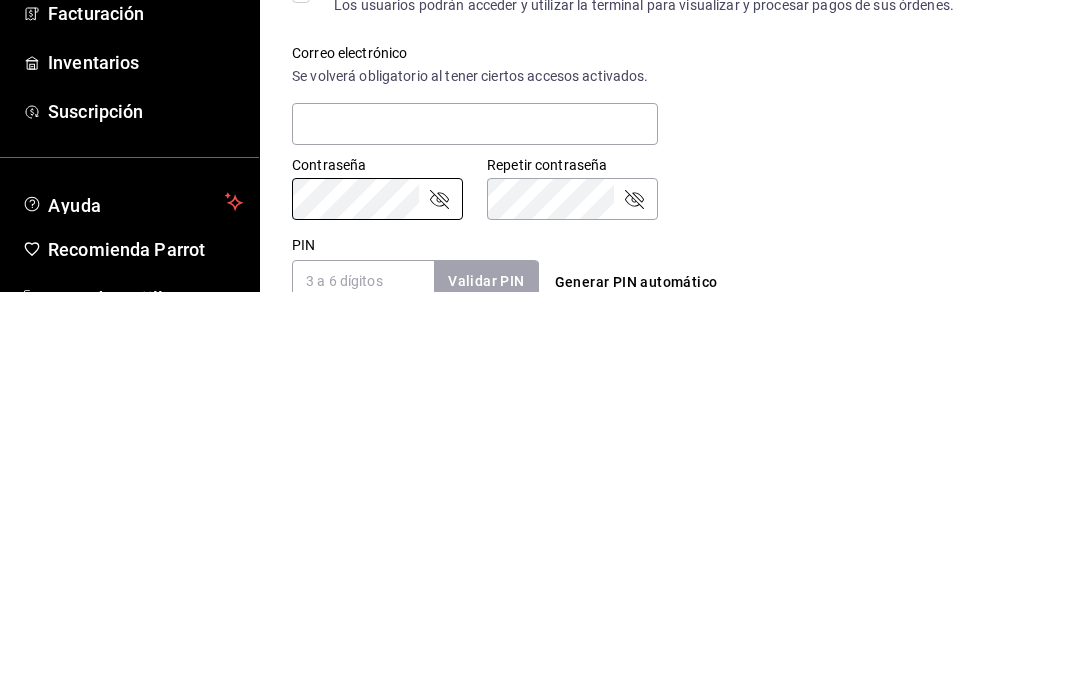 click 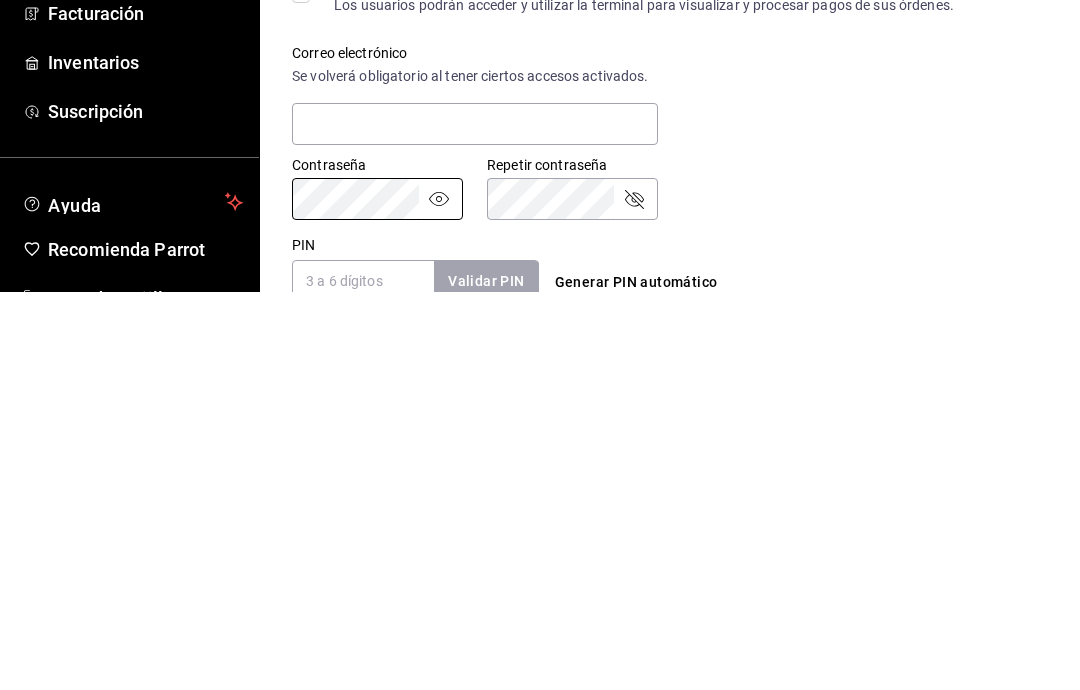 click on "Repetir contraseña" at bounding box center [572, 563] 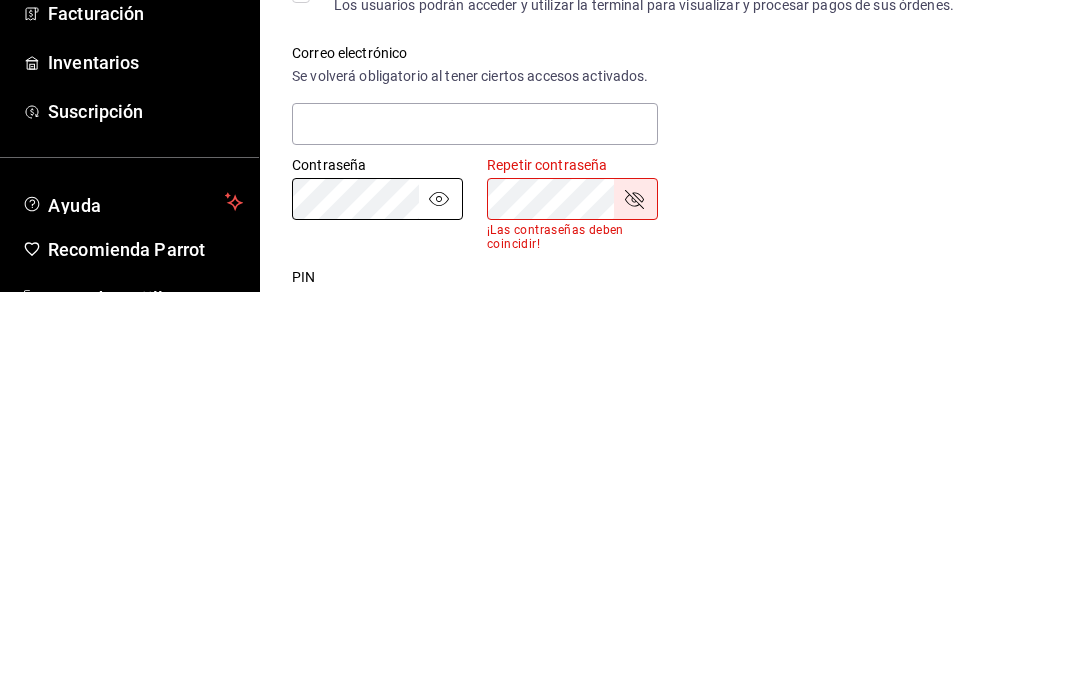 click on "Datos personales Nombre [FIRST] [LAST] Número celular (opcional) [PHONE] Perfil que desempeña Cocina KITCHEN Accesos Selecciona a que plataformas tendrá acceso este usuario. Administrador Web Posibilidad de iniciar sesión en la oficina administrativa de un restaurante.  Acceso al Punto de venta Posibilidad de autenticarse en el POS mediante PIN.  Iniciar sesión en terminal (correo electrónico o QR) Los usuarios podrán iniciar sesión y aceptar términos y condiciones en la terminal. Acceso uso de terminal Los usuarios podrán acceder y utilizar la terminal para visualizar y procesar pagos de sus órdenes. Correo electrónico Se volverá obligatorio al tener ciertos accesos activados. Contraseña Contraseña Repetir contraseña Repetir contraseña ¡Las contraseñas deben coincidir! PIN Validar PIN ​ Generar PIN automático Notificaciones Selecciona que notificaciones quieres que reciba este usuario. Corte de Caja Permitir recibir notificaciones sobre el cierre de sesión de caja." at bounding box center [670, 432] 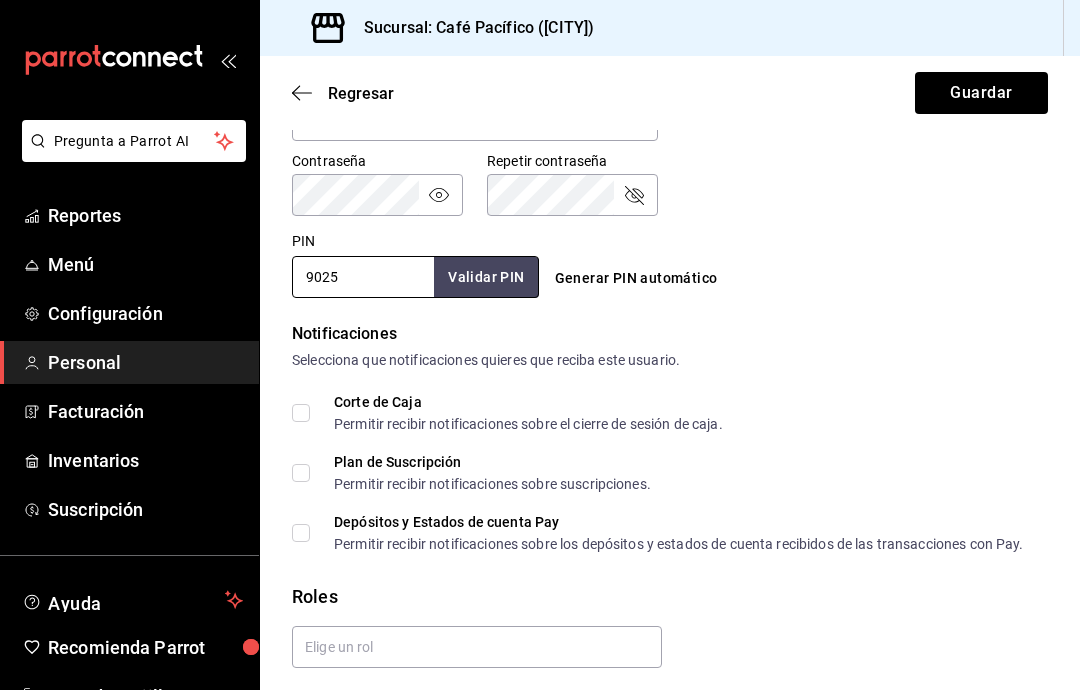scroll, scrollTop: 842, scrollLeft: 0, axis: vertical 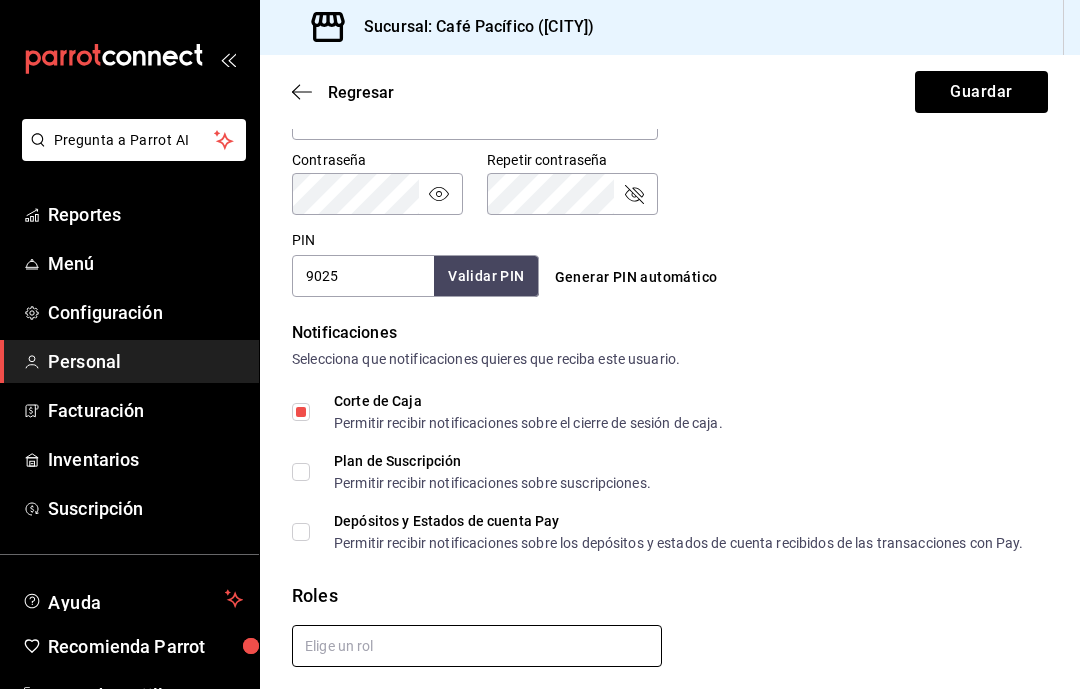 click at bounding box center (477, 647) 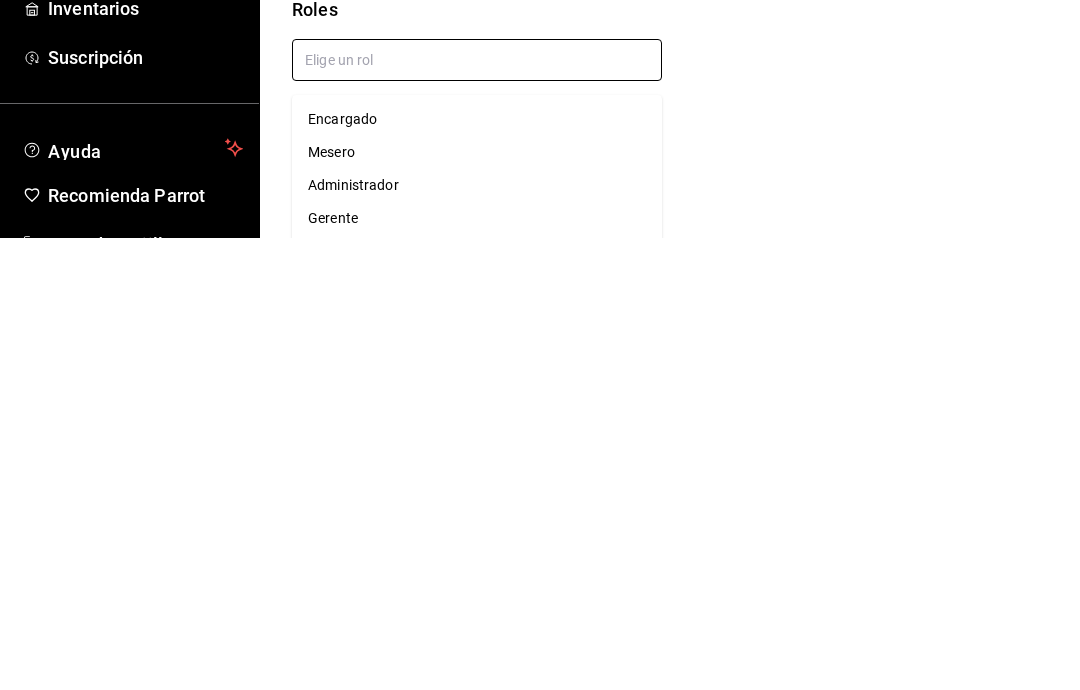 scroll, scrollTop: 140, scrollLeft: 0, axis: vertical 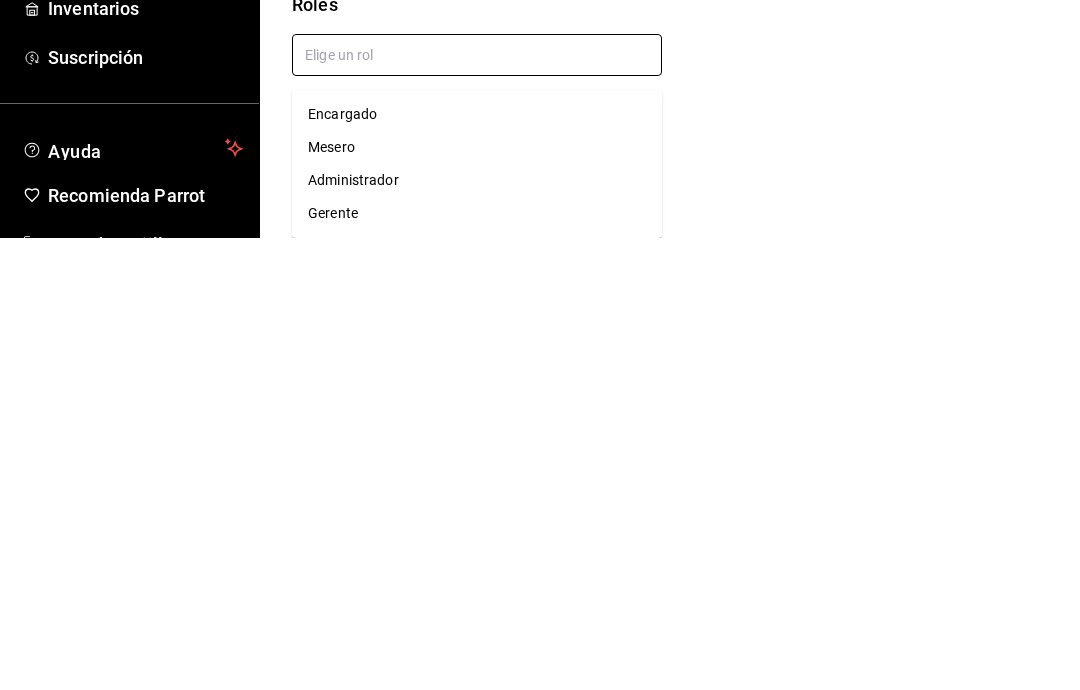 click on "Mesero" at bounding box center [477, 599] 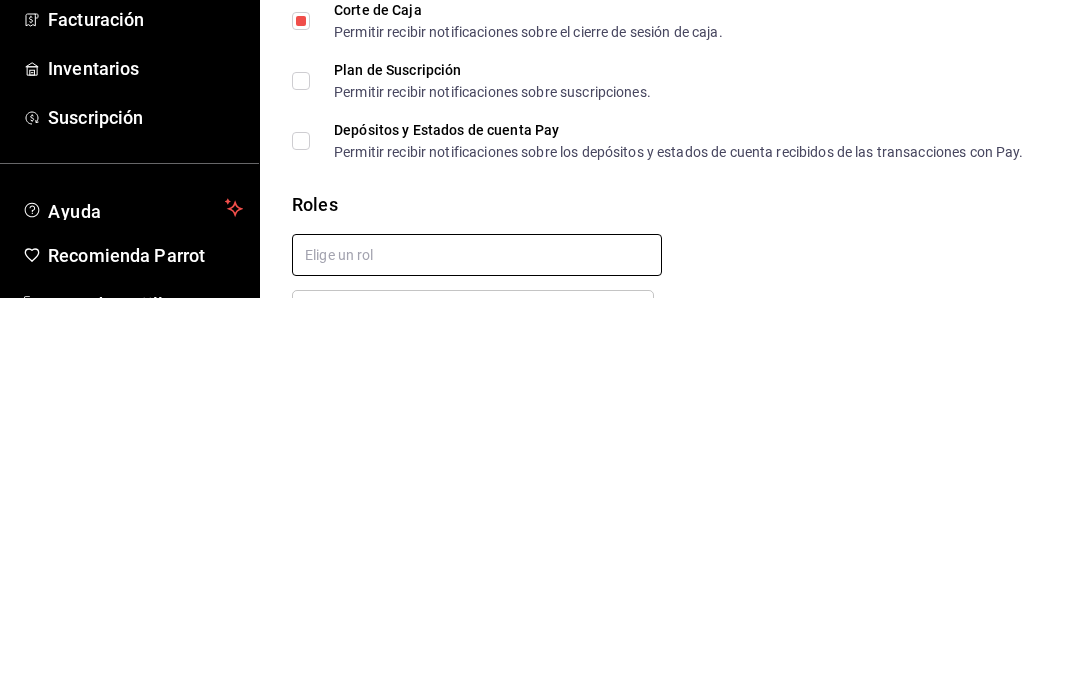 checkbox on "true" 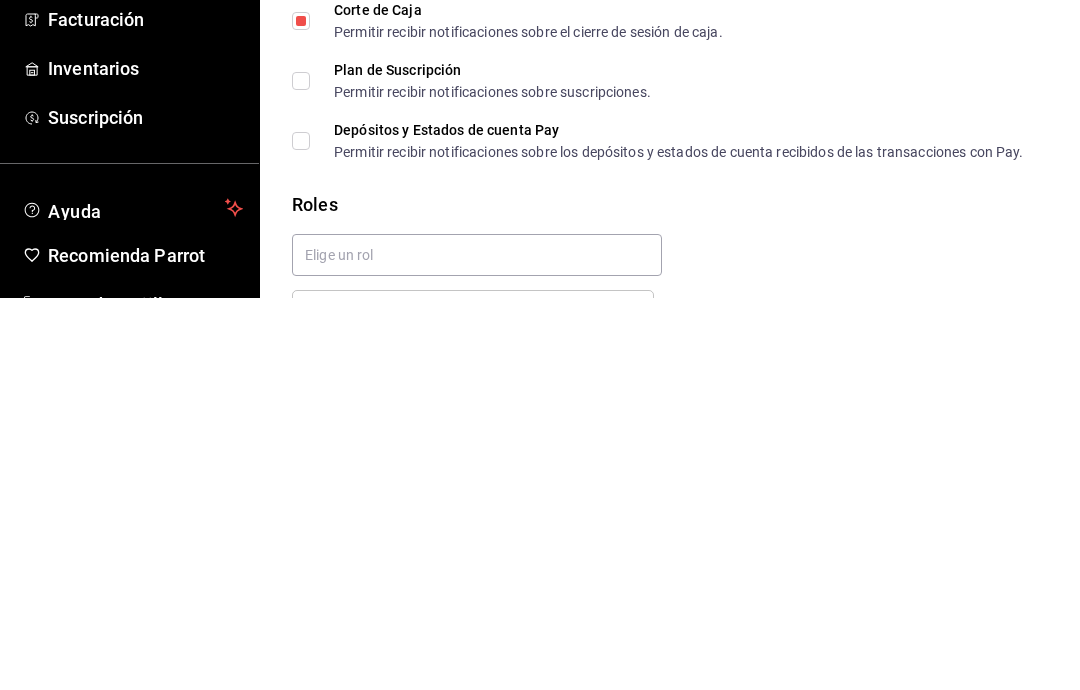 scroll, scrollTop: 80, scrollLeft: 0, axis: vertical 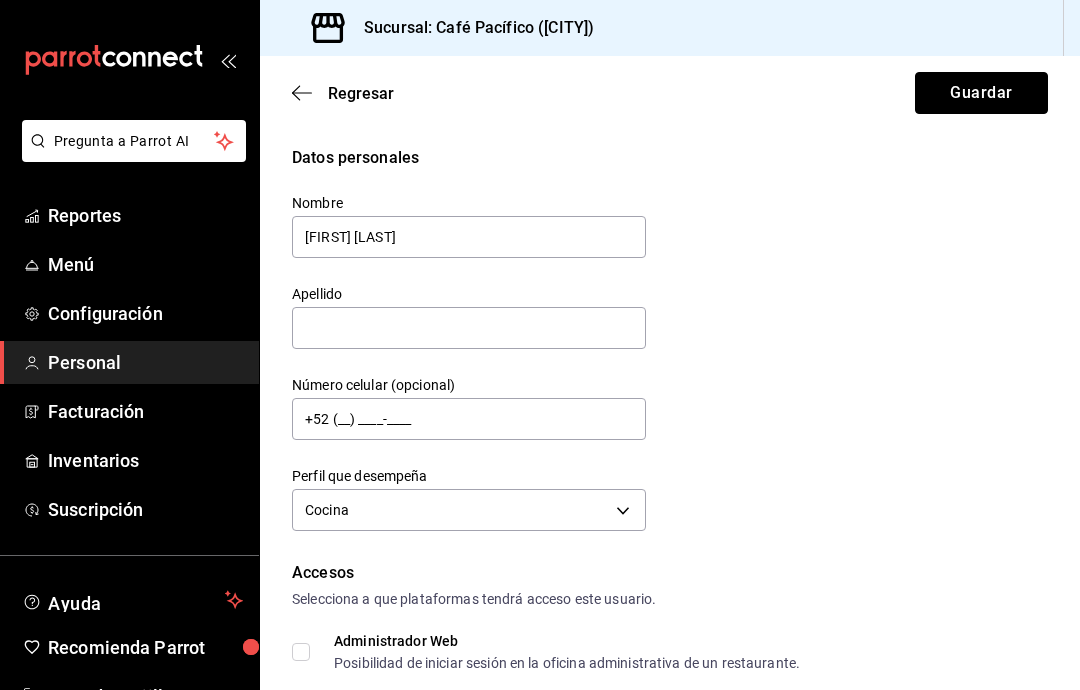 click on "Guardar" at bounding box center [981, 93] 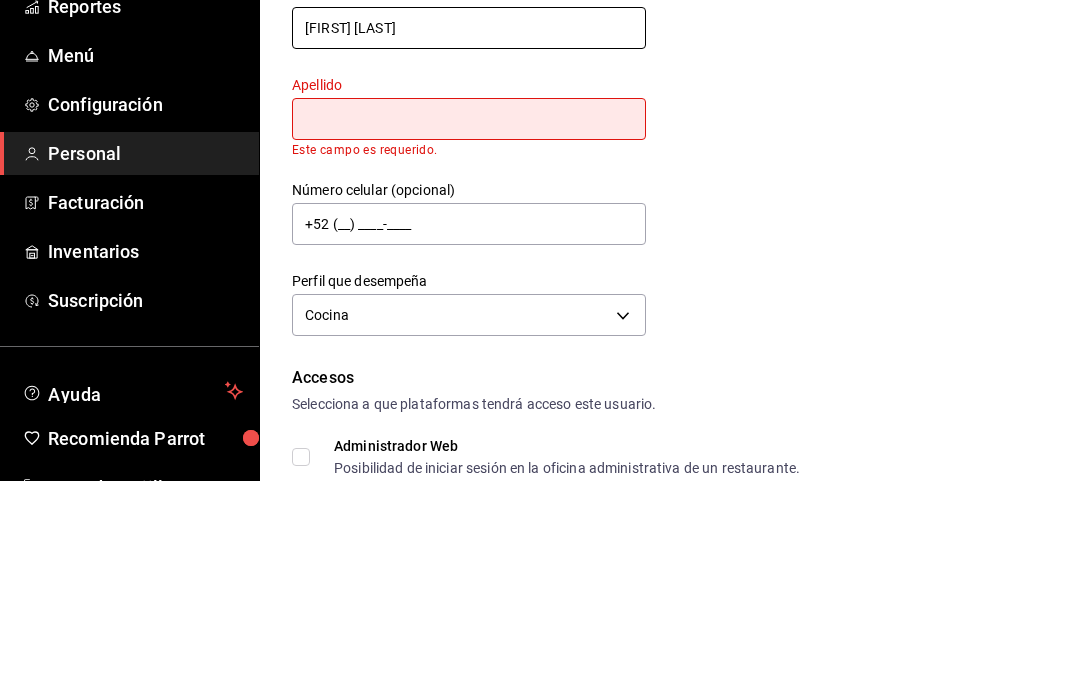 click on "[FIRST] [LAST]" at bounding box center (469, 237) 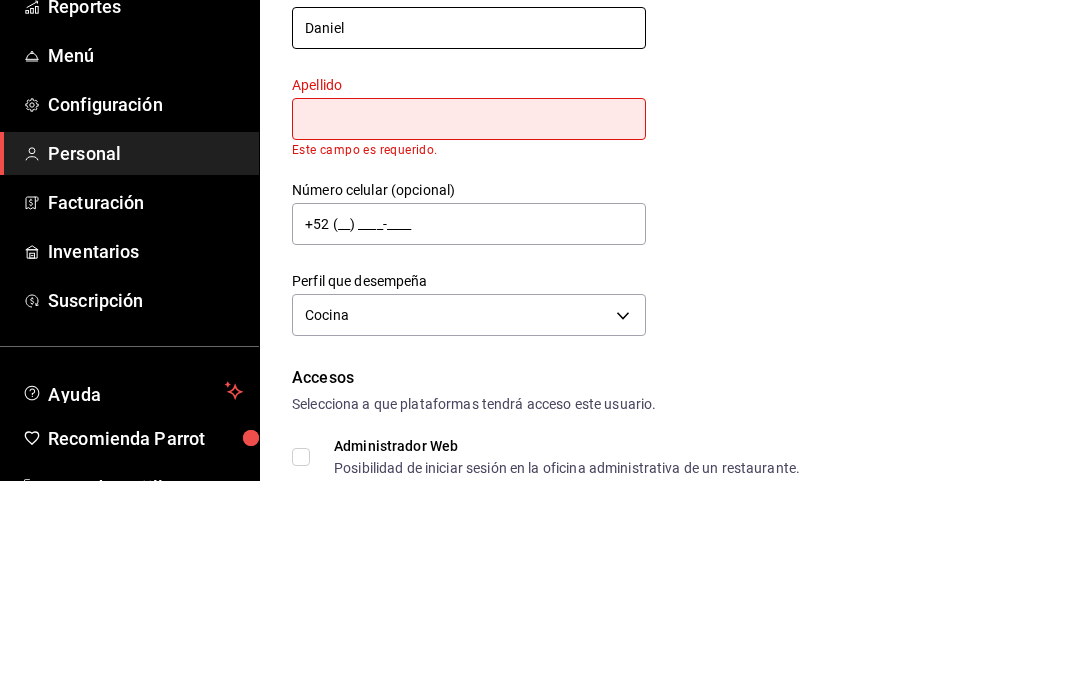 type on "Daniel" 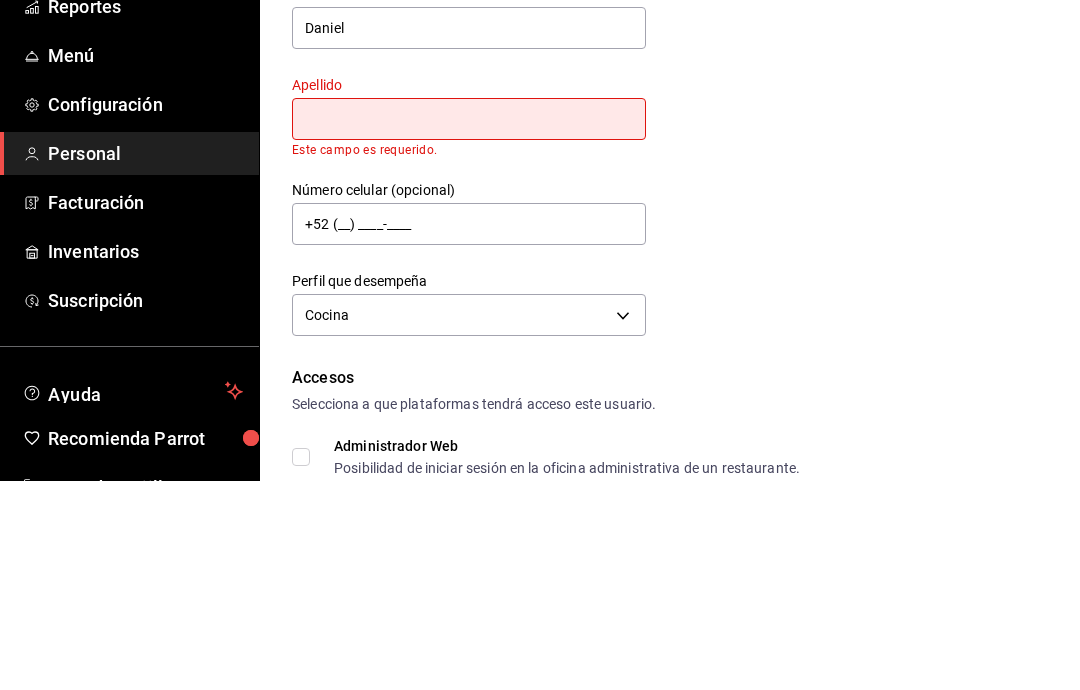 click on "Apellido Este campo es requerido." at bounding box center [469, 325] 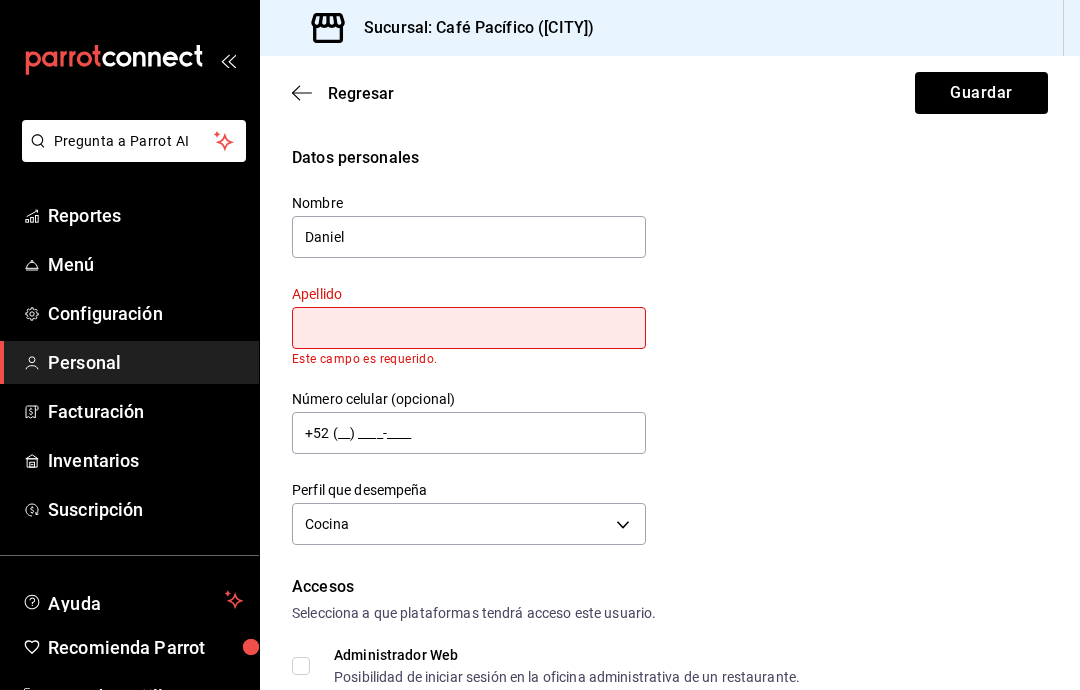 click at bounding box center [469, 328] 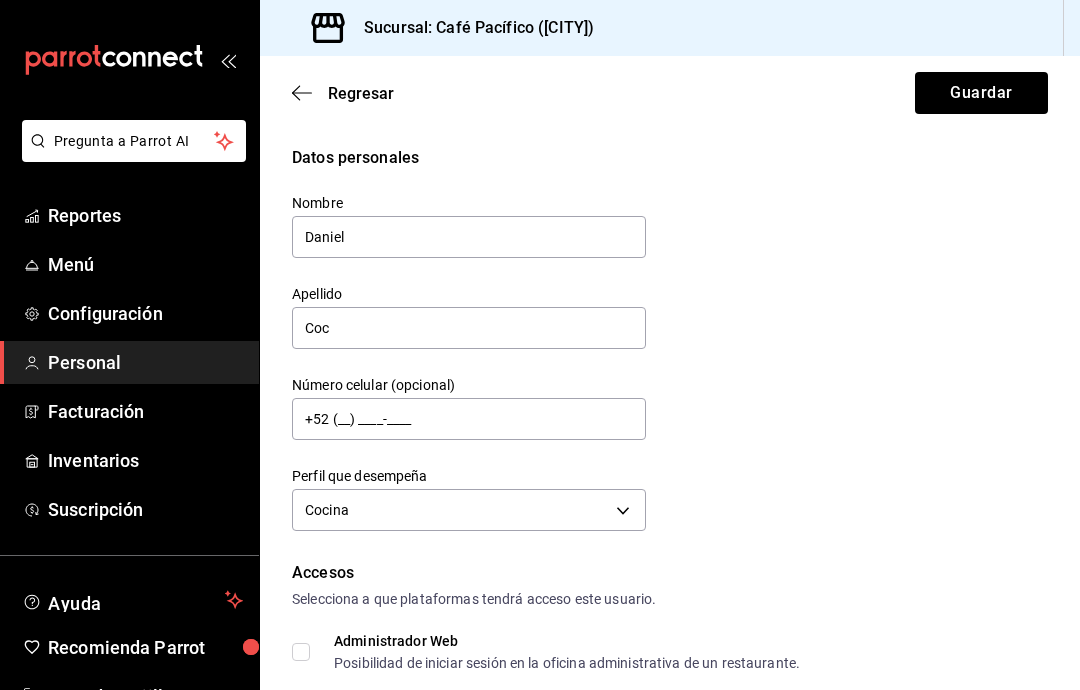 scroll, scrollTop: 0, scrollLeft: 0, axis: both 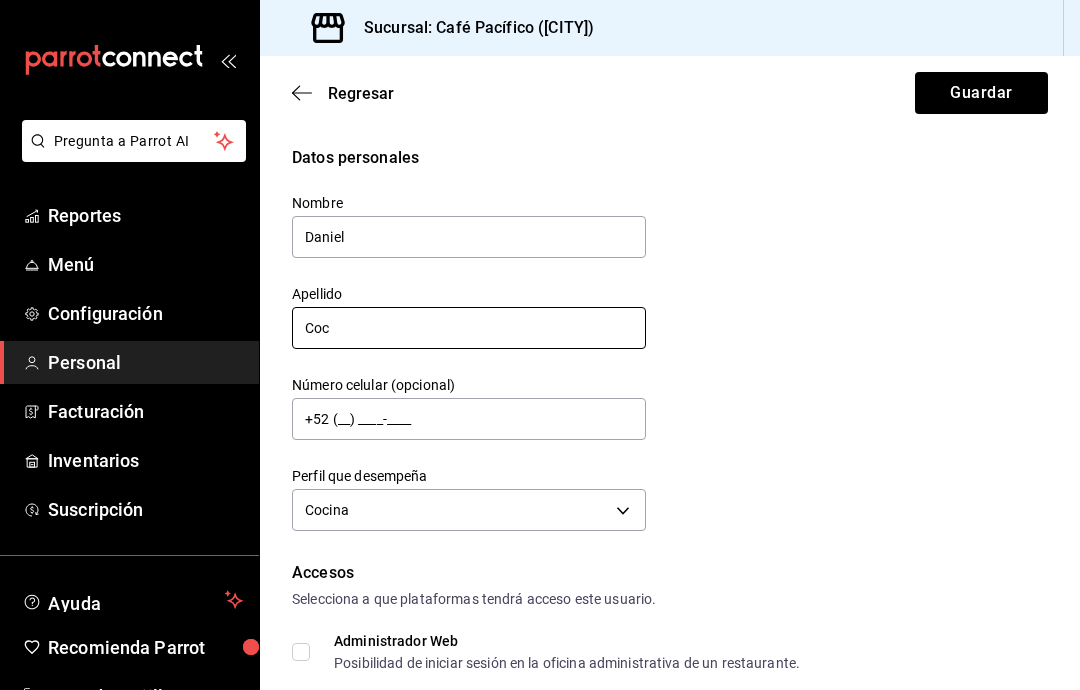 type on "Coc" 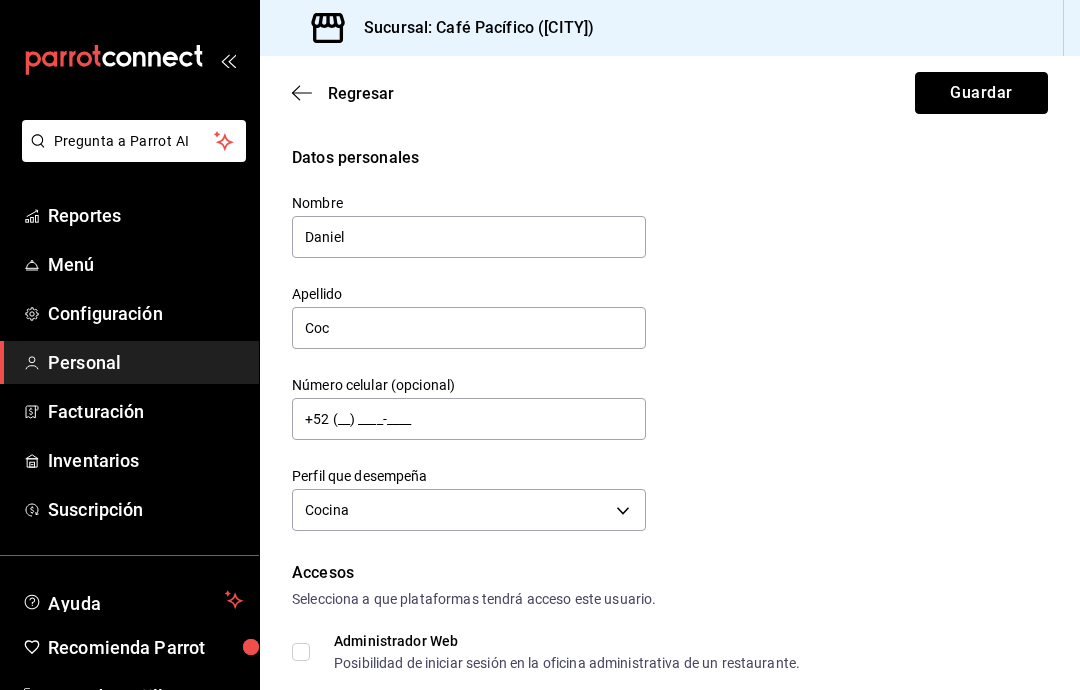 click on "Guardar" at bounding box center [981, 93] 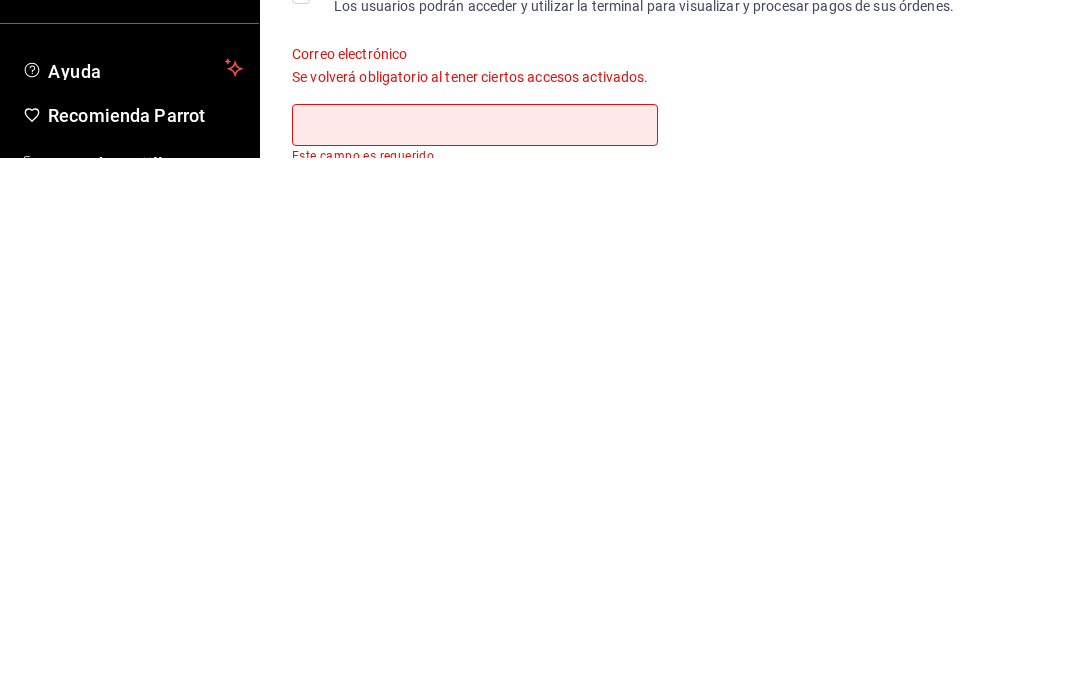 scroll, scrollTop: 307, scrollLeft: 0, axis: vertical 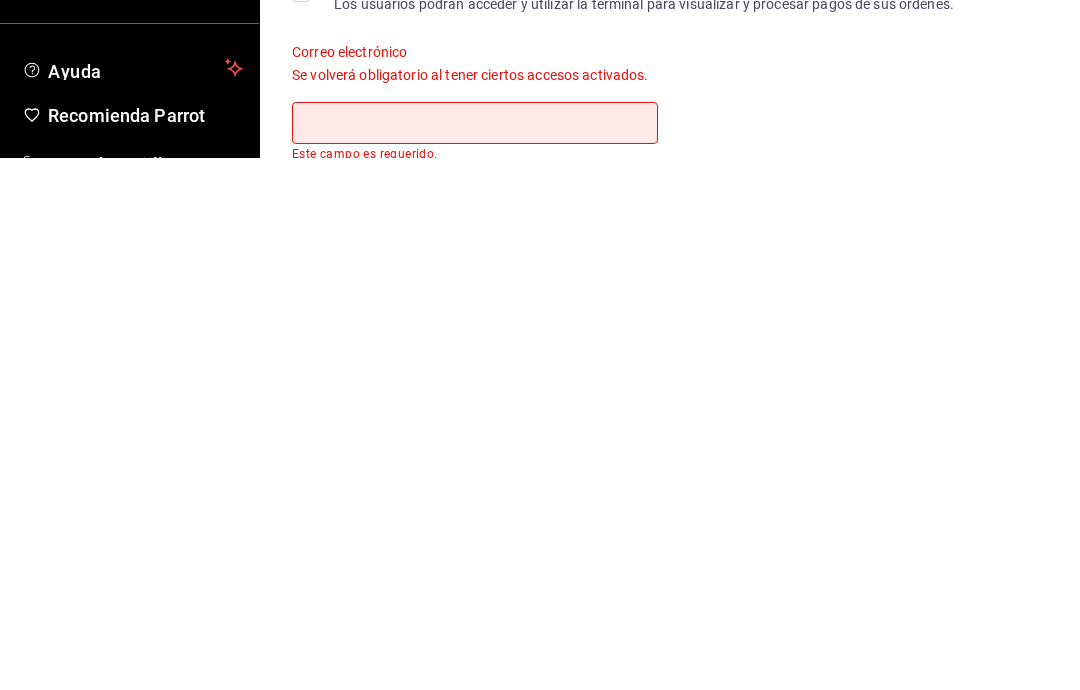 click at bounding box center [475, 655] 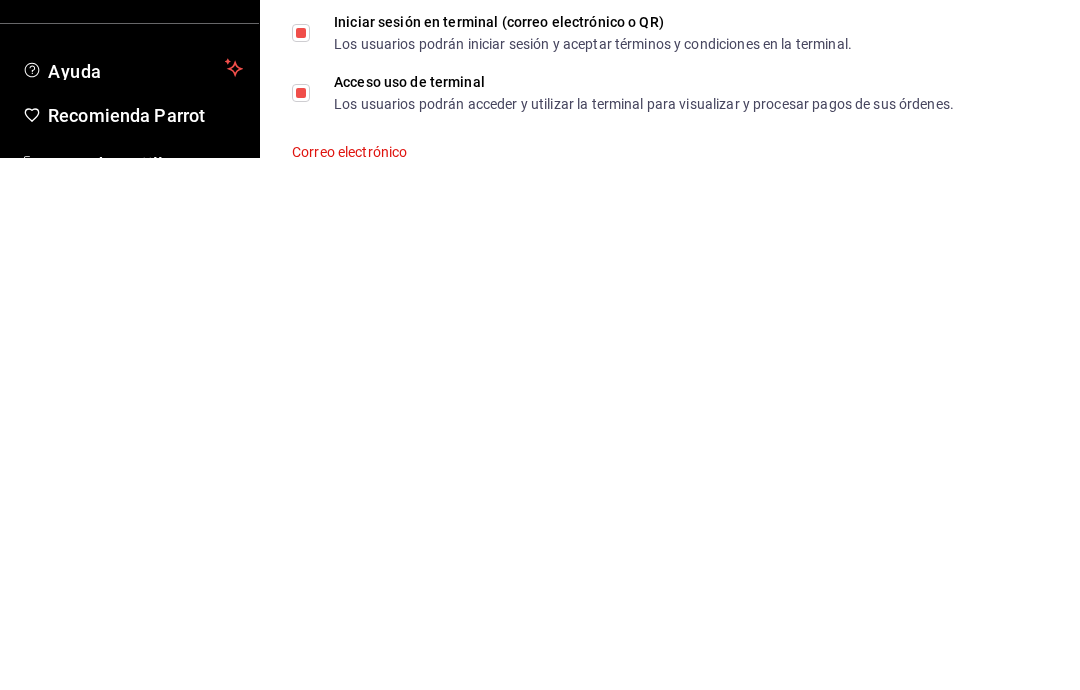 scroll, scrollTop: 198, scrollLeft: 0, axis: vertical 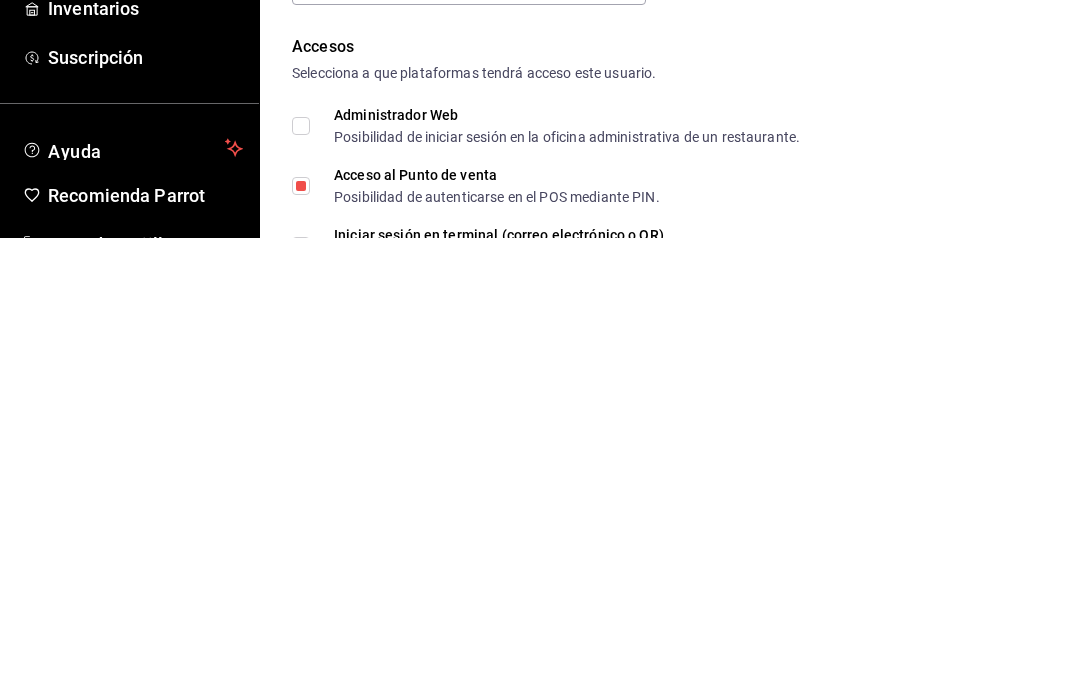 click on "Iniciar sesión en terminal (correo electrónico o QR)" at bounding box center [593, 687] 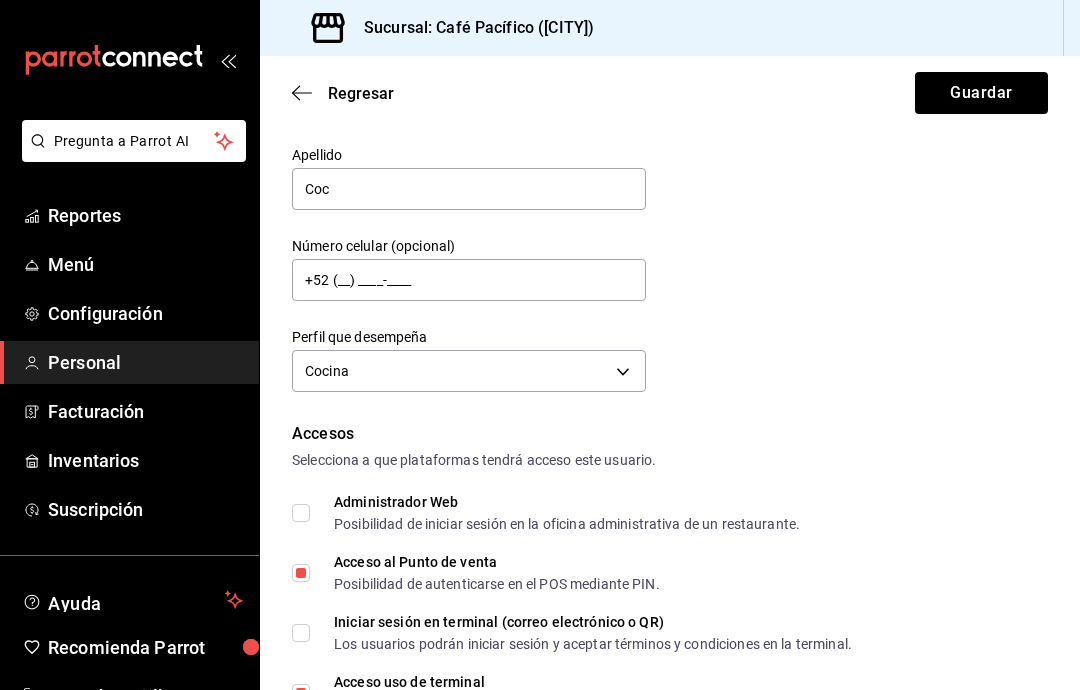 scroll, scrollTop: 229, scrollLeft: 0, axis: vertical 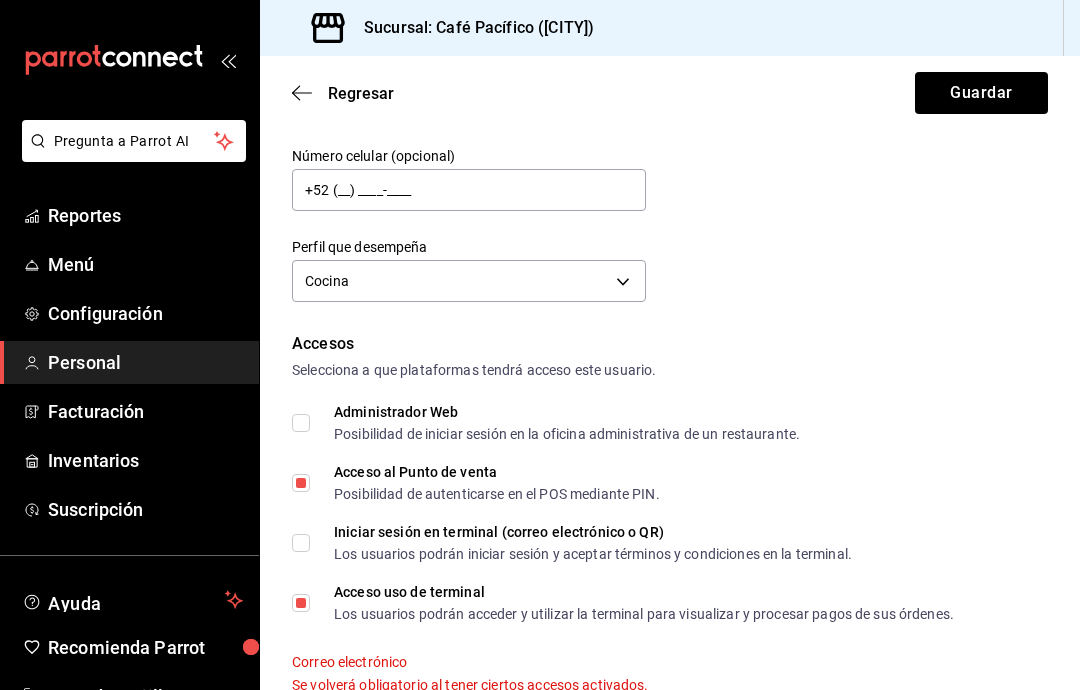 click on "Acceso uso de terminal Los usuarios podrán acceder y utilizar la terminal para visualizar y procesar pagos de sus órdenes." at bounding box center [301, 603] 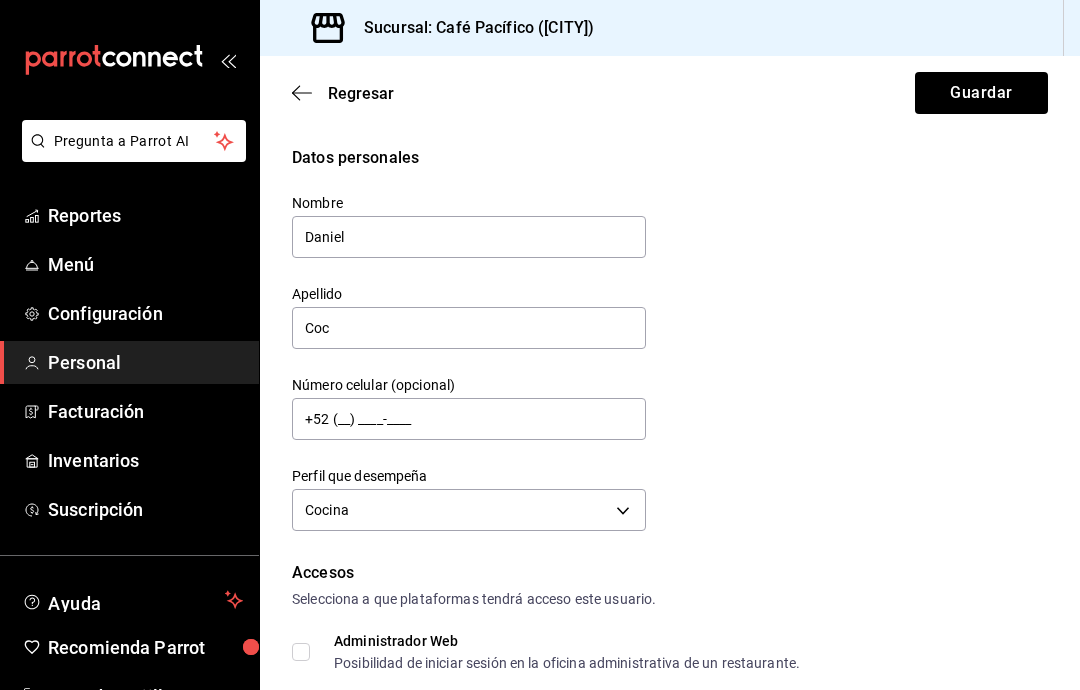 scroll, scrollTop: 0, scrollLeft: 0, axis: both 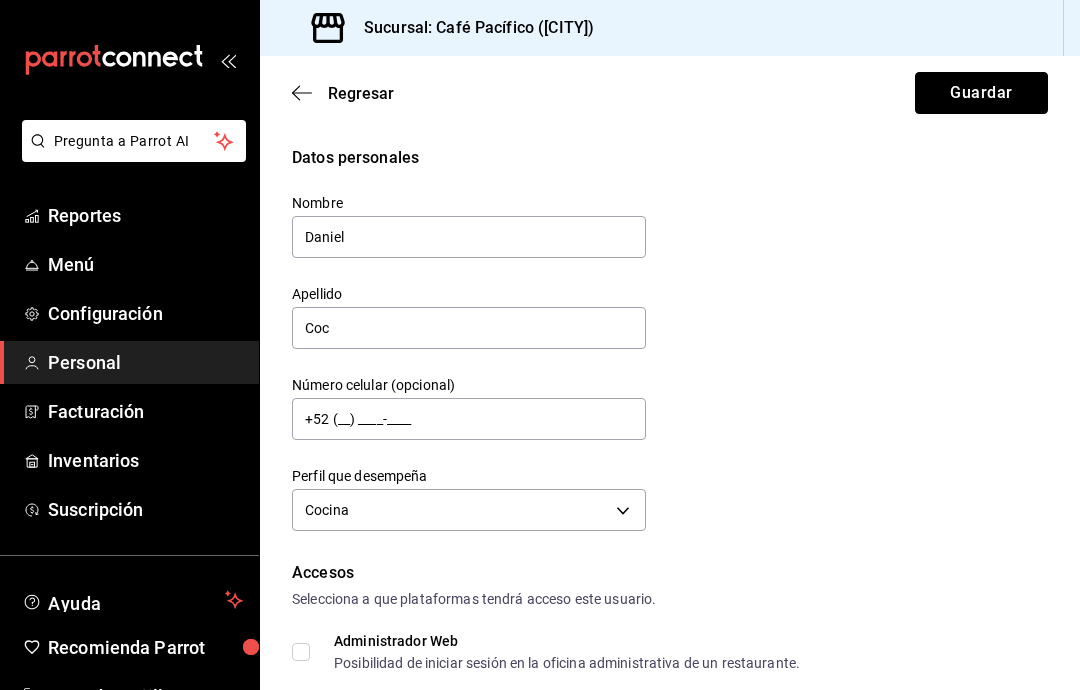 click on "Guardar" at bounding box center (981, 93) 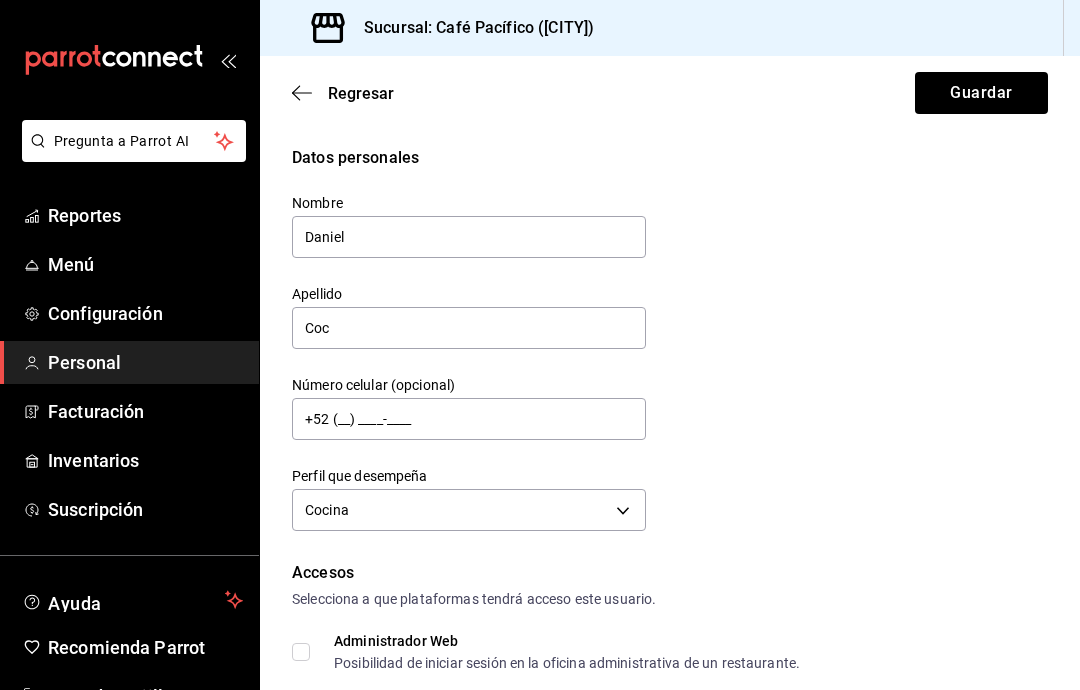 scroll, scrollTop: 80, scrollLeft: 0, axis: vertical 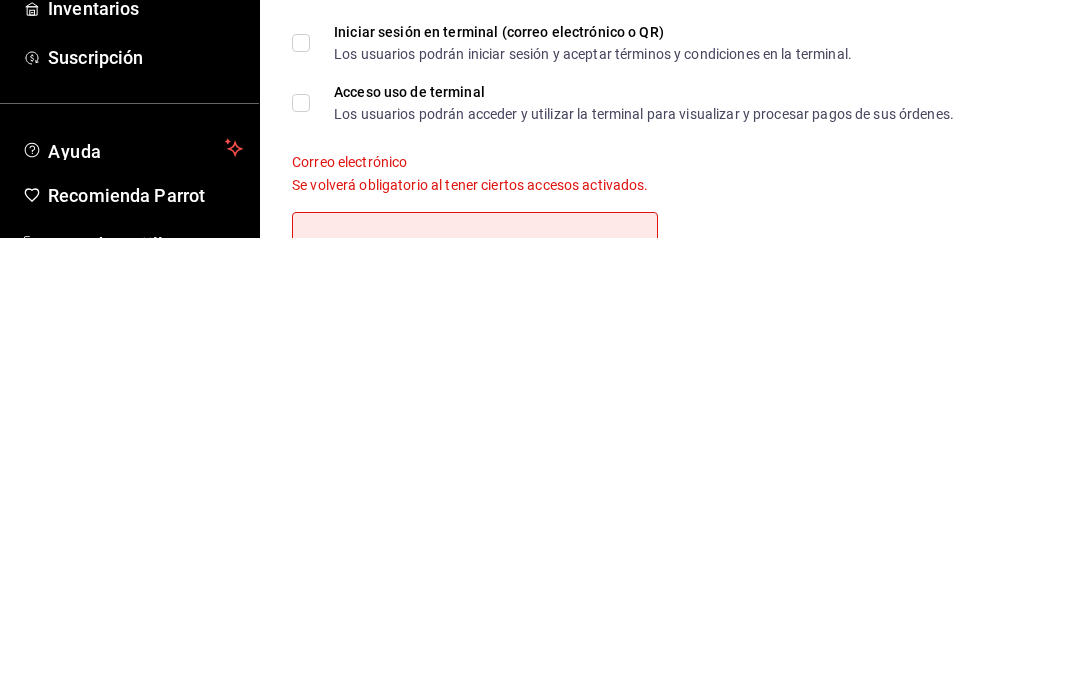 click at bounding box center [475, 685] 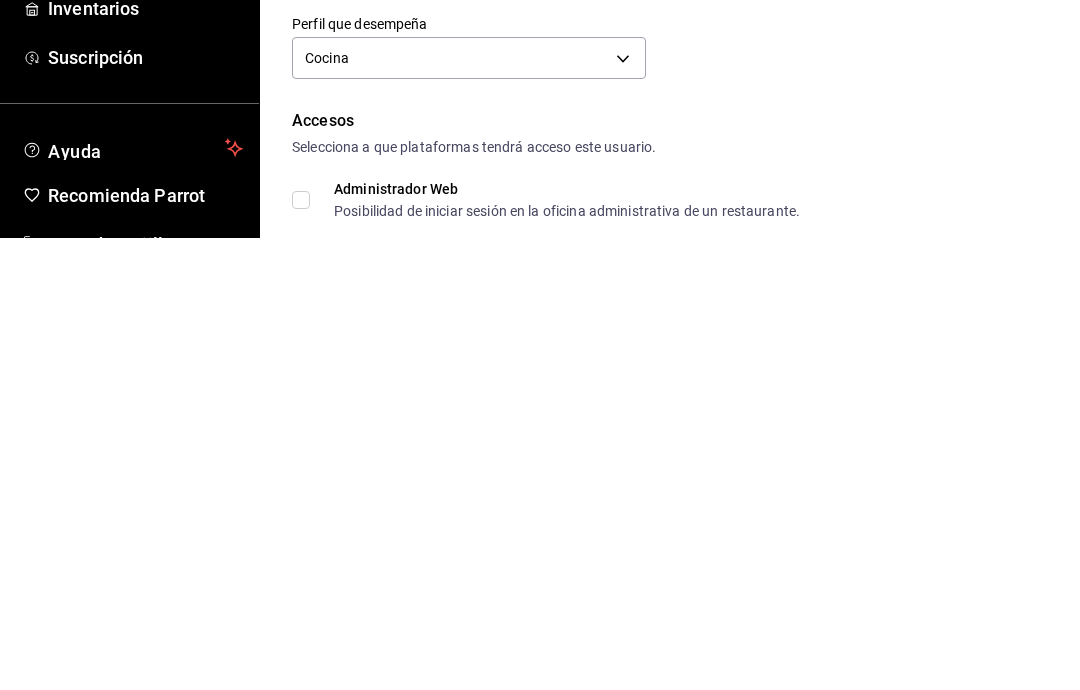 scroll, scrollTop: 0, scrollLeft: 0, axis: both 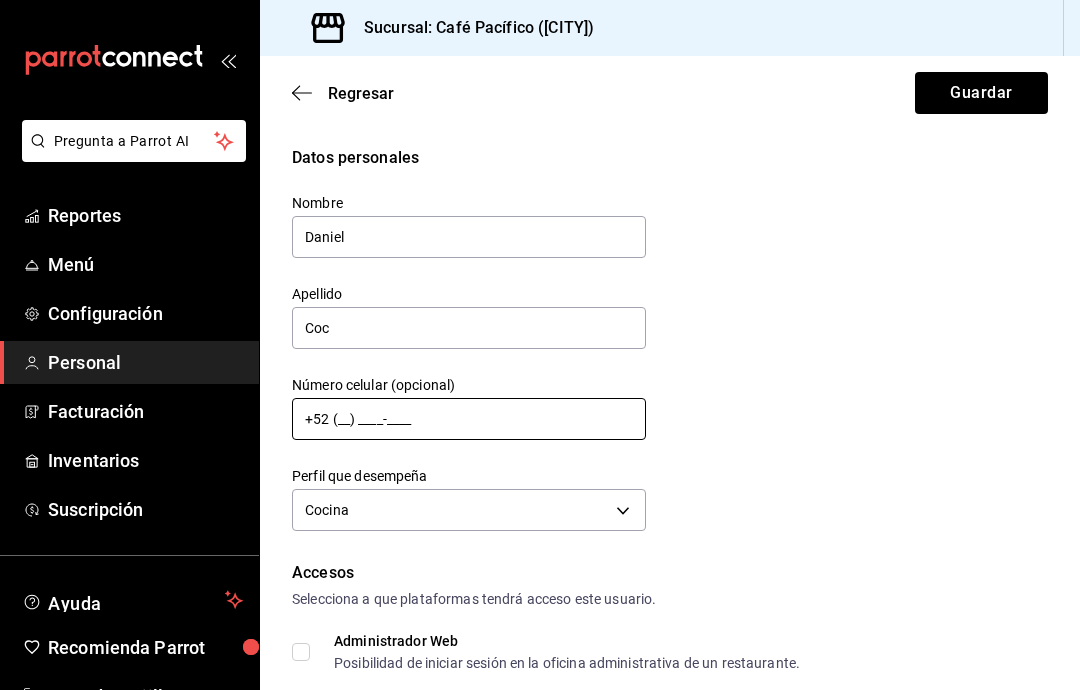 click on "+52 (__) ____-____" at bounding box center (469, 419) 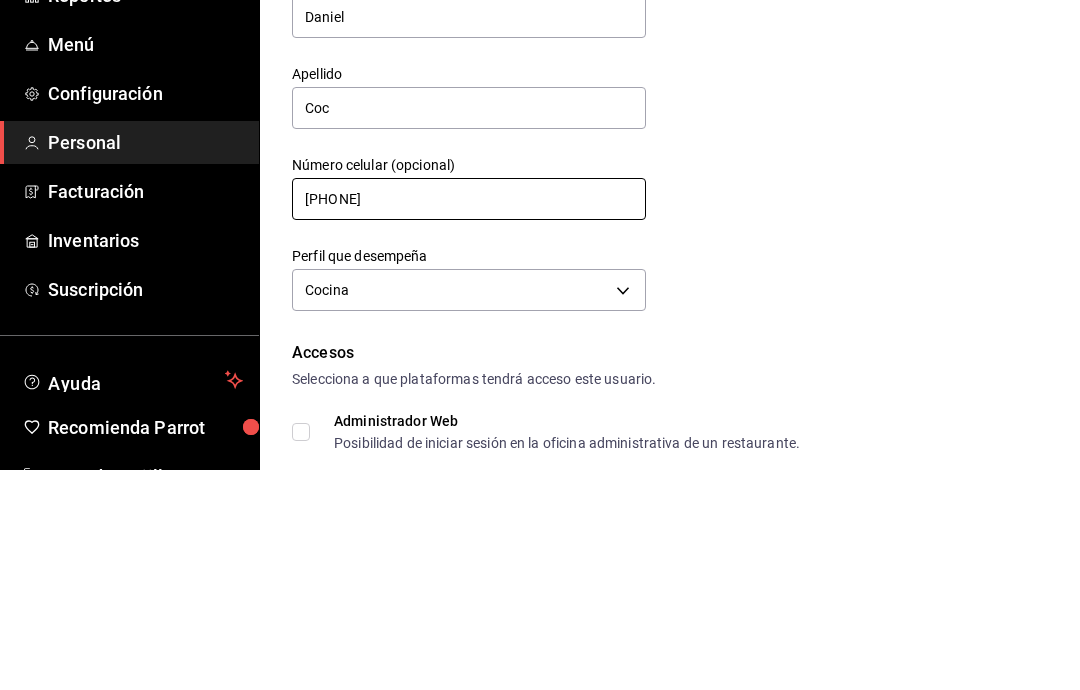 type on "[PHONE]" 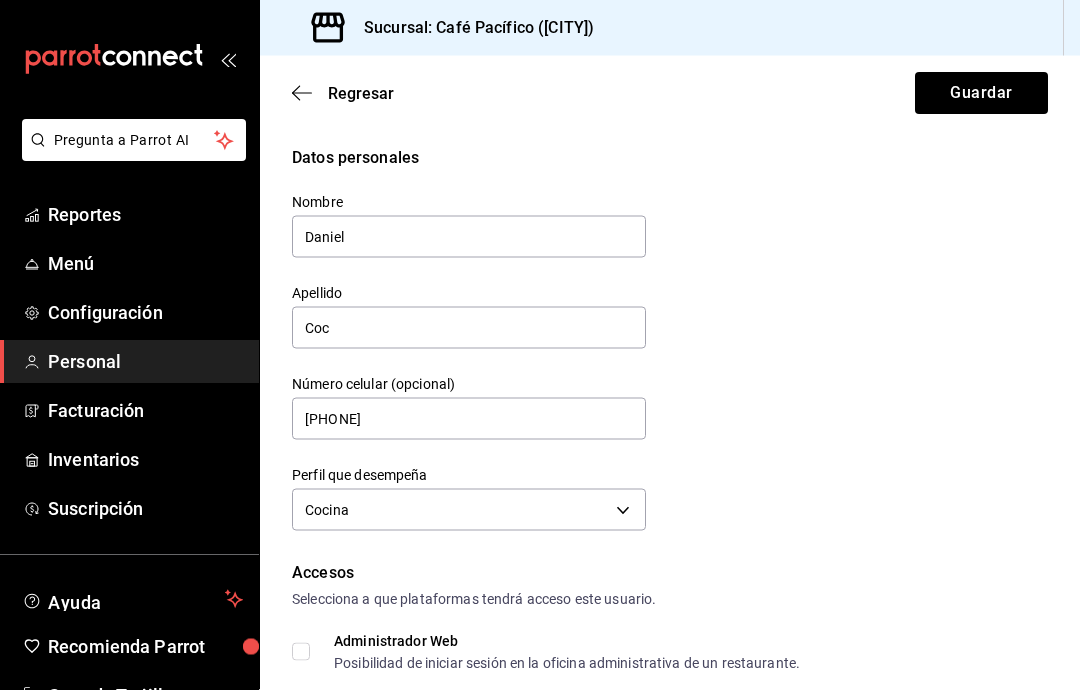 scroll, scrollTop: 0, scrollLeft: 0, axis: both 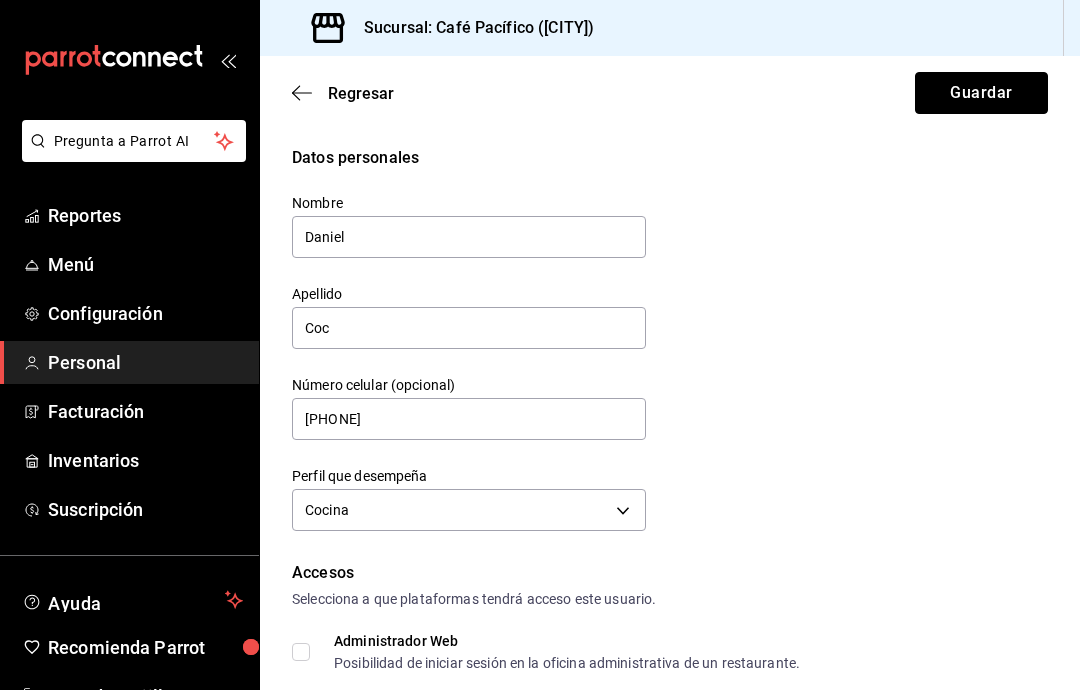 click on "Guardar" at bounding box center (981, 93) 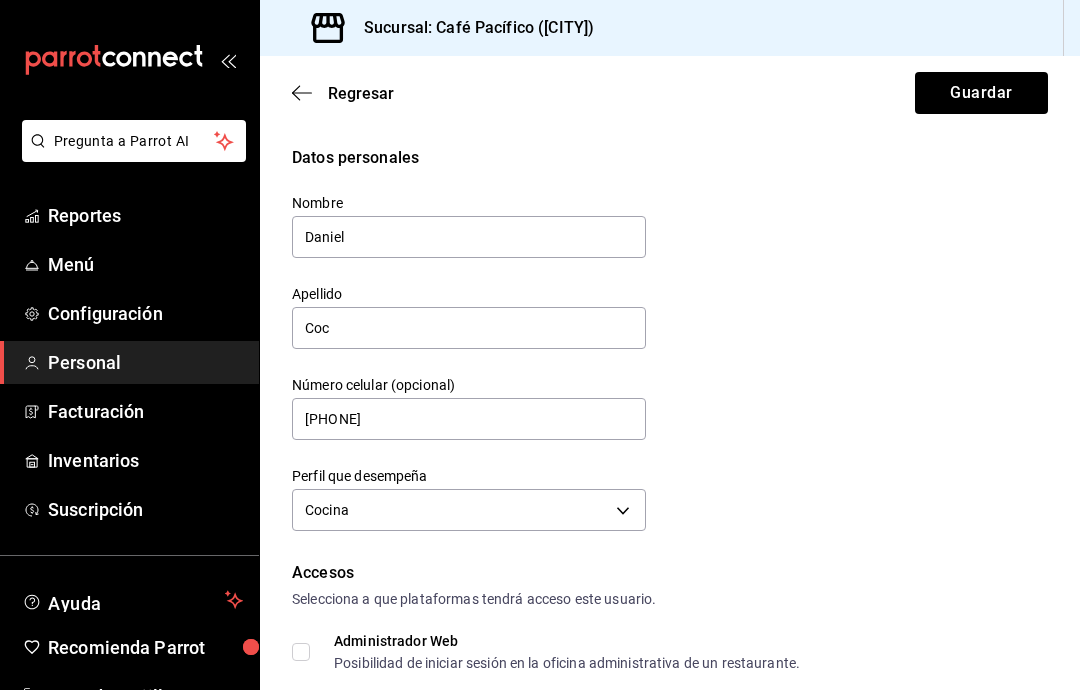 scroll, scrollTop: 80, scrollLeft: 0, axis: vertical 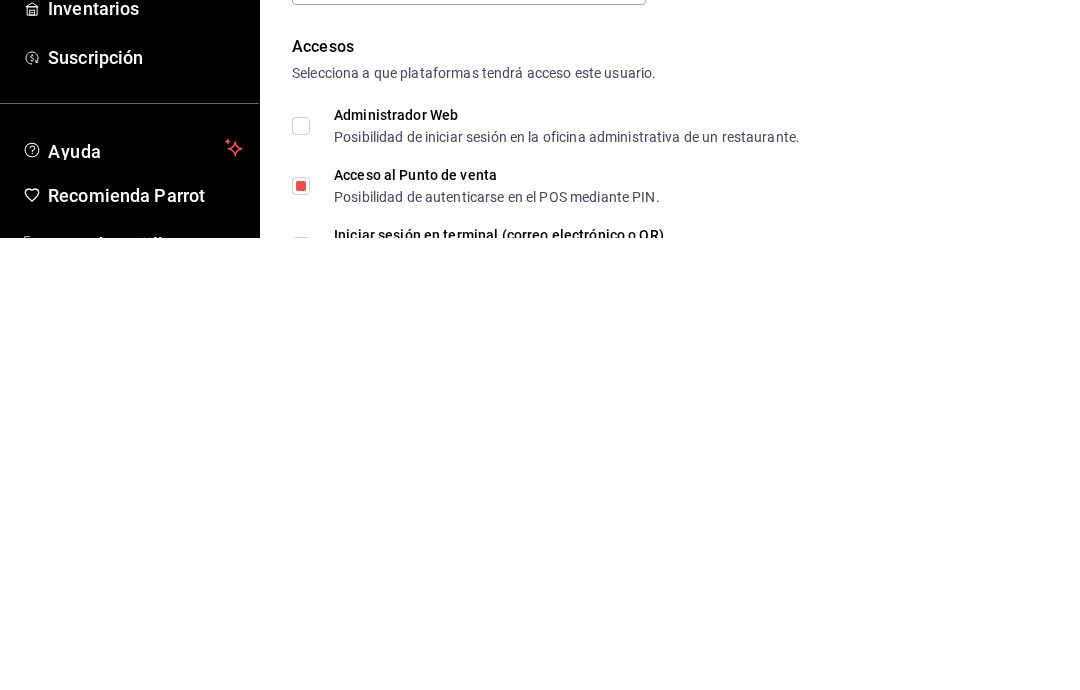 click on "Iniciar sesión en terminal (correo electrónico o QR) Los usuarios podrán iniciar sesión y aceptar términos y condiciones en la terminal." at bounding box center (301, 698) 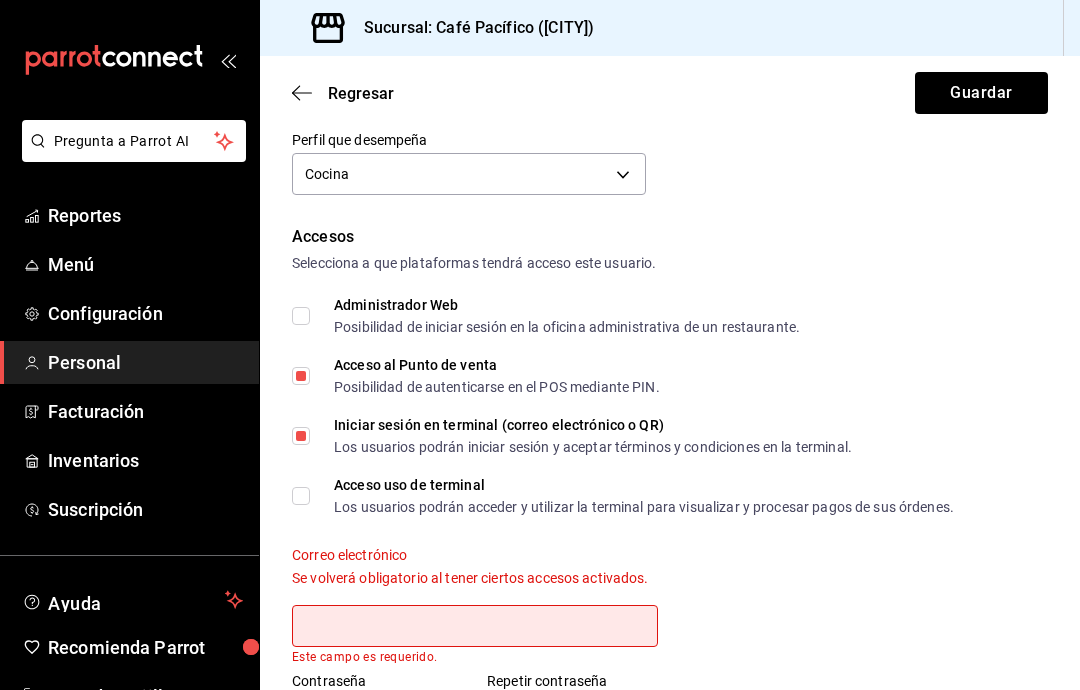 scroll, scrollTop: 370, scrollLeft: 0, axis: vertical 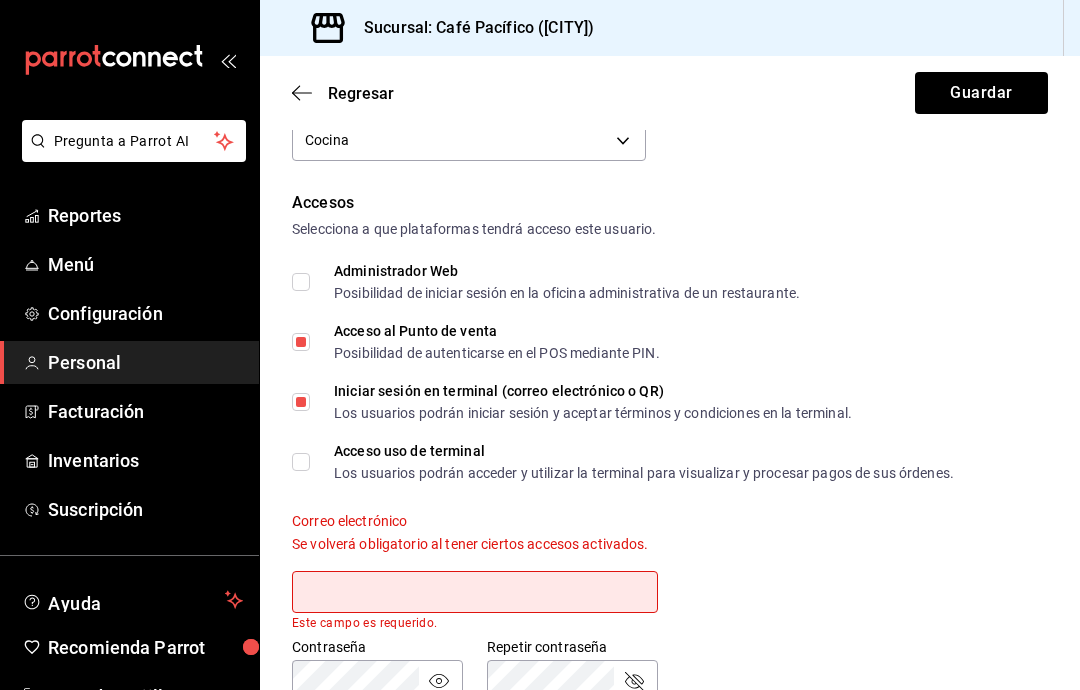 click on "Acceso uso de terminal Los usuarios podrán acceder y utilizar la terminal para visualizar y procesar pagos de sus órdenes." at bounding box center [623, 462] 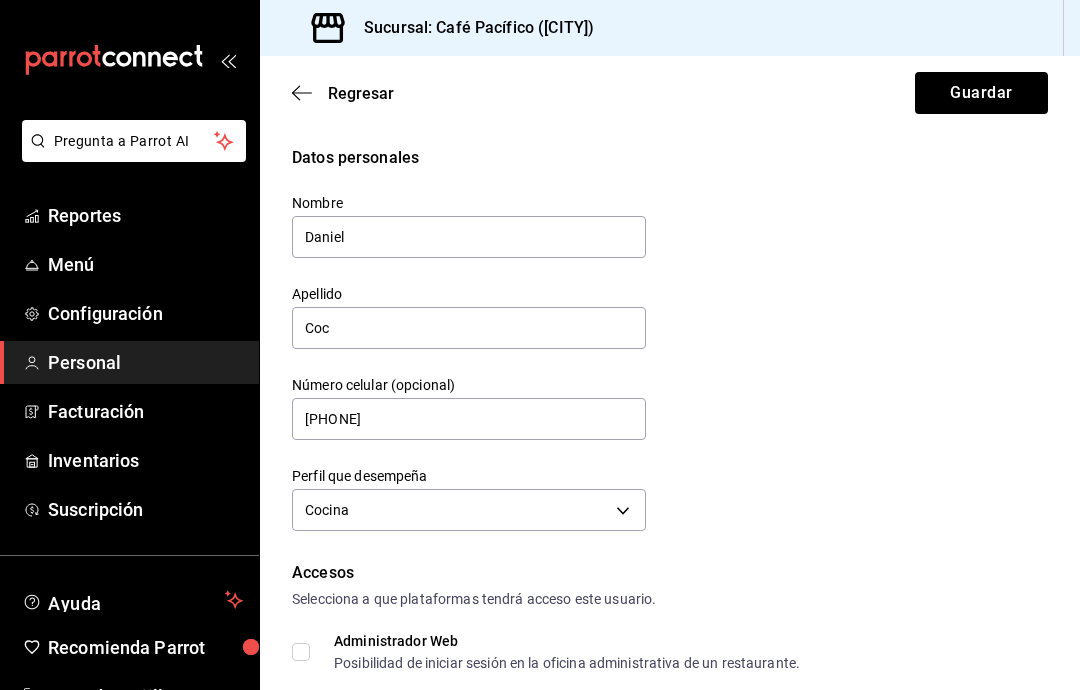 scroll, scrollTop: 0, scrollLeft: 0, axis: both 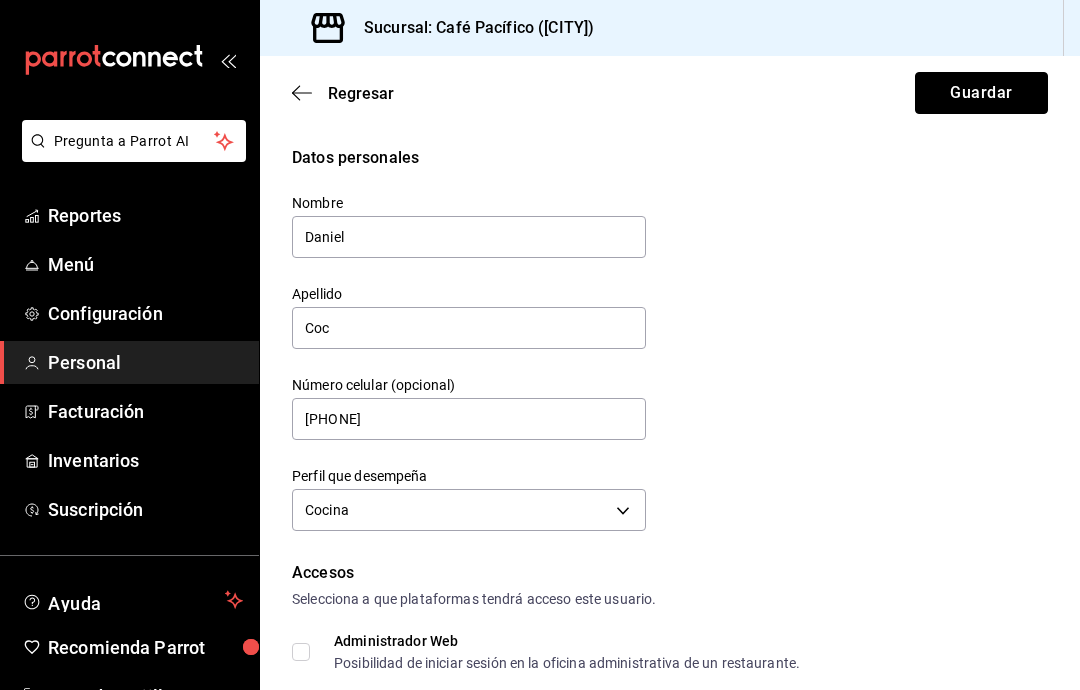 click on "Guardar" at bounding box center (981, 93) 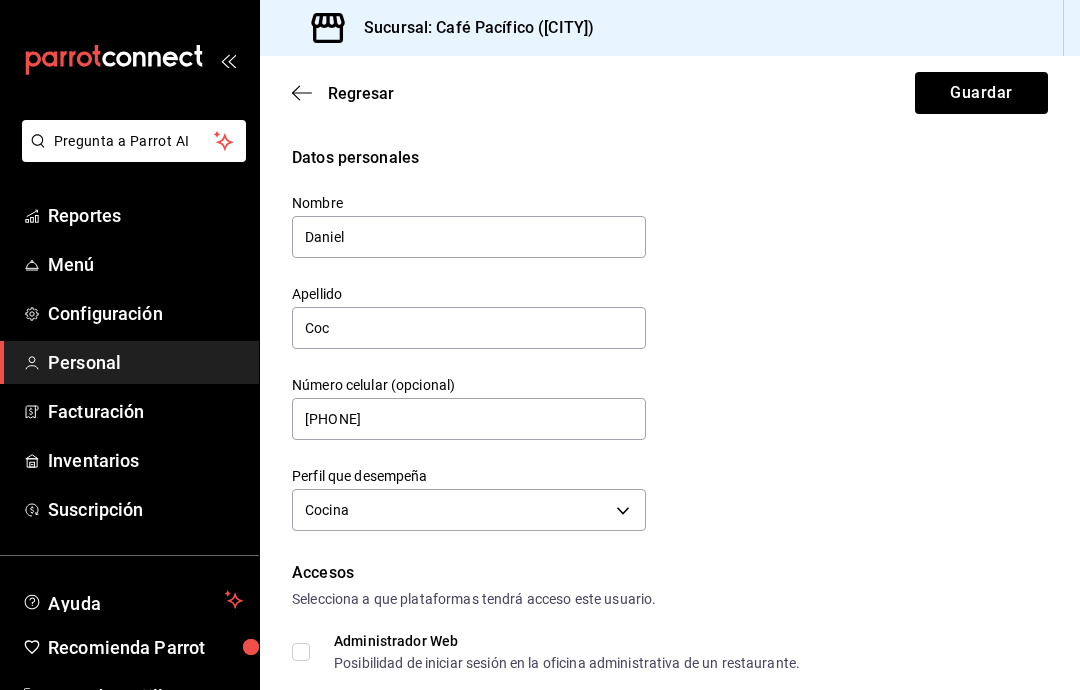 scroll, scrollTop: 549, scrollLeft: 0, axis: vertical 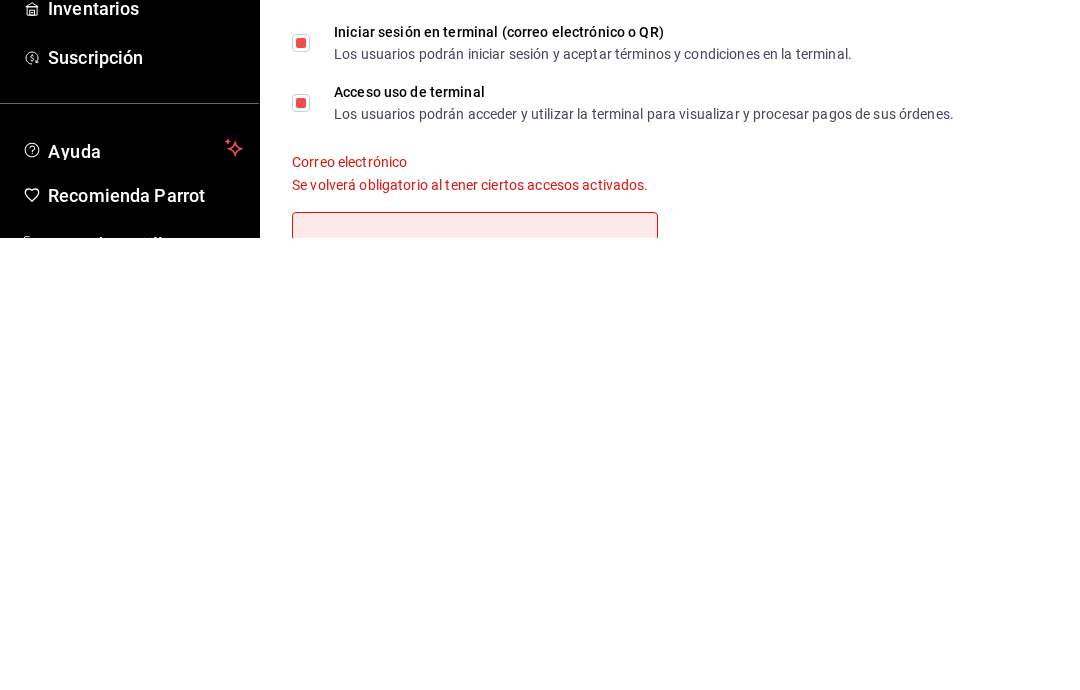click on "Acceso uso de terminal Los usuarios podrán acceder y utilizar la terminal para visualizar y procesar pagos de sus órdenes." at bounding box center (301, 555) 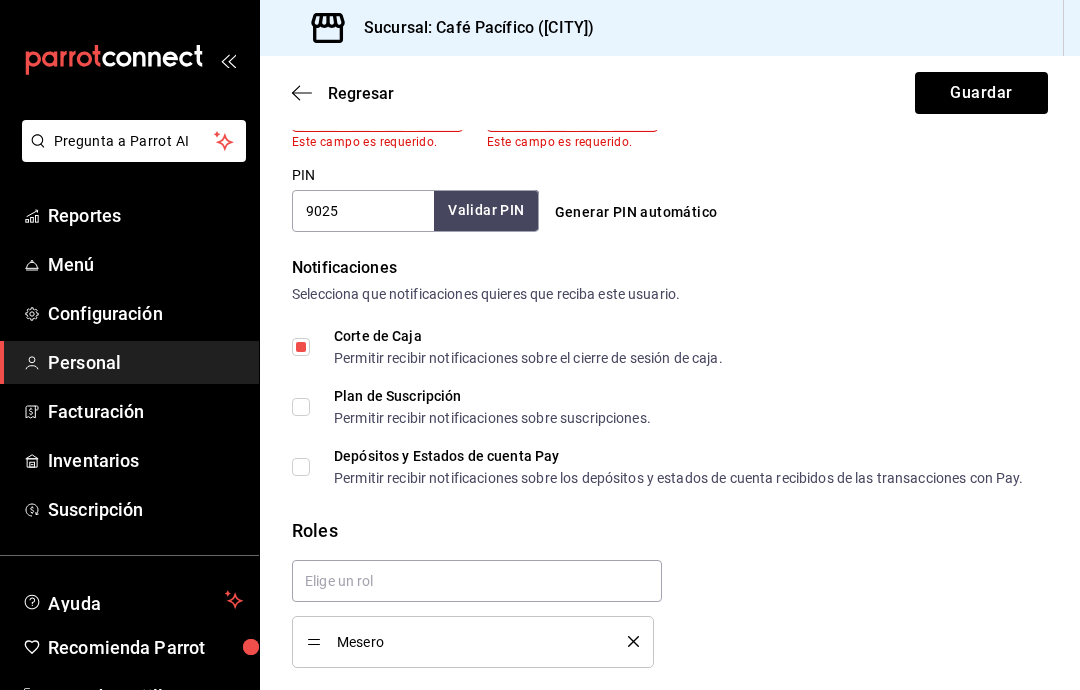 scroll, scrollTop: 939, scrollLeft: 0, axis: vertical 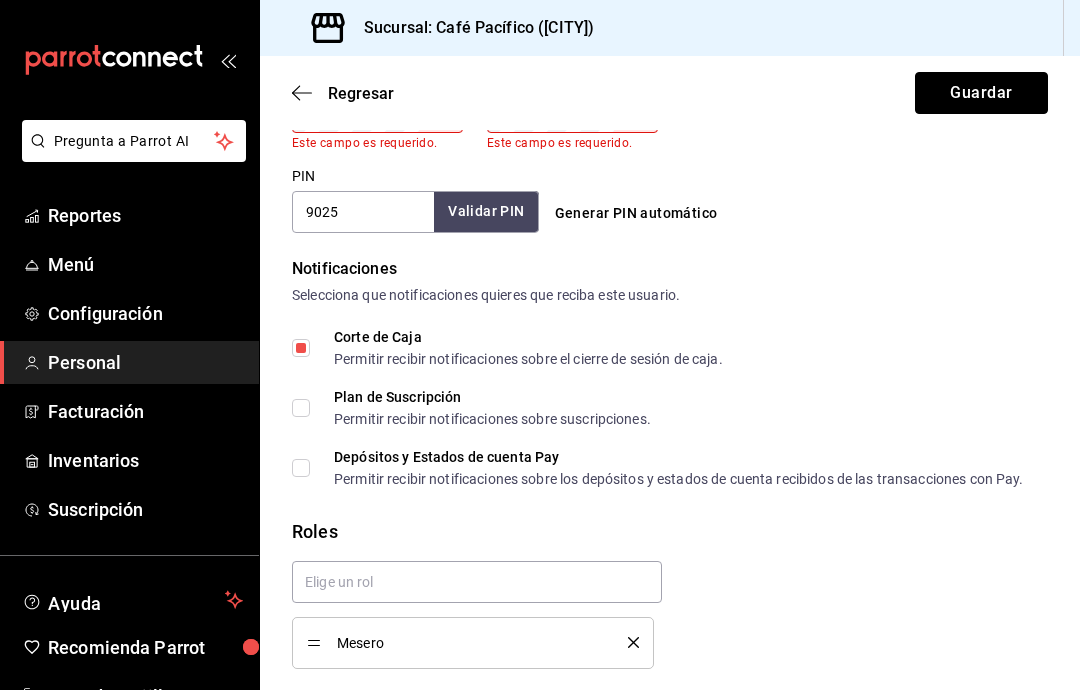 click on "Guardar" at bounding box center [981, 93] 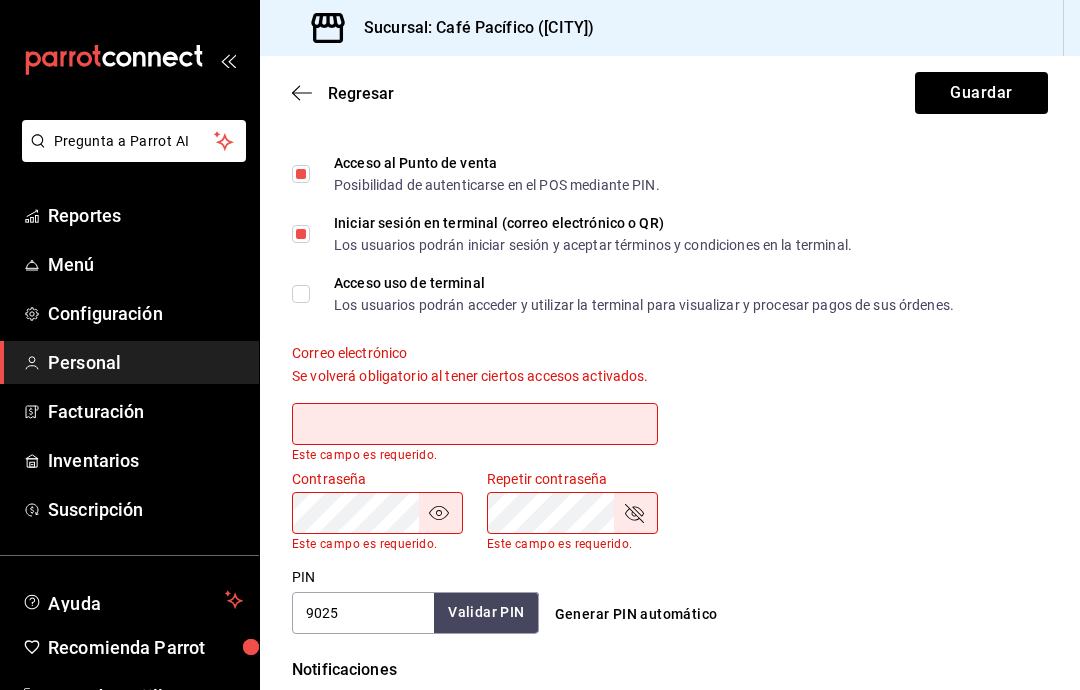 scroll, scrollTop: 539, scrollLeft: 0, axis: vertical 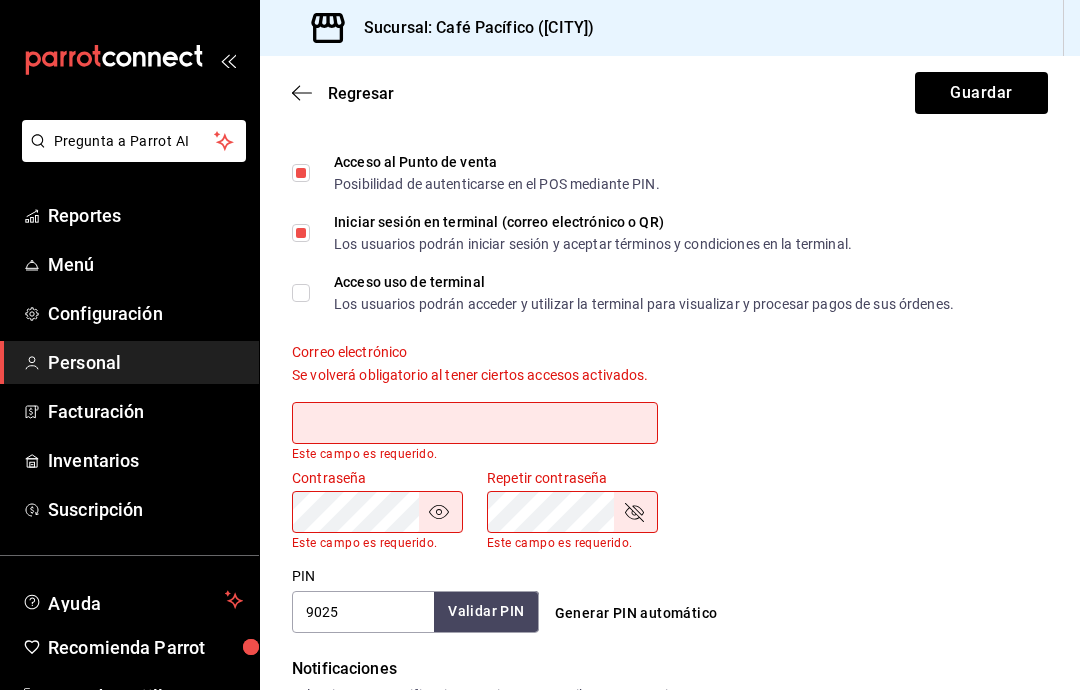 click on "Iniciar sesión en terminal (correo electrónico o QR) Los usuarios podrán iniciar sesión y aceptar términos y condiciones en la terminal." at bounding box center [301, 233] 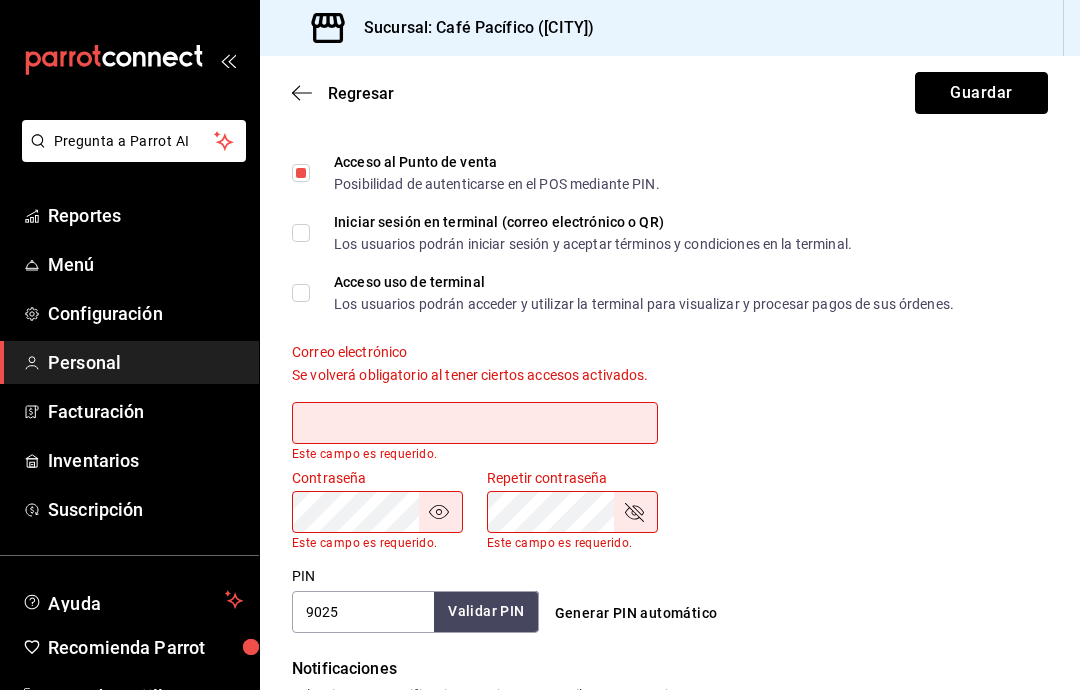 click on "Guardar" at bounding box center [981, 93] 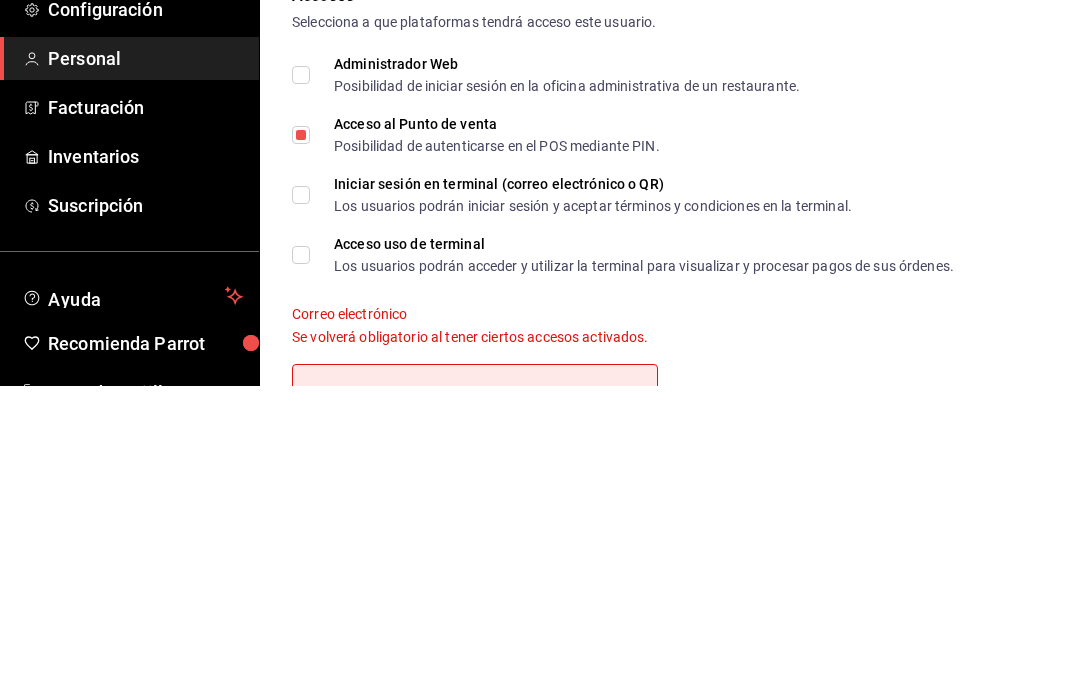 scroll, scrollTop: 271, scrollLeft: 0, axis: vertical 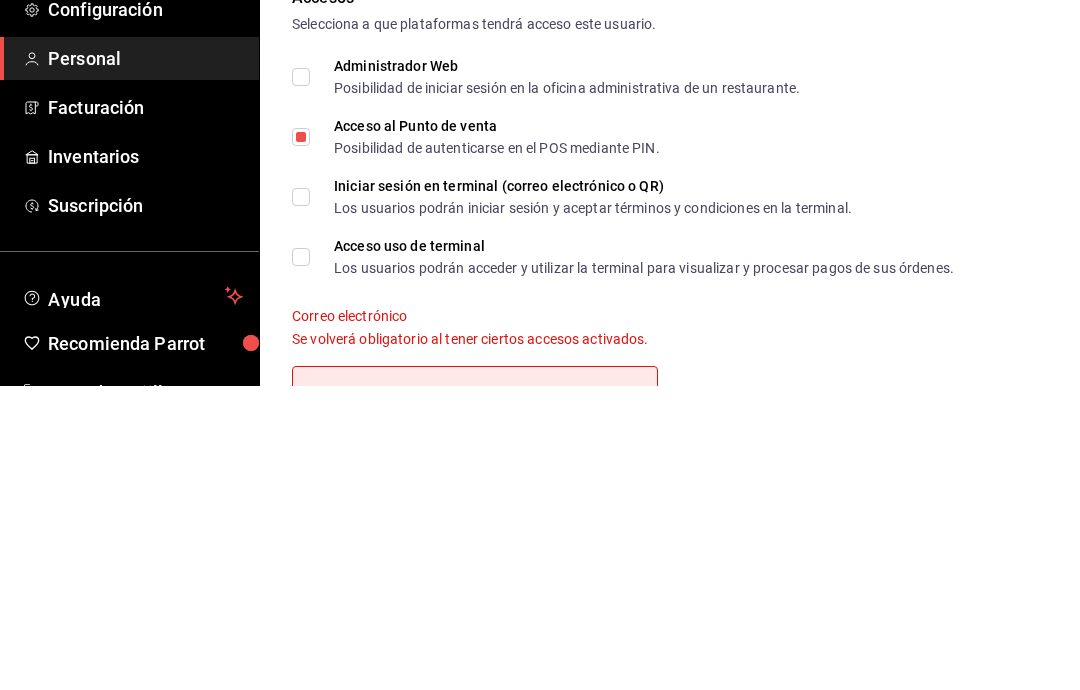 click on "Acceso al Punto de venta Posibilidad de autenticarse en el POS mediante PIN." at bounding box center [301, 441] 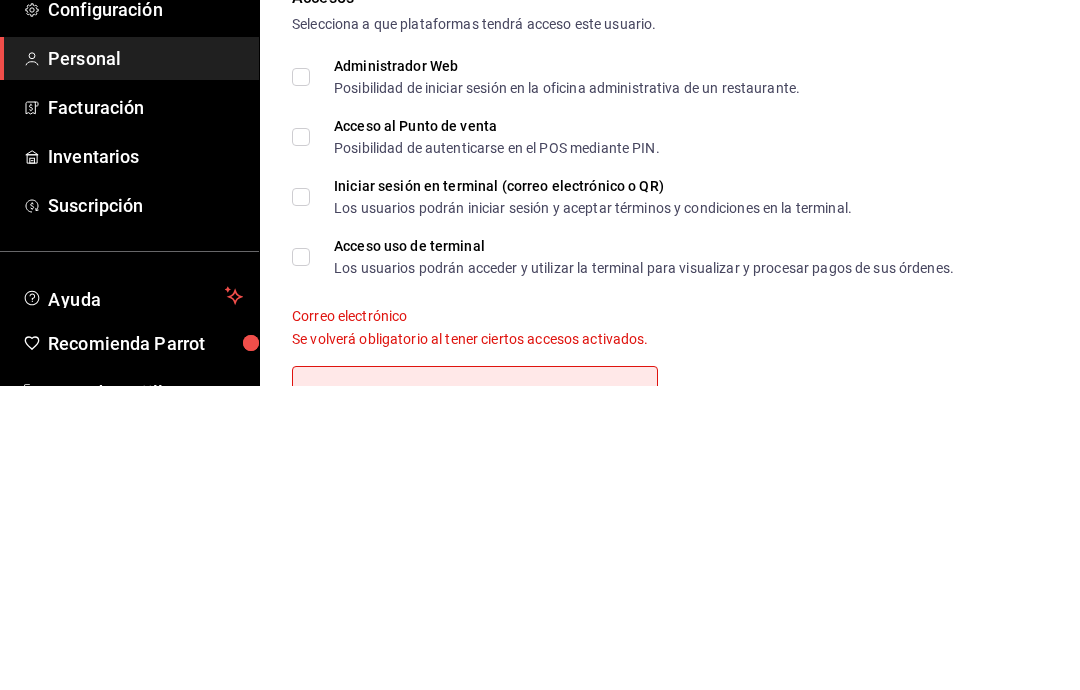 scroll, scrollTop: 80, scrollLeft: 0, axis: vertical 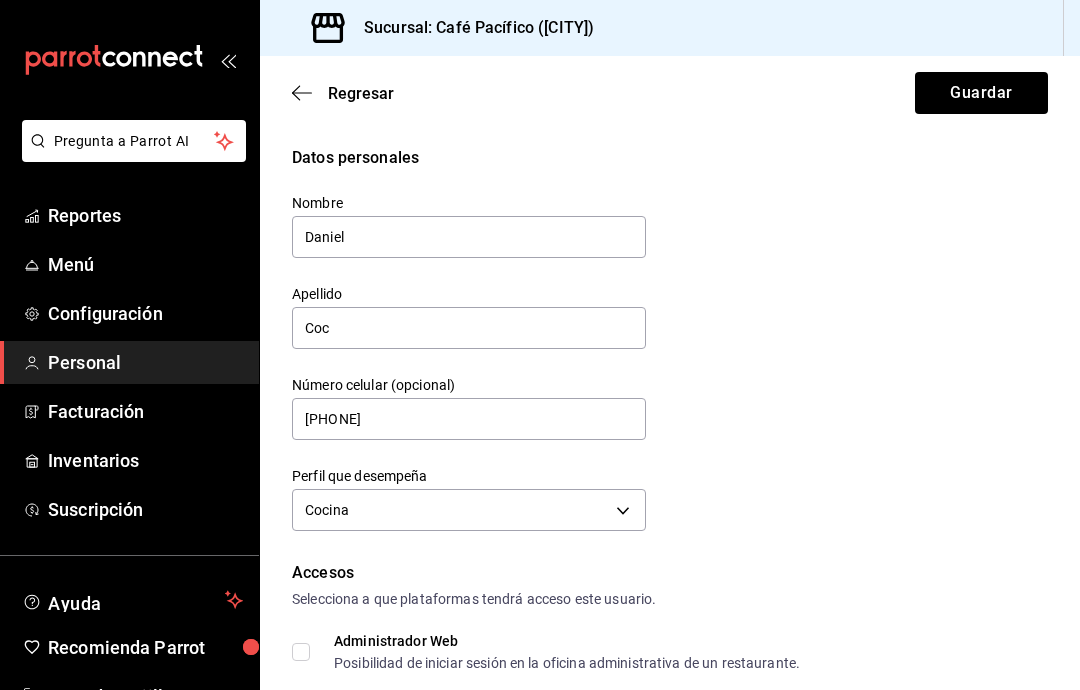 click on "Personal" at bounding box center [145, 362] 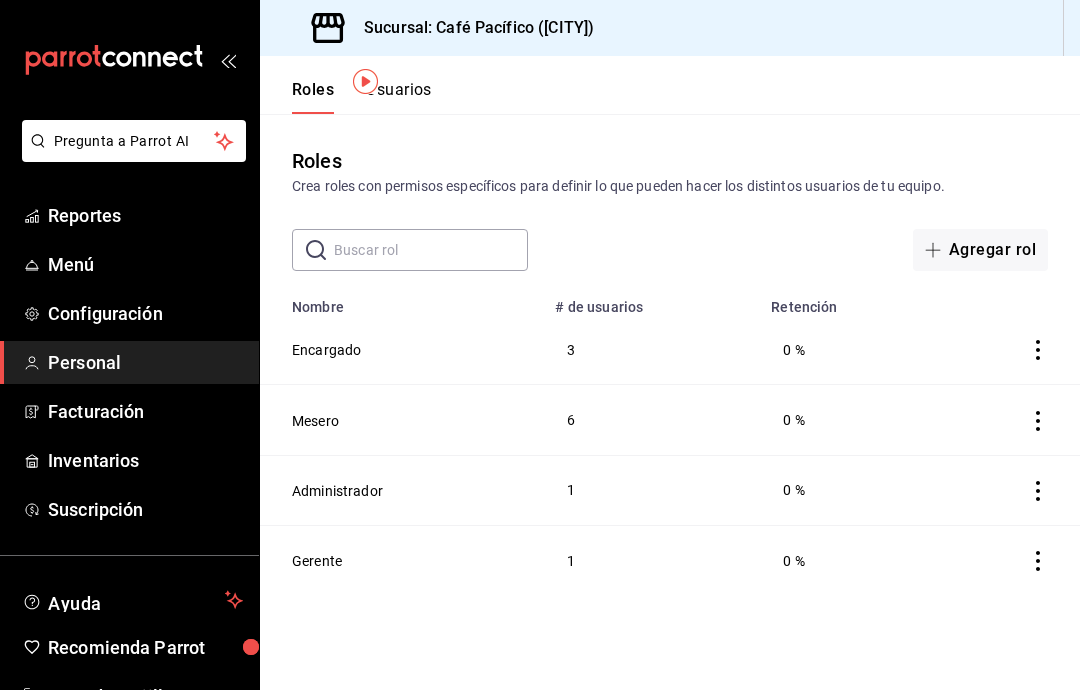 scroll, scrollTop: 0, scrollLeft: 0, axis: both 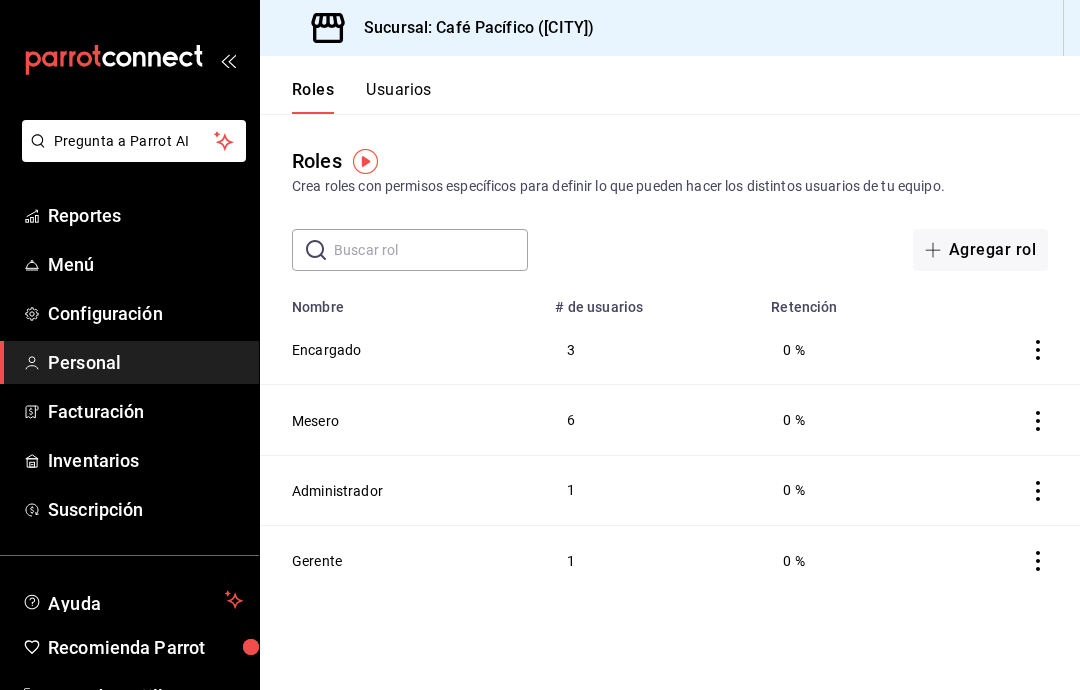 click on "Usuarios" at bounding box center (399, 97) 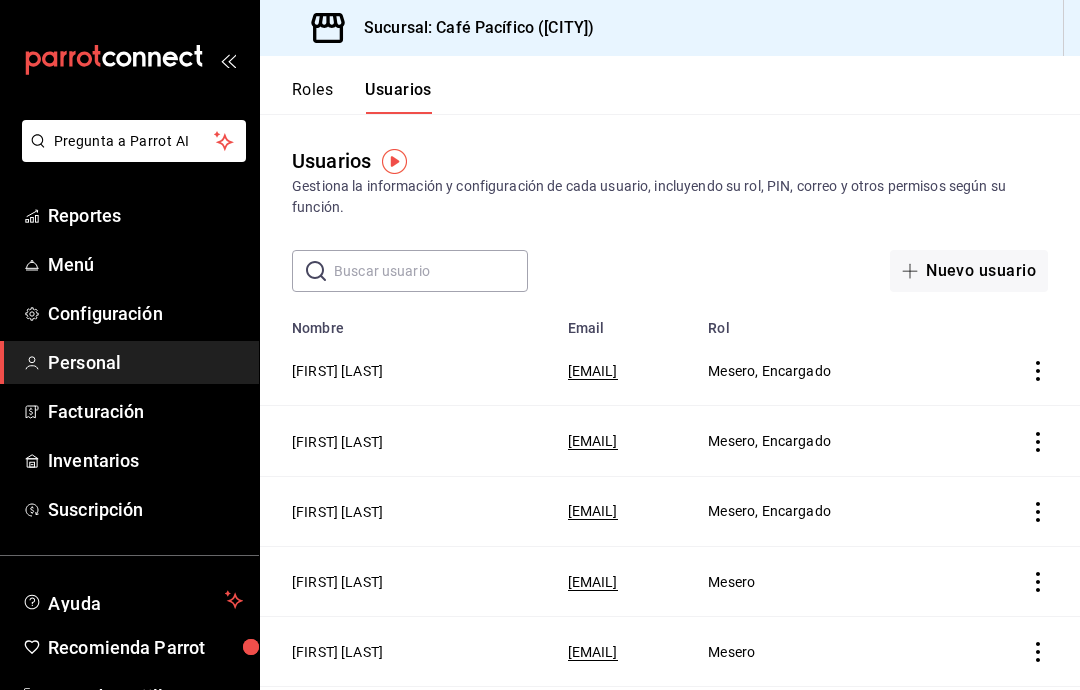click on "[FIRST] [LAST]" at bounding box center [337, 442] 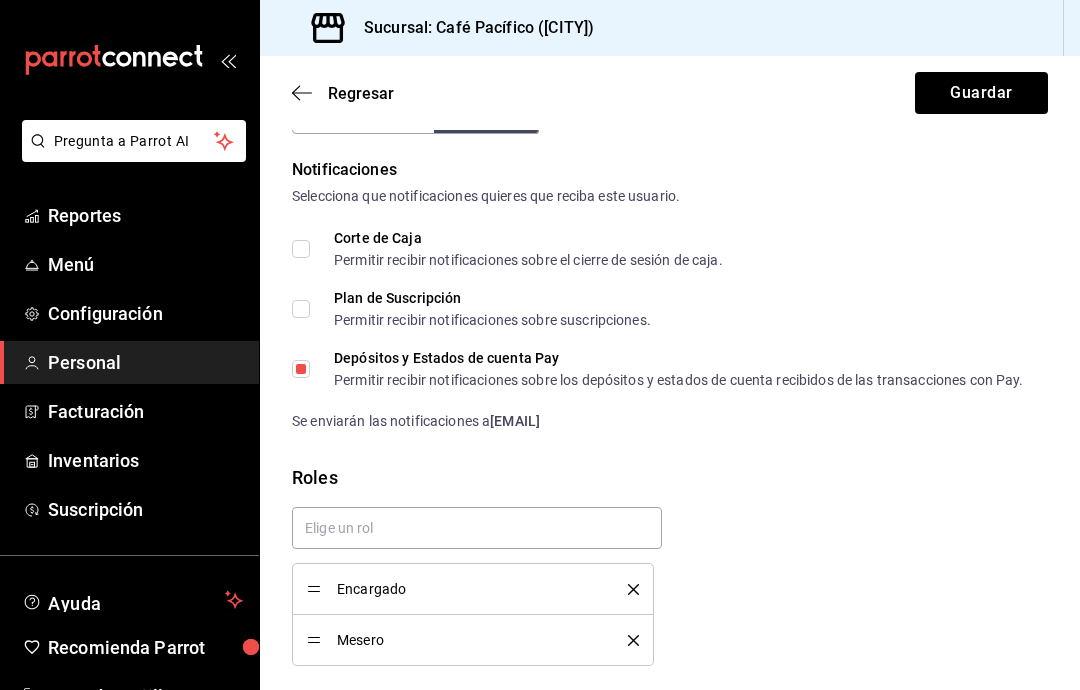 scroll, scrollTop: 1004, scrollLeft: 0, axis: vertical 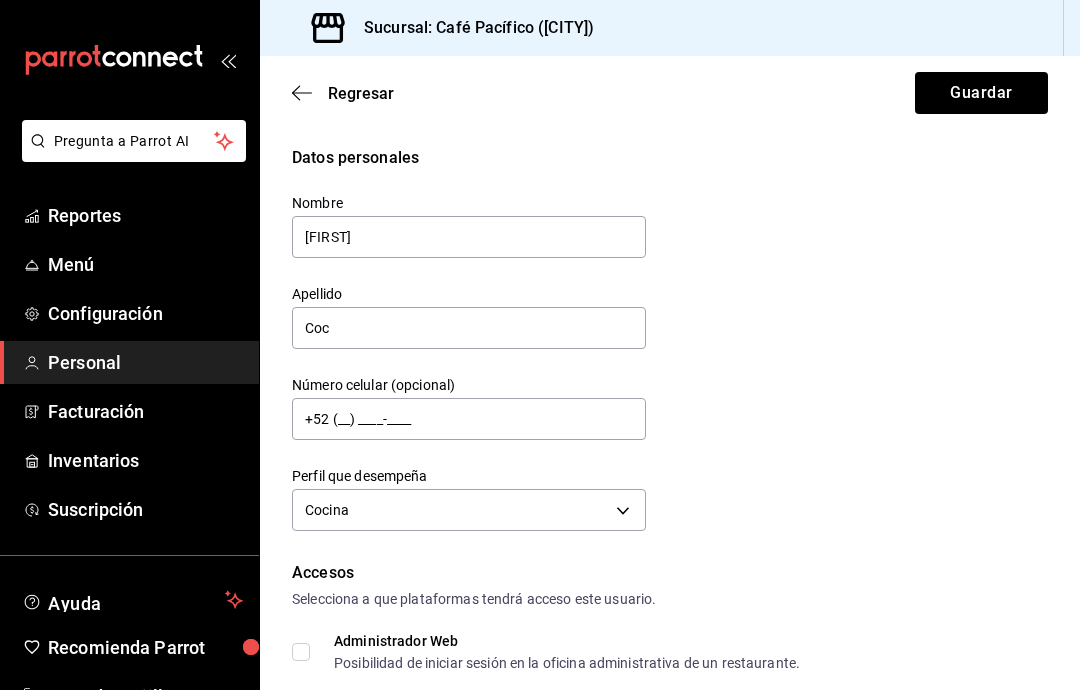click on "Regresar" at bounding box center [343, 93] 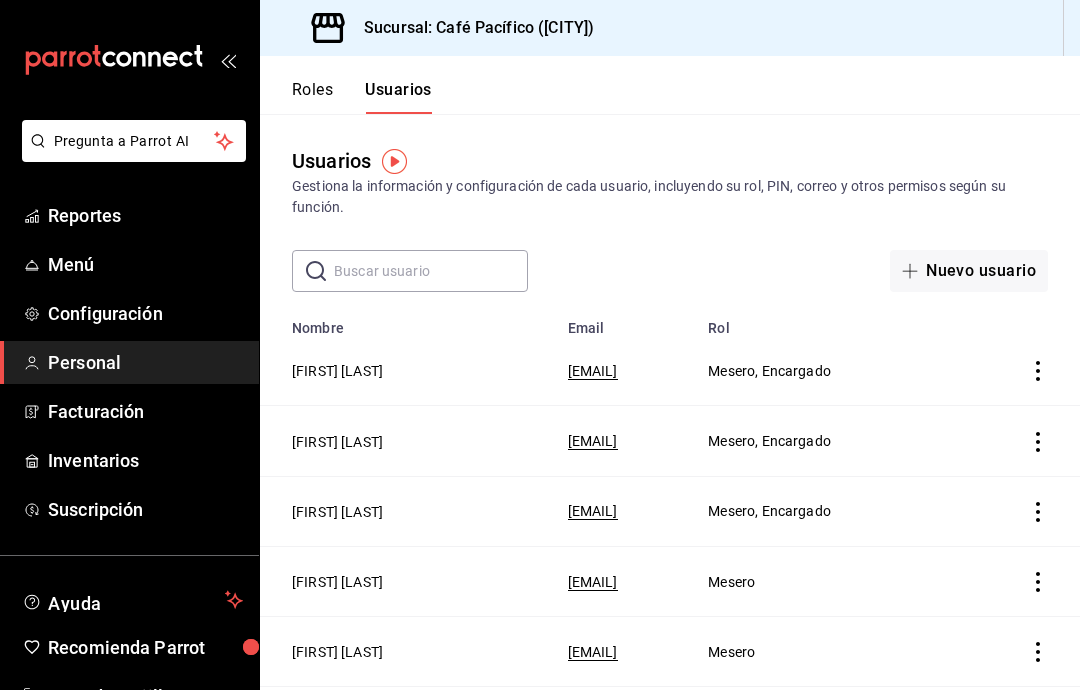 click on "Nuevo usuario" at bounding box center (969, 271) 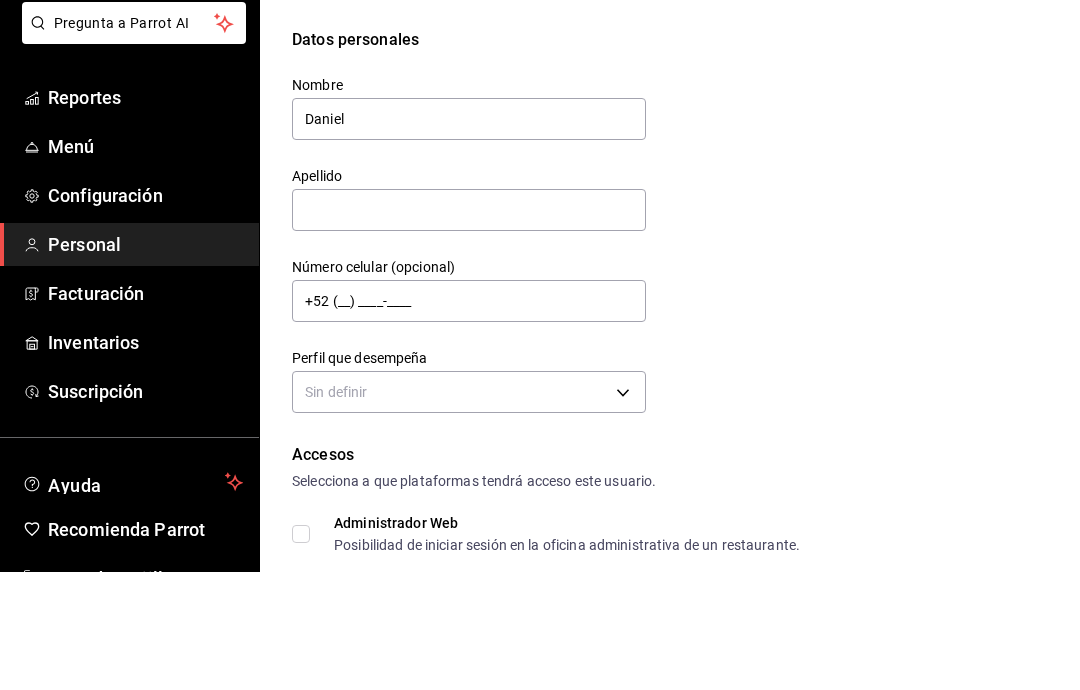 type on "Daniel" 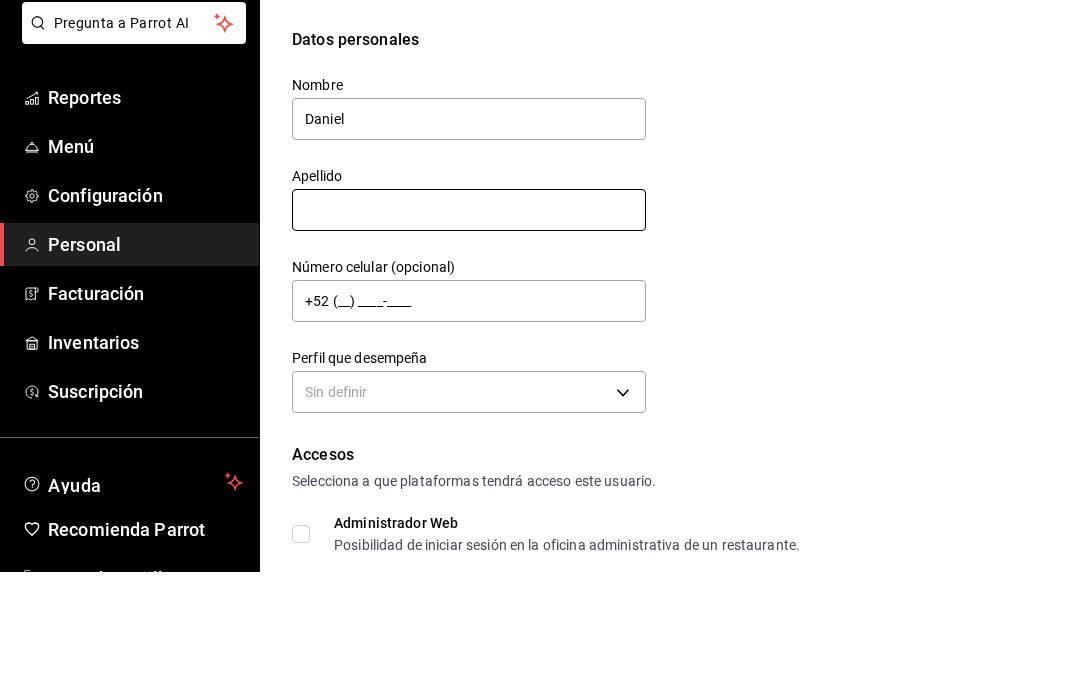 click at bounding box center [469, 328] 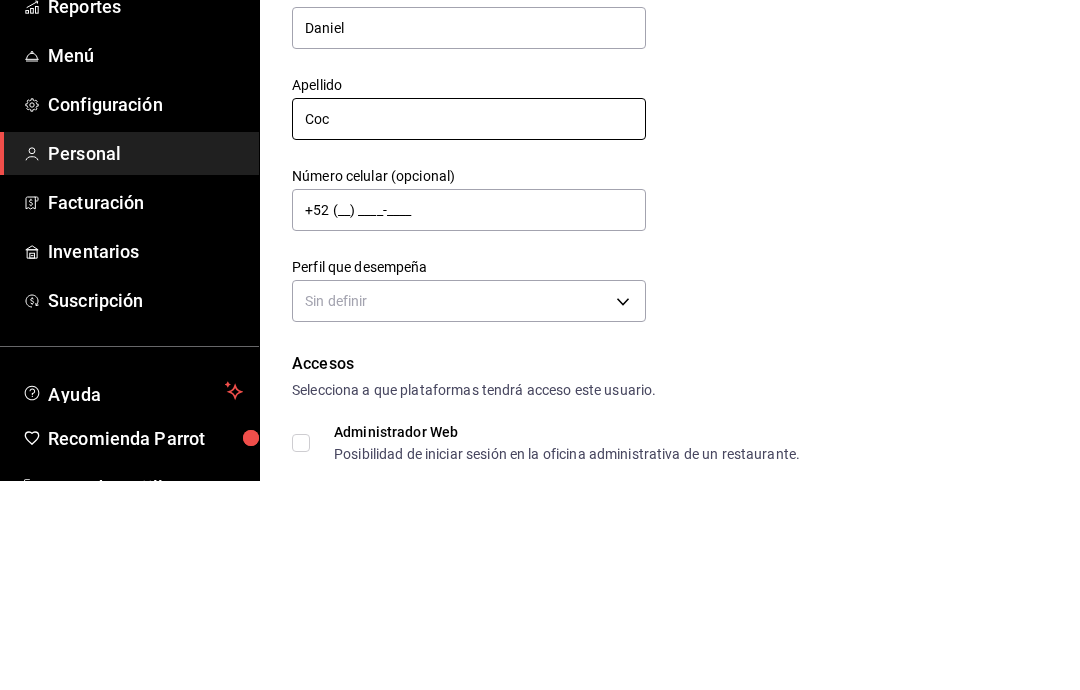 type on "Coc" 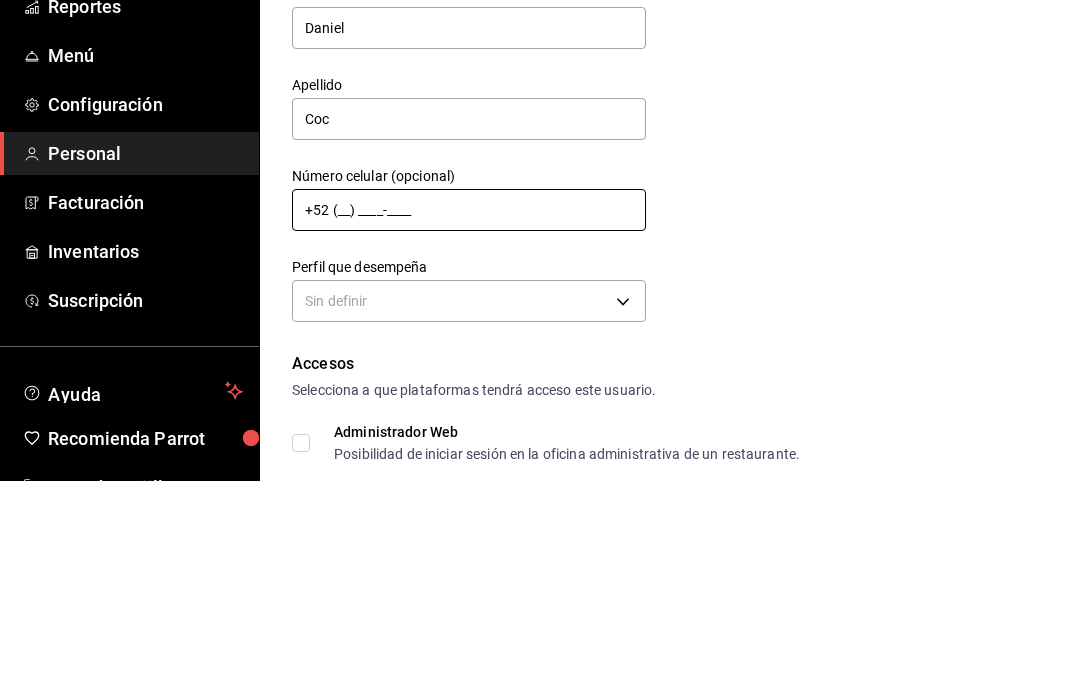 click on "+52 (__) ____-____" at bounding box center (469, 419) 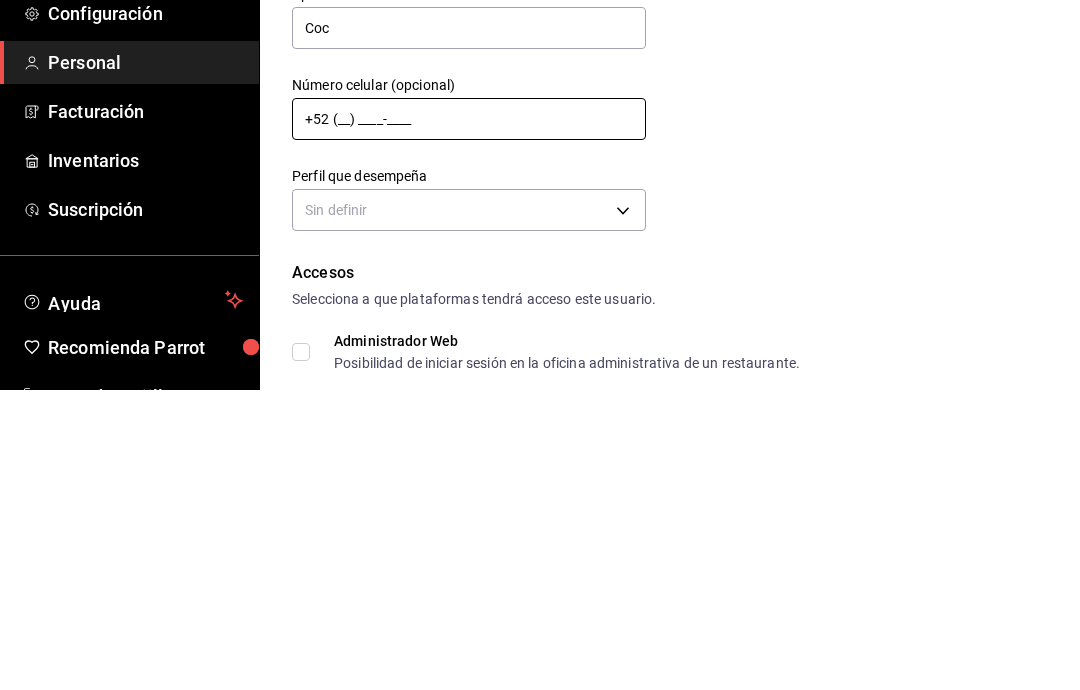 type on "[PHONE]" 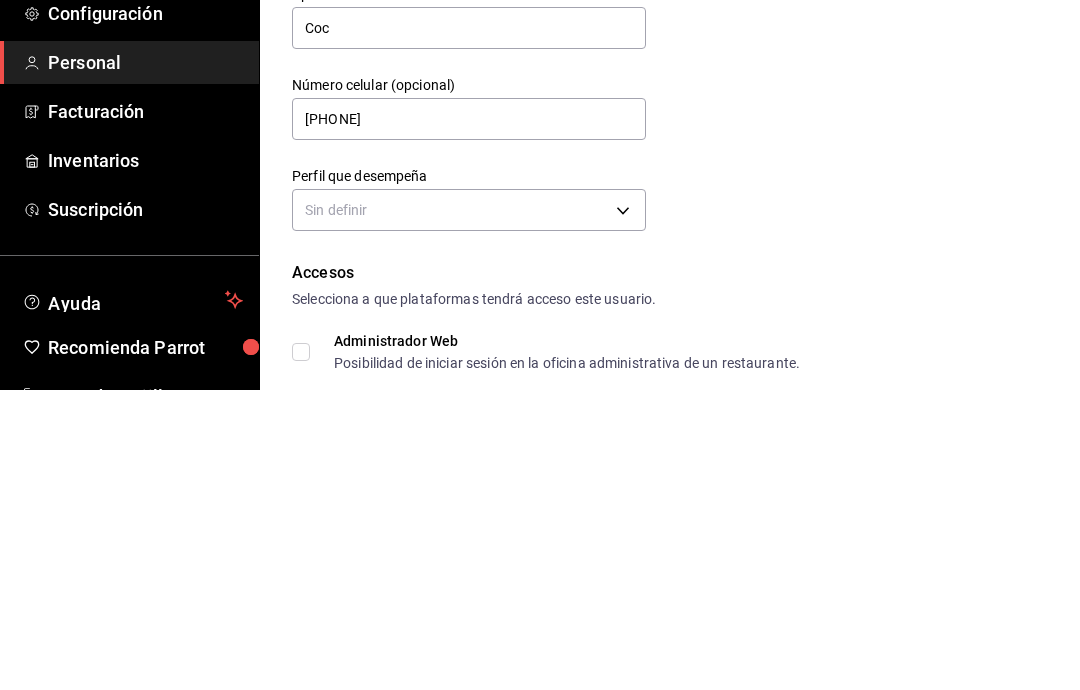 scroll, scrollTop: 80, scrollLeft: 0, axis: vertical 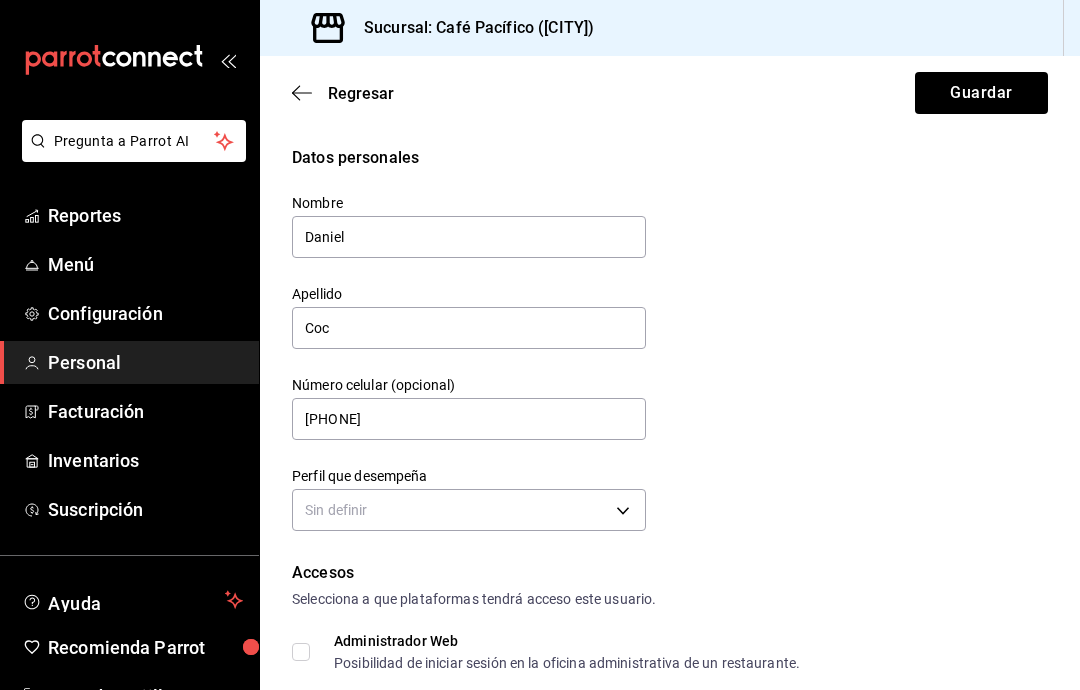 click on "Pregunta a Parrot AI Reportes   Menú   Configuración   Personal   Facturación   Inventarios   Suscripción   Ayuda Recomienda Parrot   [PERSON]   Sugerir nueva función   Sucursal: Café Pacífico ([CITY]) Regresar Guardar Datos personales Nombre [FIRST] Apellido [LAST] Número celular (opcional) [PHONE] Perfil que desempeña Sin definir Accesos Selecciona a que plataformas tendrá acceso este usuario. Administrador Web Posibilidad de iniciar sesión en la oficina administrativa de un restaurante.  Acceso al Punto de venta Posibilidad de autenticarse en el POS mediante PIN.  Iniciar sesión en terminal (correo electrónico o QR) Los usuarios podrán iniciar sesión y aceptar términos y condiciones en la terminal. Acceso uso de terminal Los usuarios podrán acceder y utilizar la terminal para visualizar y procesar pagos de sus órdenes. Correo electrónico Se volverá obligatorio al tener ciertos accesos activados. Contraseña Contraseña Repetir contraseña Repetir contraseña PIN Validar PIN" at bounding box center (540, 345) 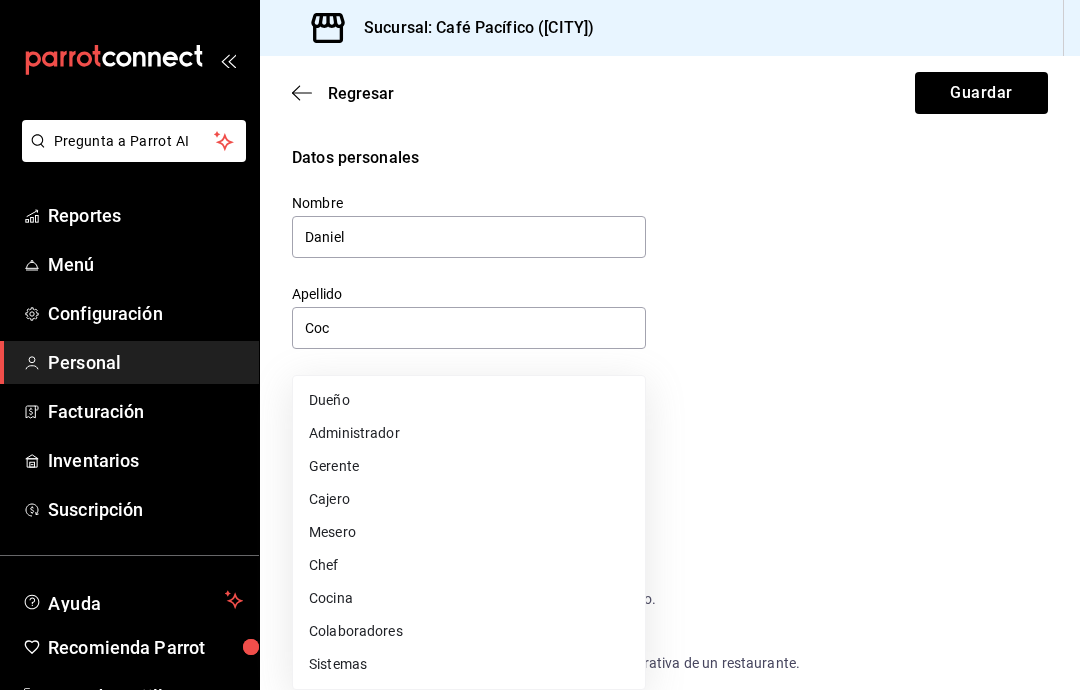 click on "Cocina" at bounding box center [469, 598] 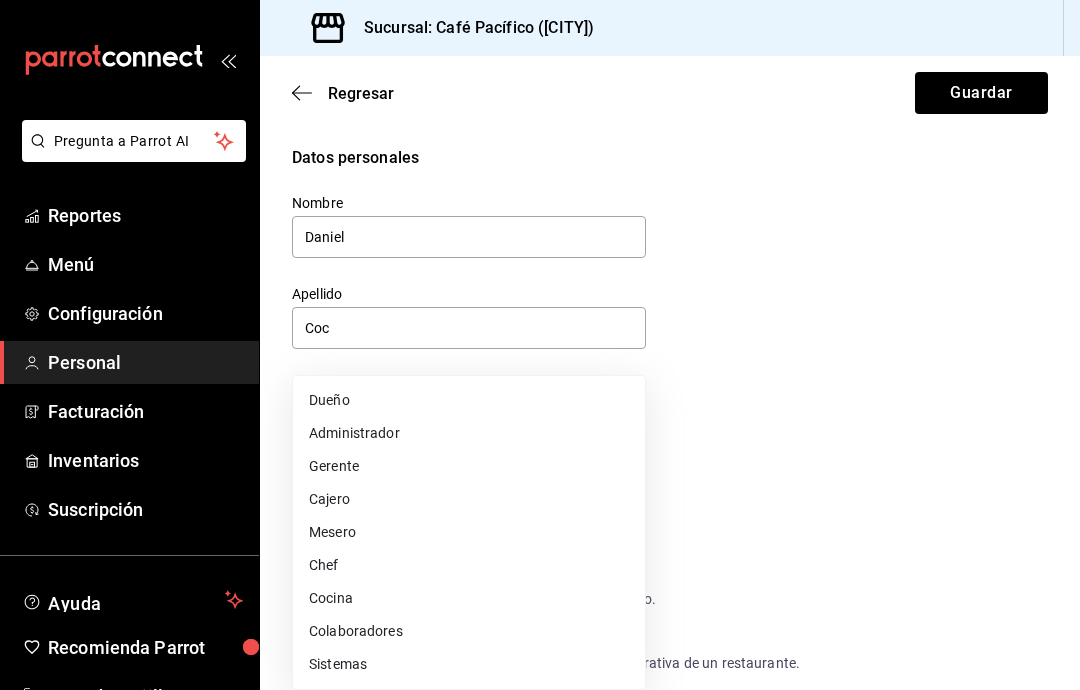 type on "KITCHEN" 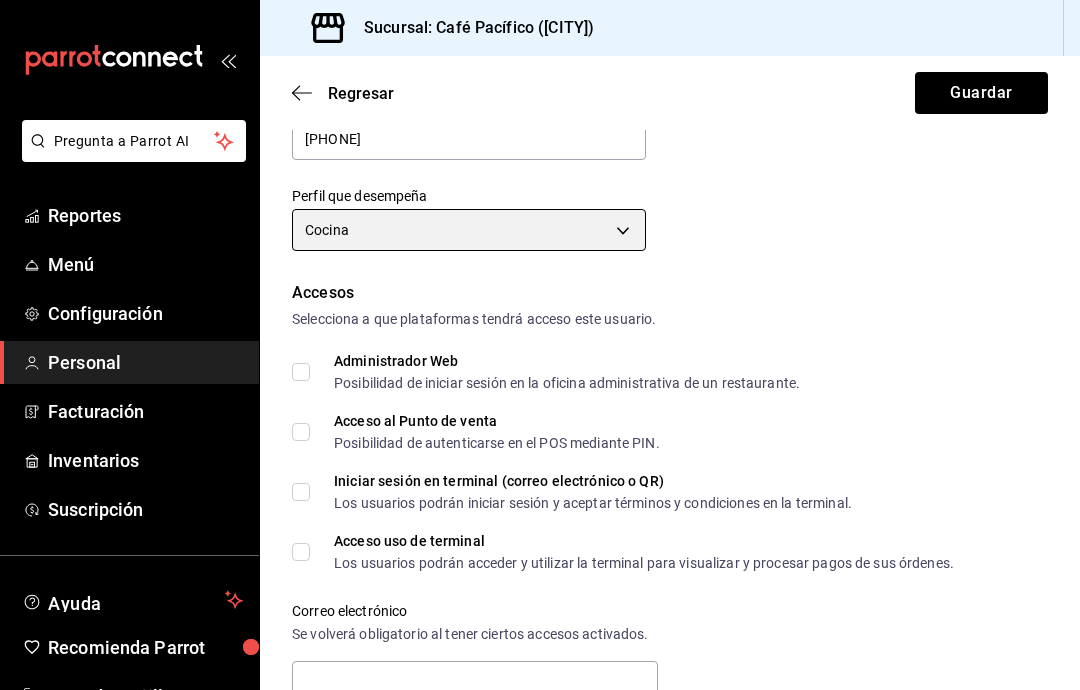 scroll, scrollTop: 320, scrollLeft: 0, axis: vertical 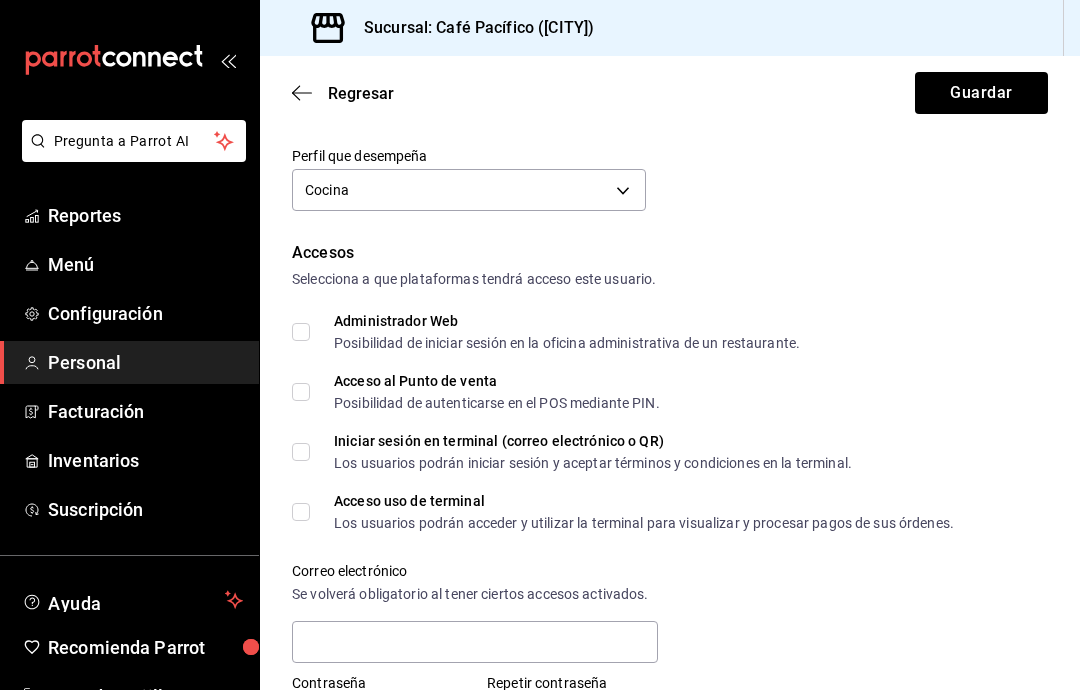 click on "Acceso al Punto de venta Posibilidad de autenticarse en el POS mediante PIN." at bounding box center [301, 392] 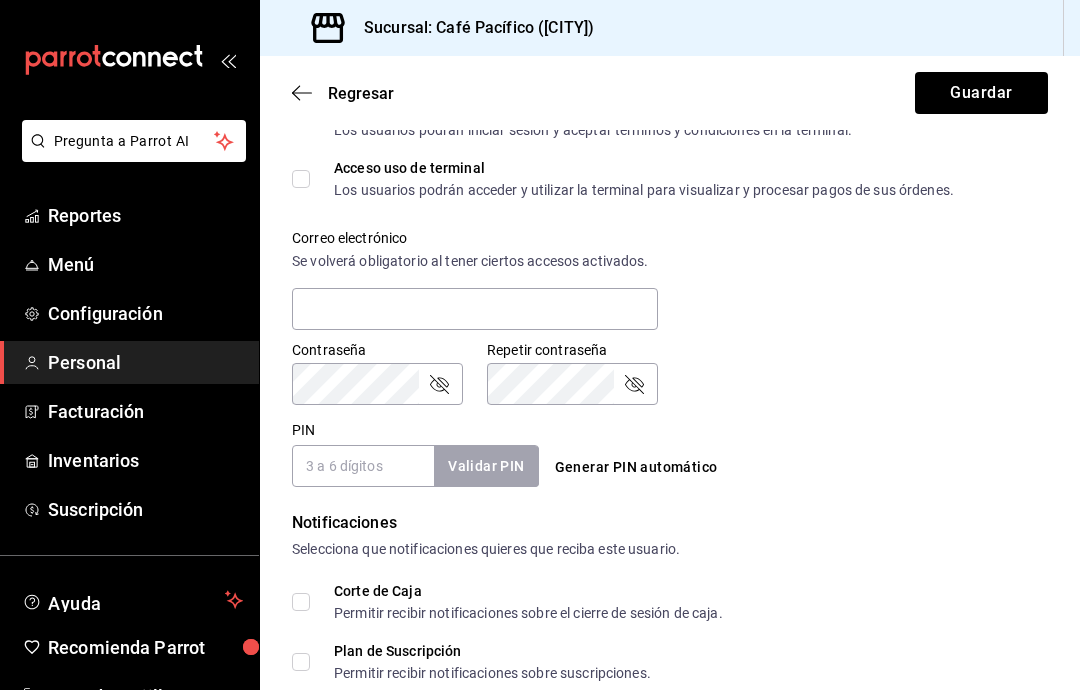 scroll, scrollTop: 659, scrollLeft: 0, axis: vertical 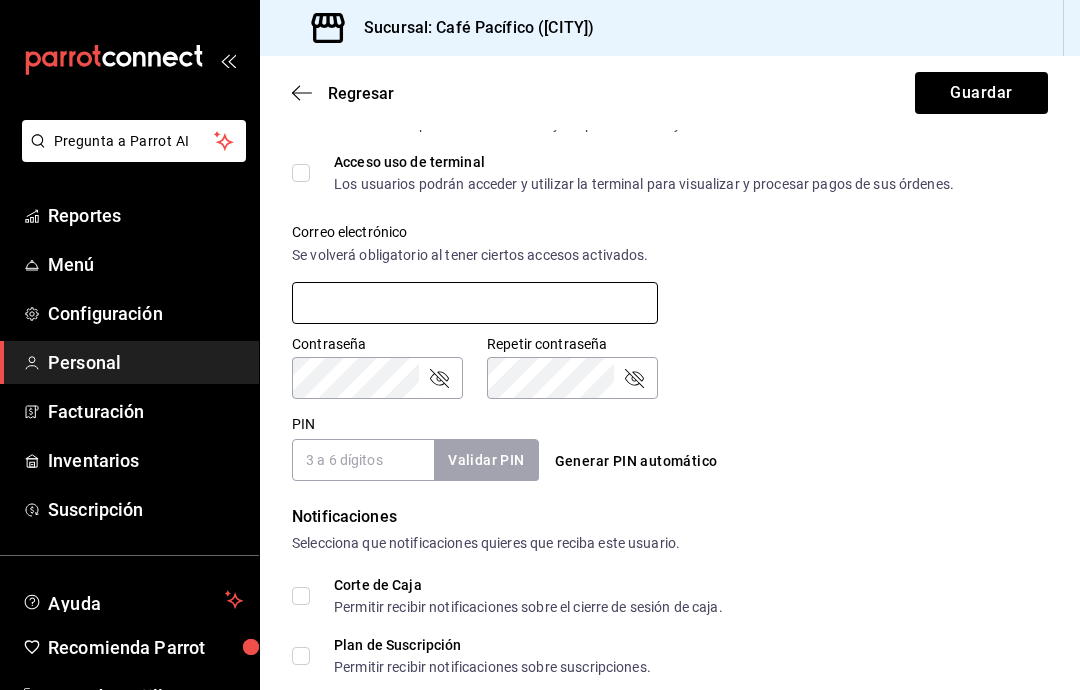 click at bounding box center (475, 303) 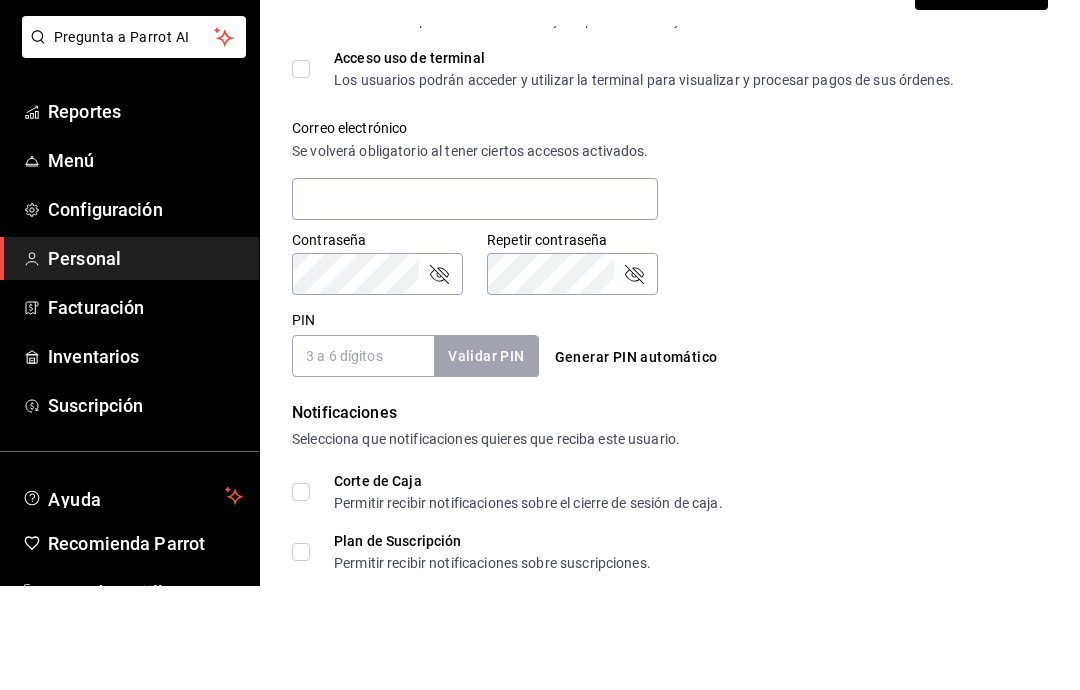 click on "Correo electrónico Se volverá obligatorio al tener ciertos accesos activados." at bounding box center [658, 263] 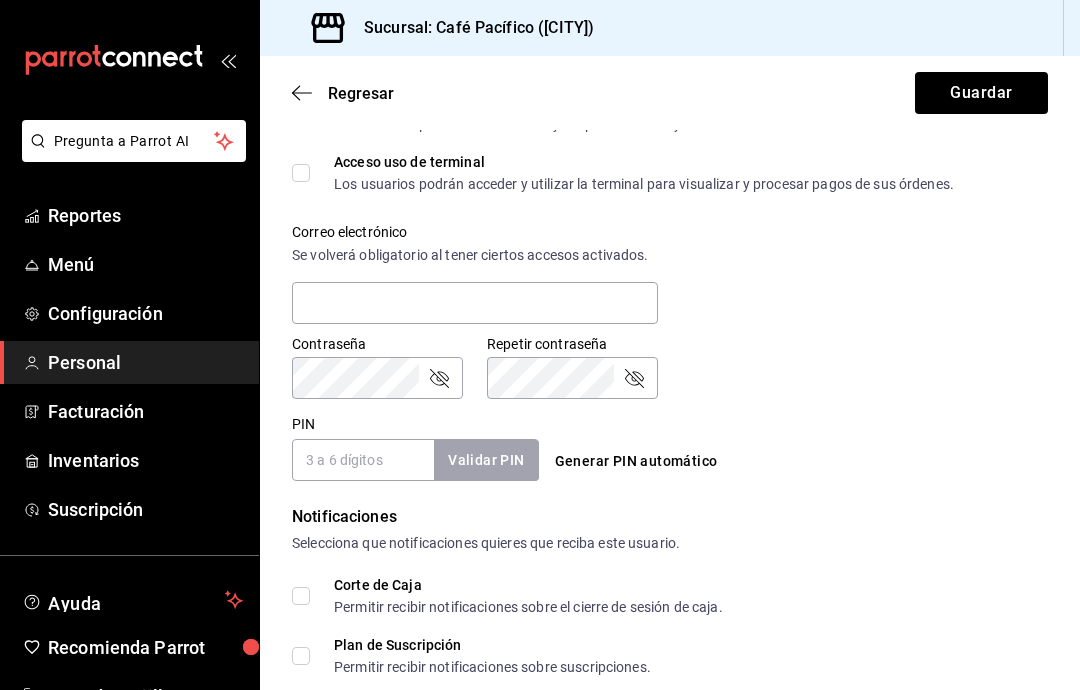 click on "PIN" at bounding box center [363, 460] 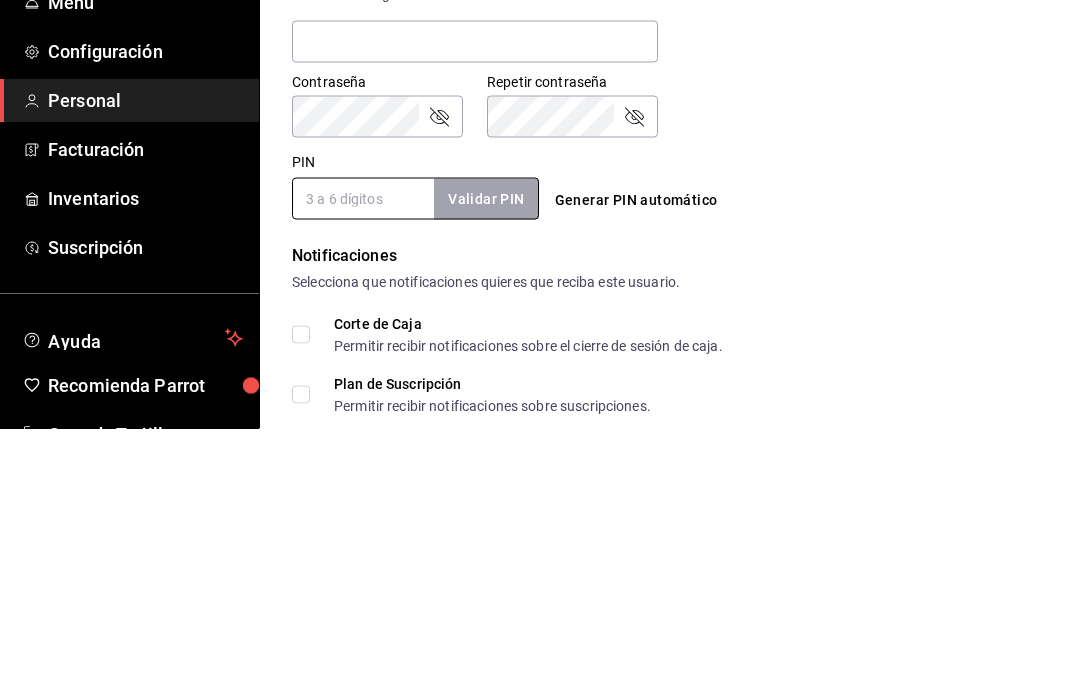 click on "Generar PIN automático" at bounding box center (636, 461) 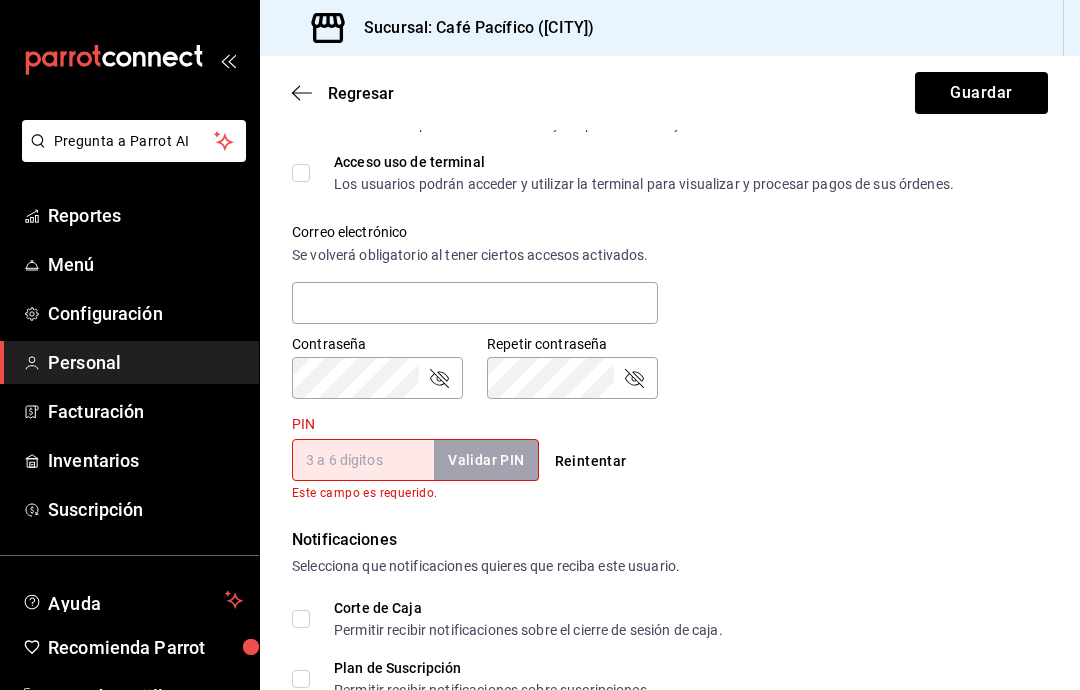 click on "Reintentar" at bounding box center (591, 461) 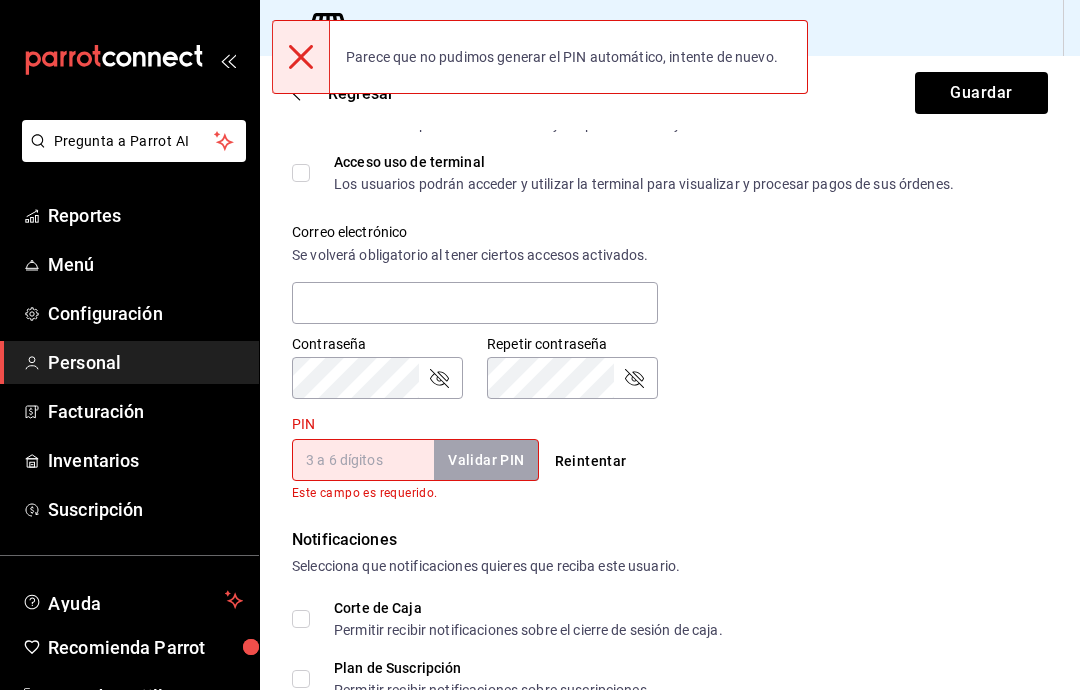 click on "PIN" at bounding box center (363, 460) 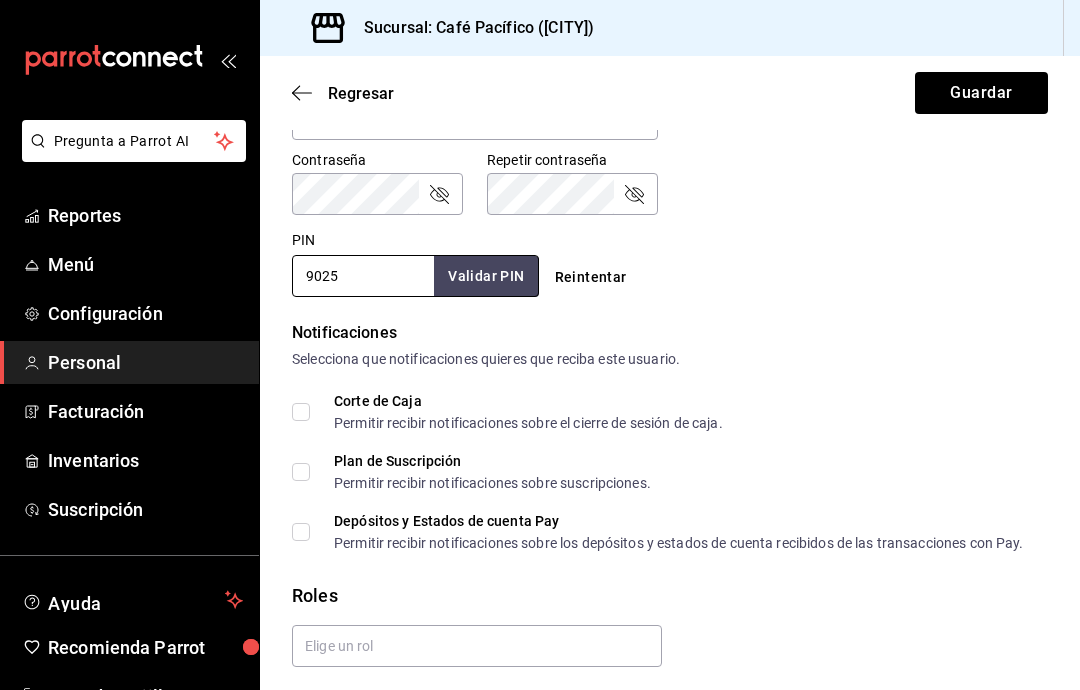 scroll, scrollTop: 842, scrollLeft: 0, axis: vertical 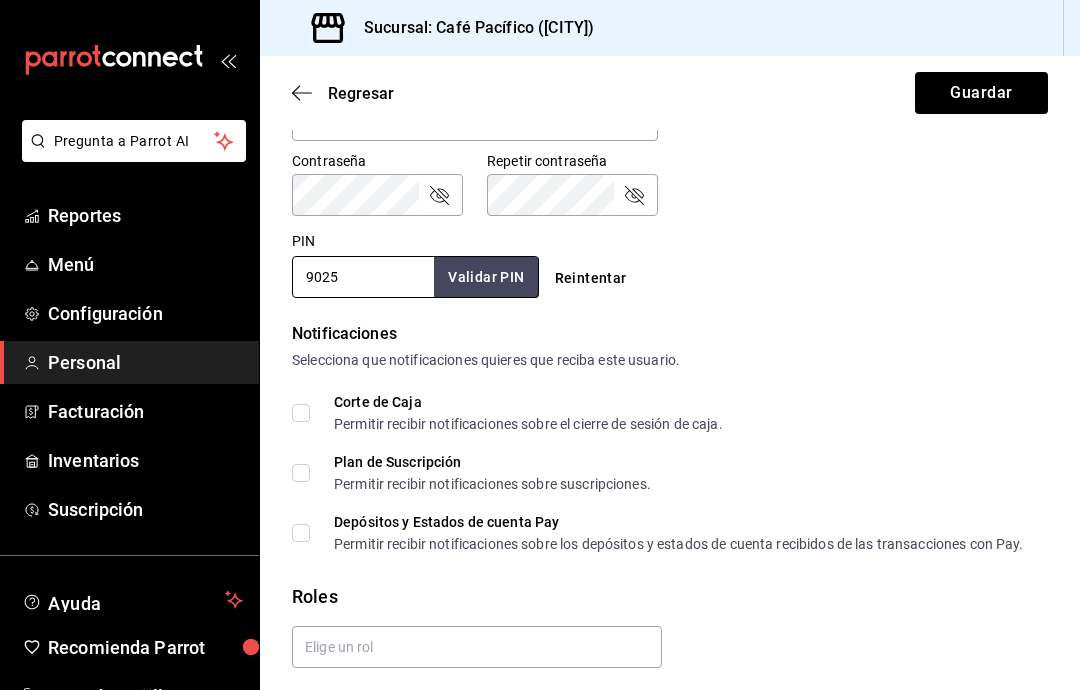 type on "9025" 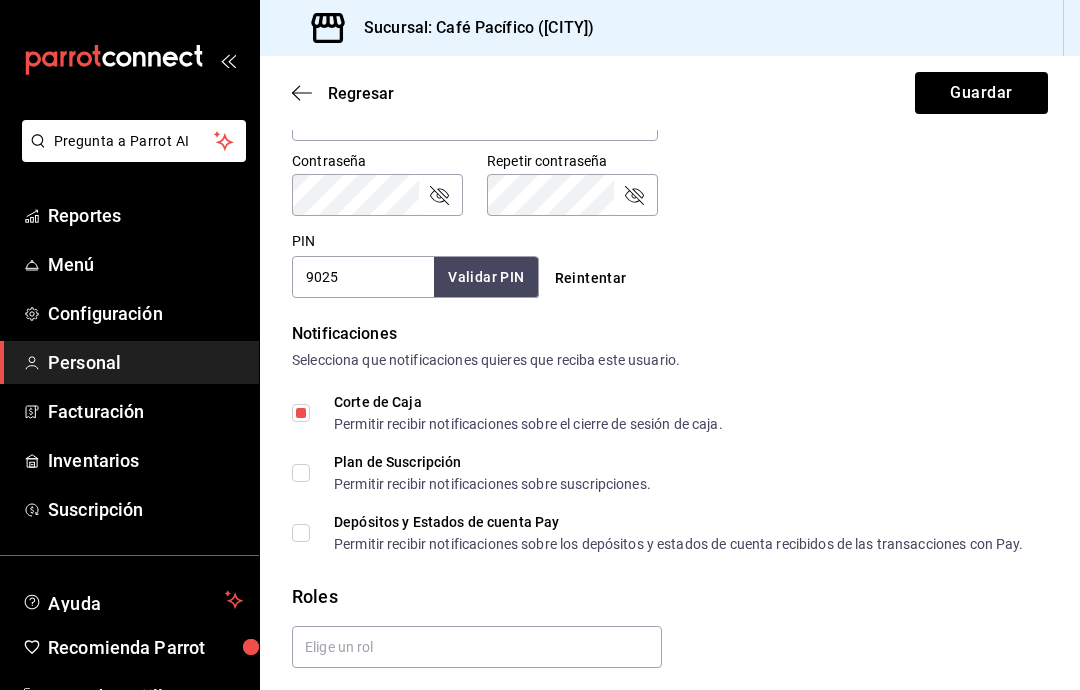 click on "Plan de Suscripción Permitir recibir notificaciones sobre suscripciones." at bounding box center [301, 473] 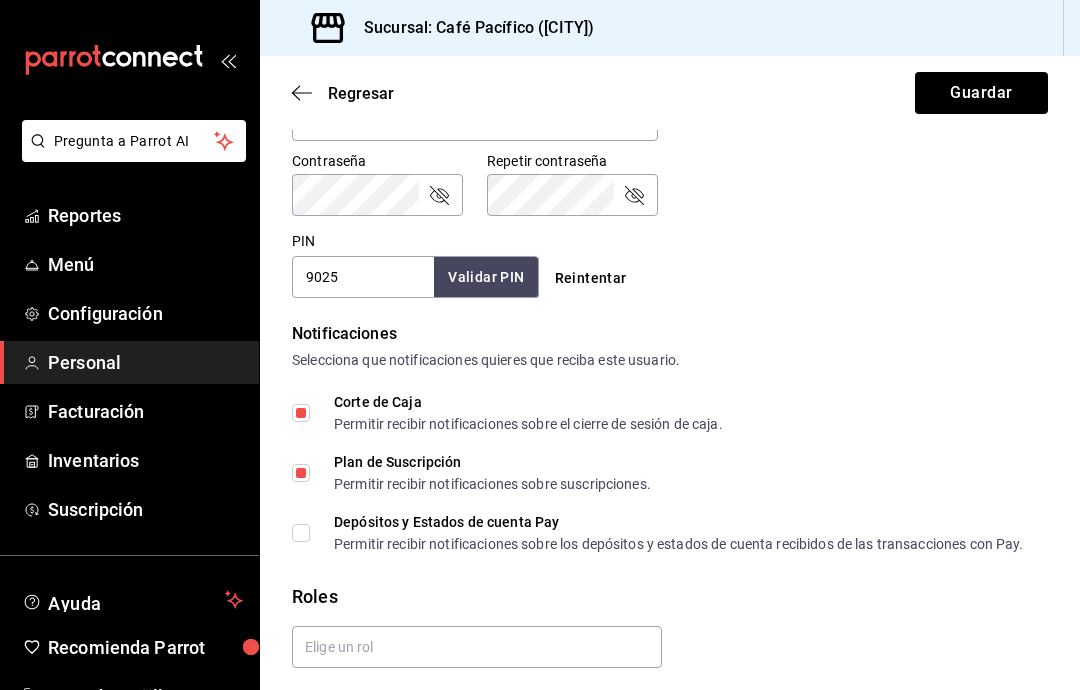 click on "Depósitos y Estados de cuenta Pay Permitir recibir notificaciones sobre los depósitos y estados de cuenta recibidos de las transacciones con Pay." at bounding box center [301, 533] 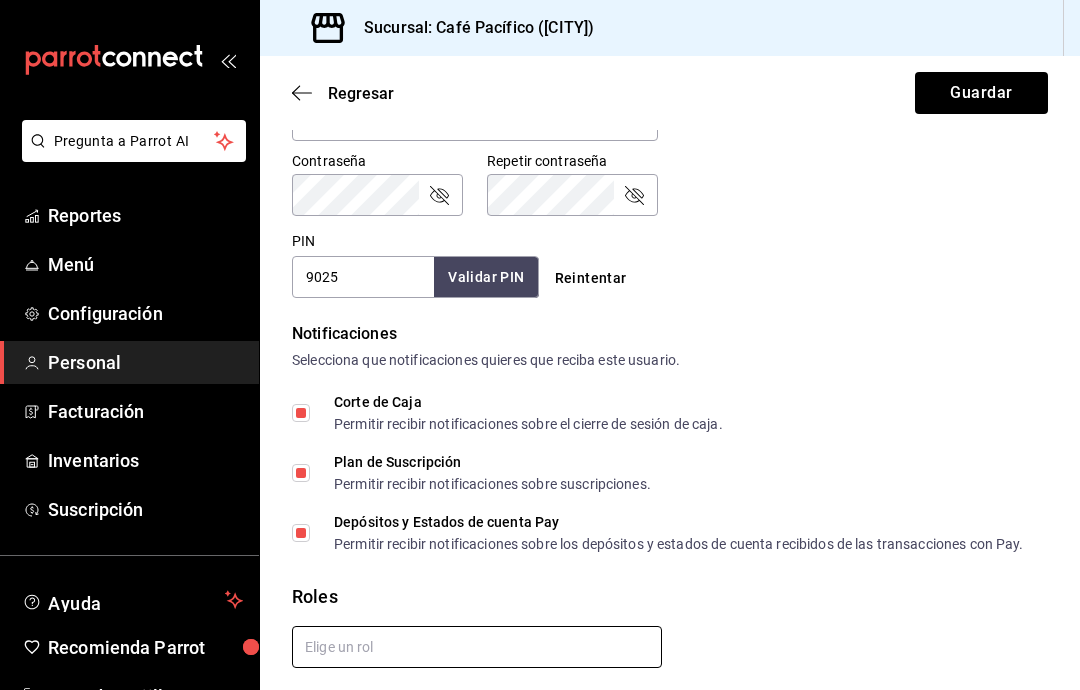 click at bounding box center [477, 647] 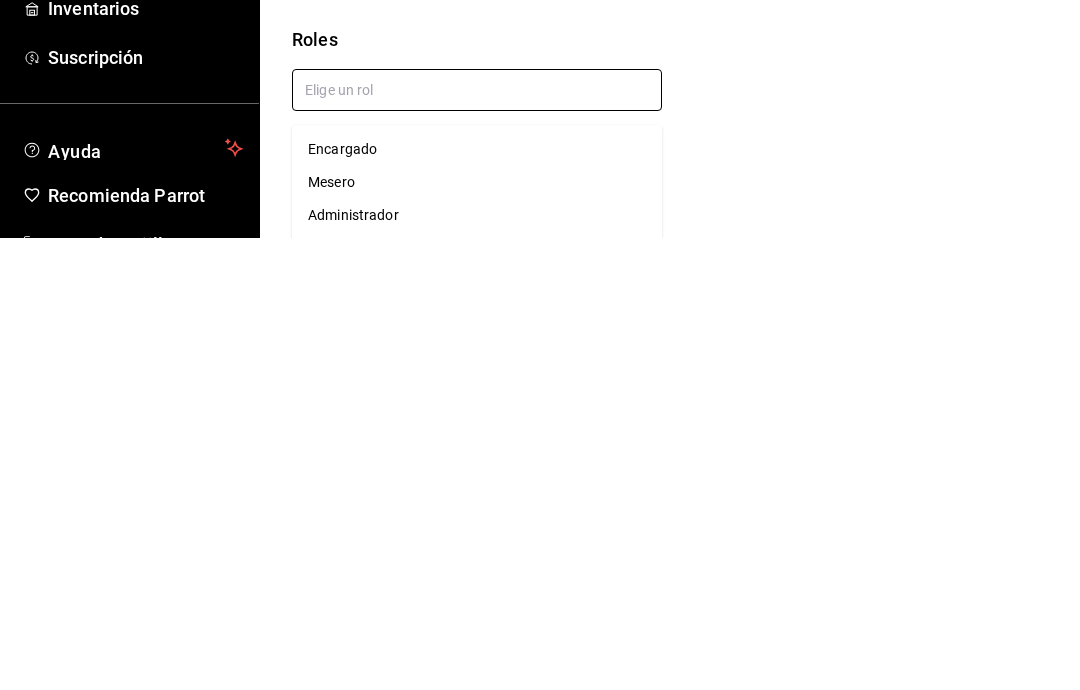 scroll, scrollTop: 140, scrollLeft: 0, axis: vertical 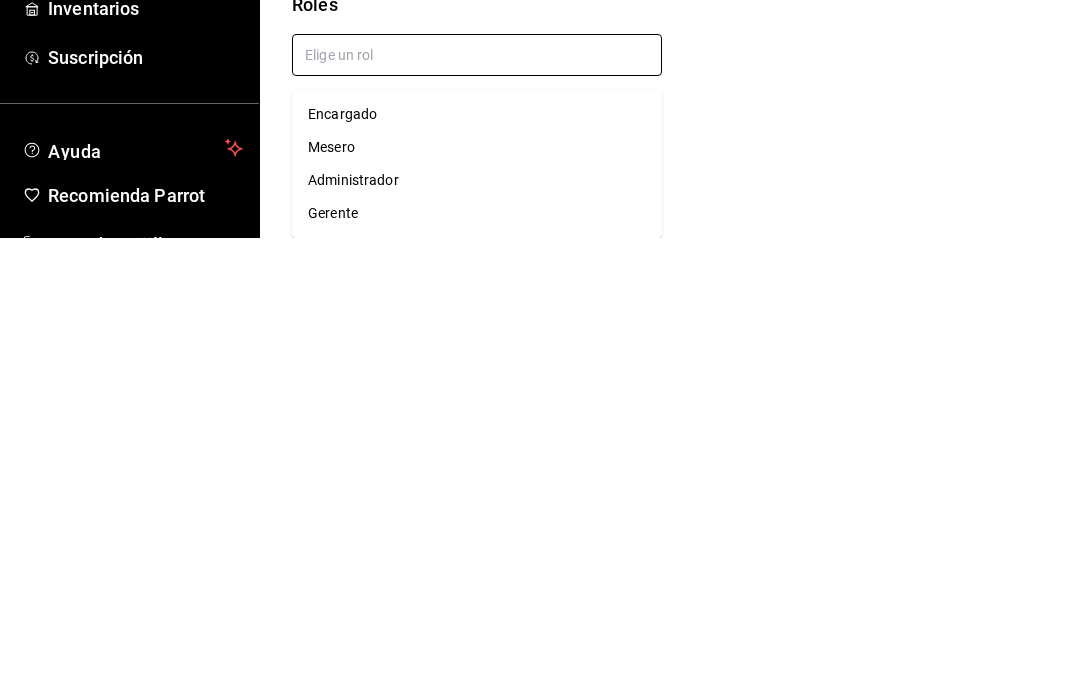 click on "Mesero" at bounding box center [477, 599] 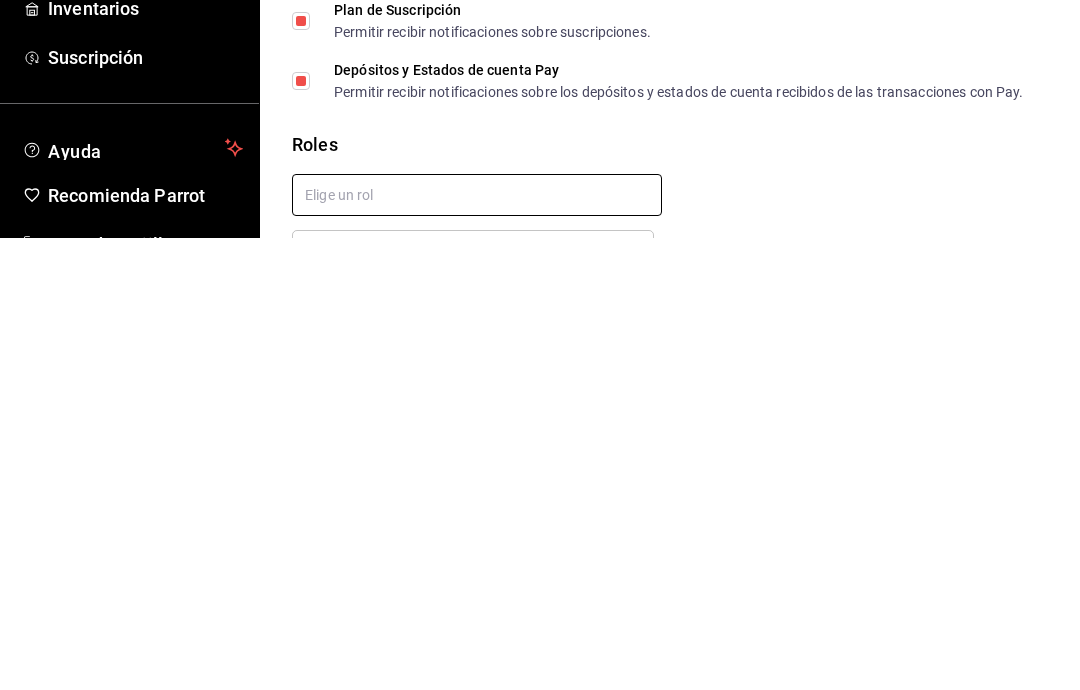 checkbox on "true" 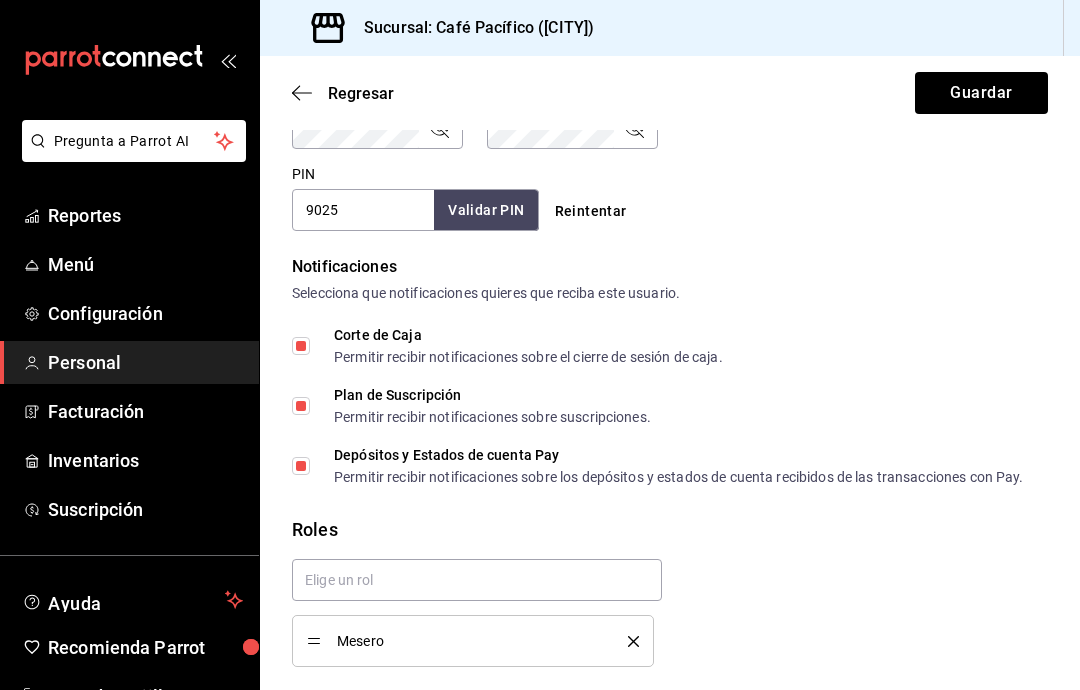 scroll, scrollTop: 908, scrollLeft: 0, axis: vertical 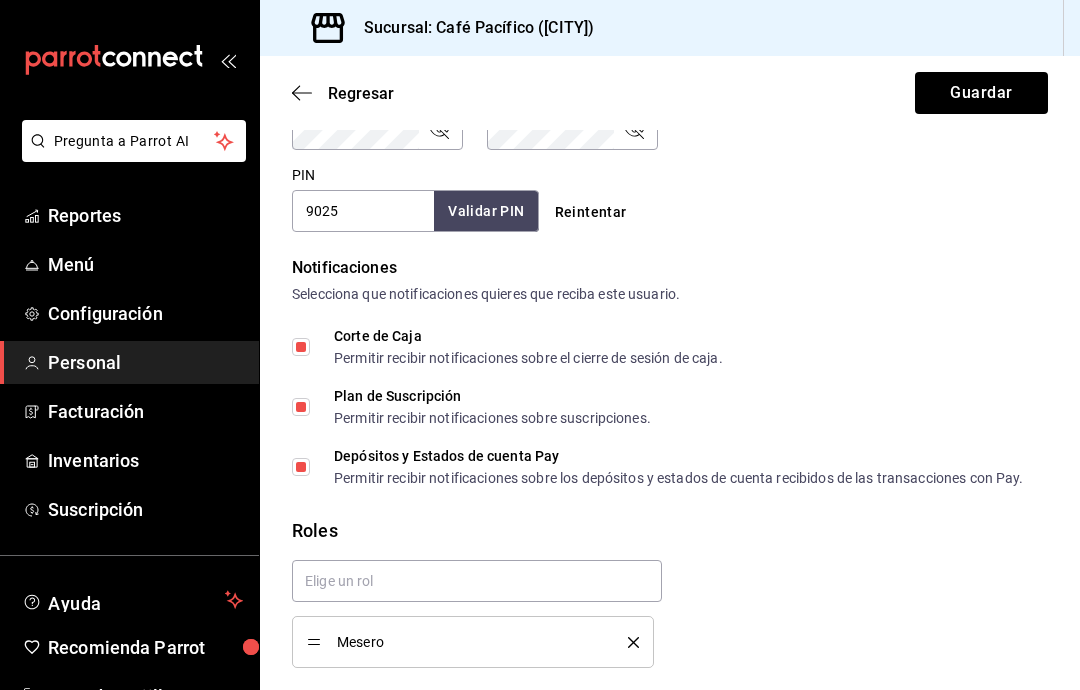 click on "Agregar permisos adicionales" at bounding box center (401, 712) 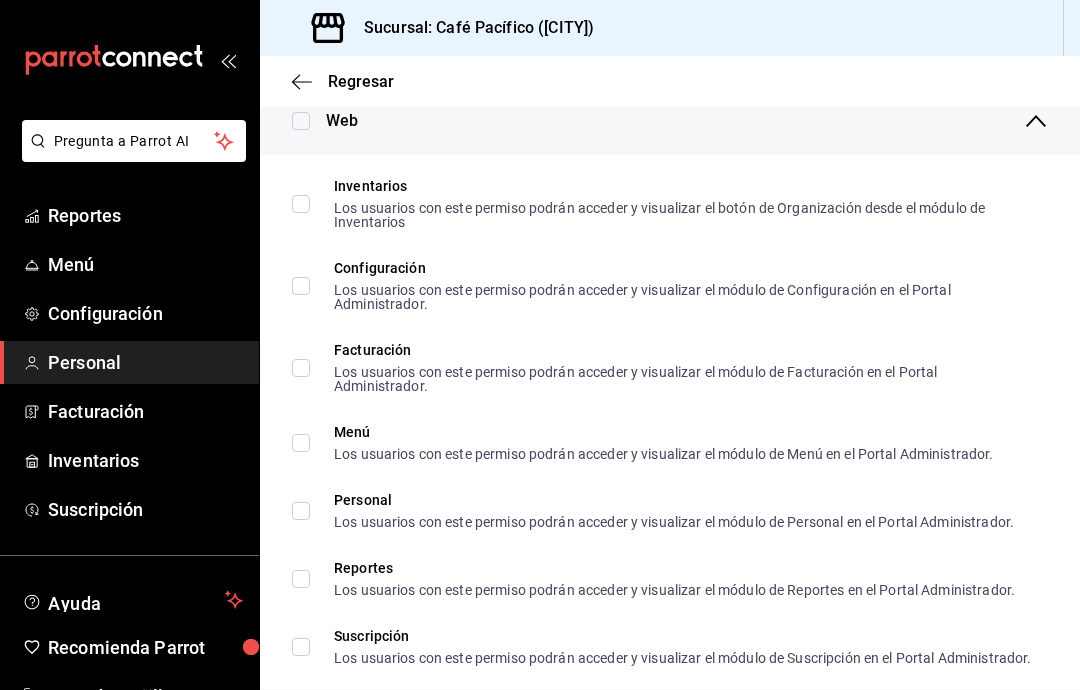 scroll, scrollTop: 0, scrollLeft: 0, axis: both 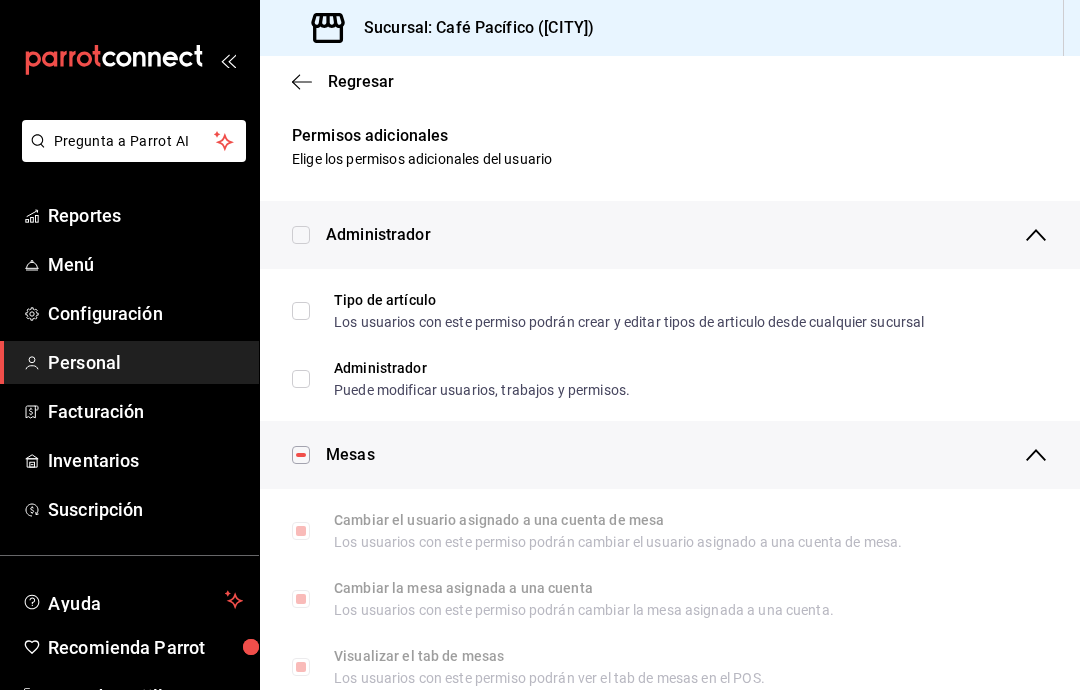 click 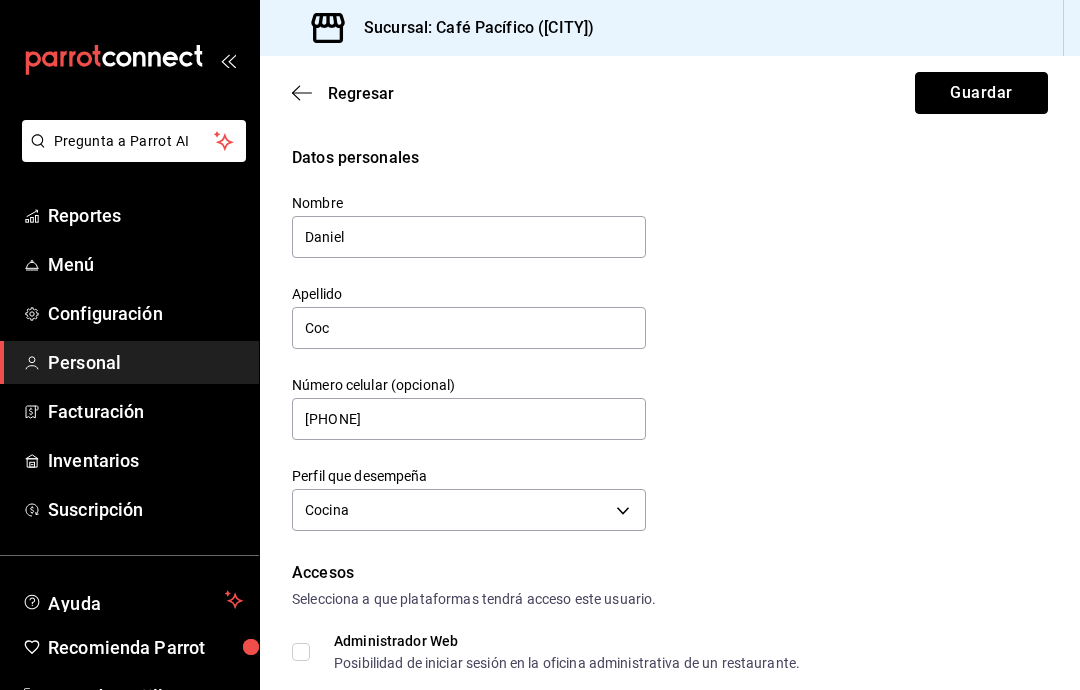 click on "Guardar" at bounding box center (981, 93) 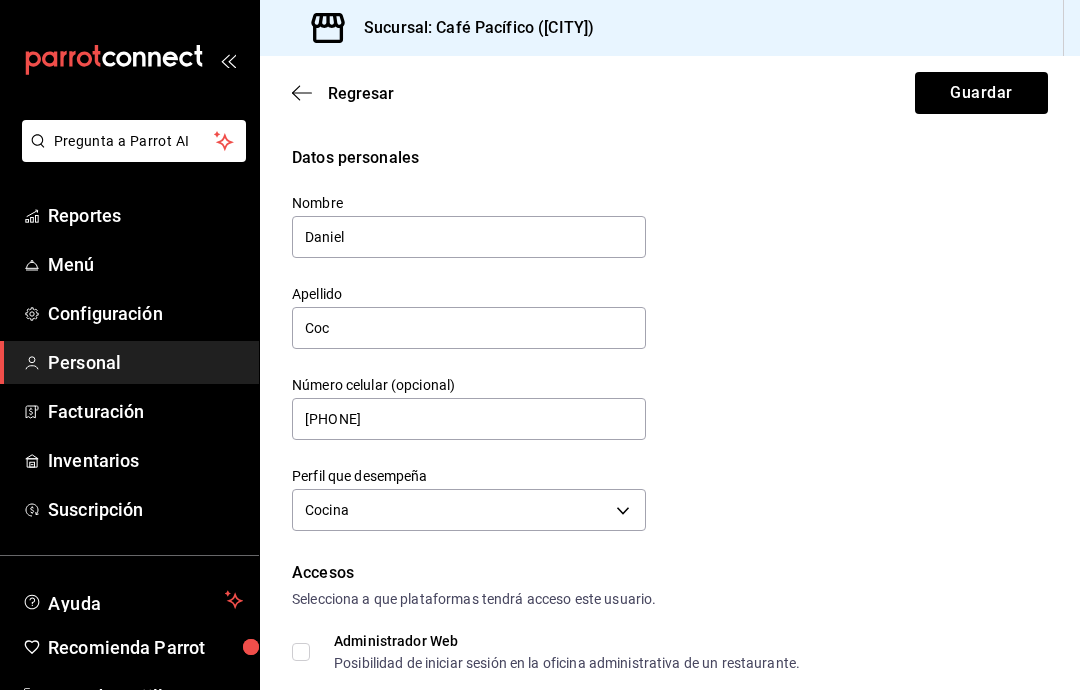 scroll, scrollTop: 549, scrollLeft: 0, axis: vertical 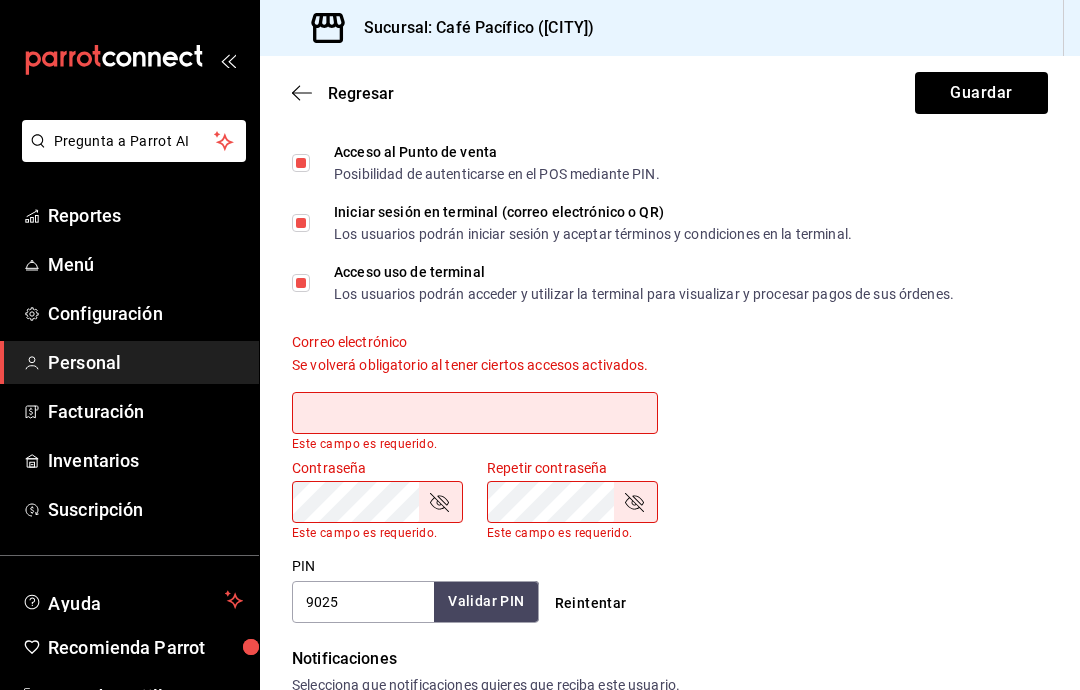 click 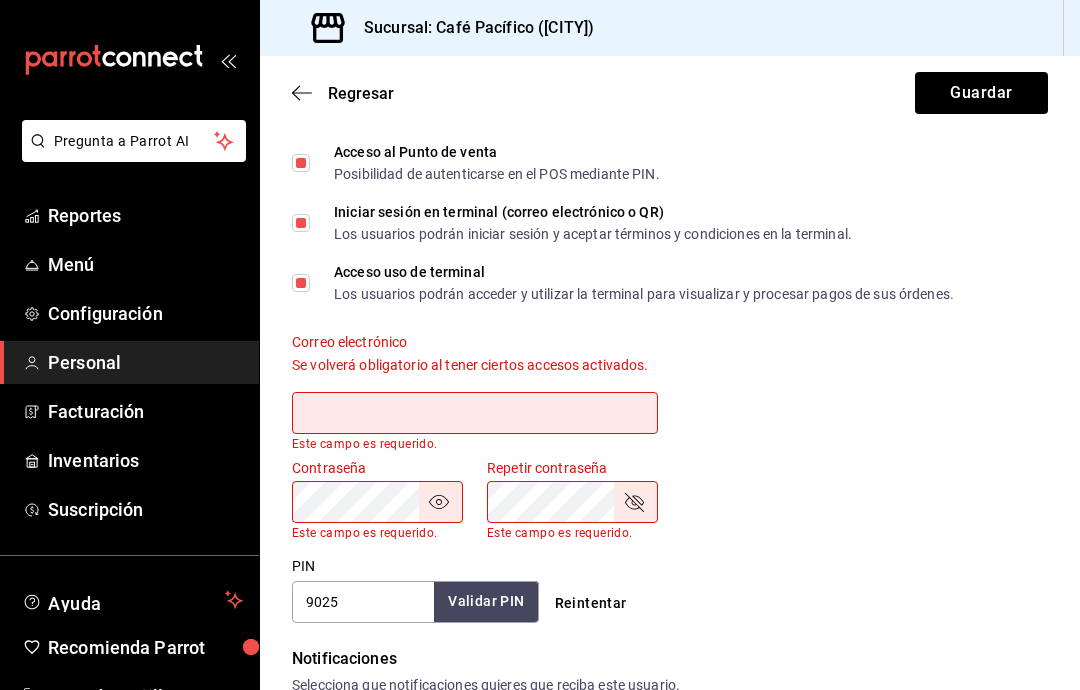 click on "Repetir contraseña" at bounding box center (572, 468) 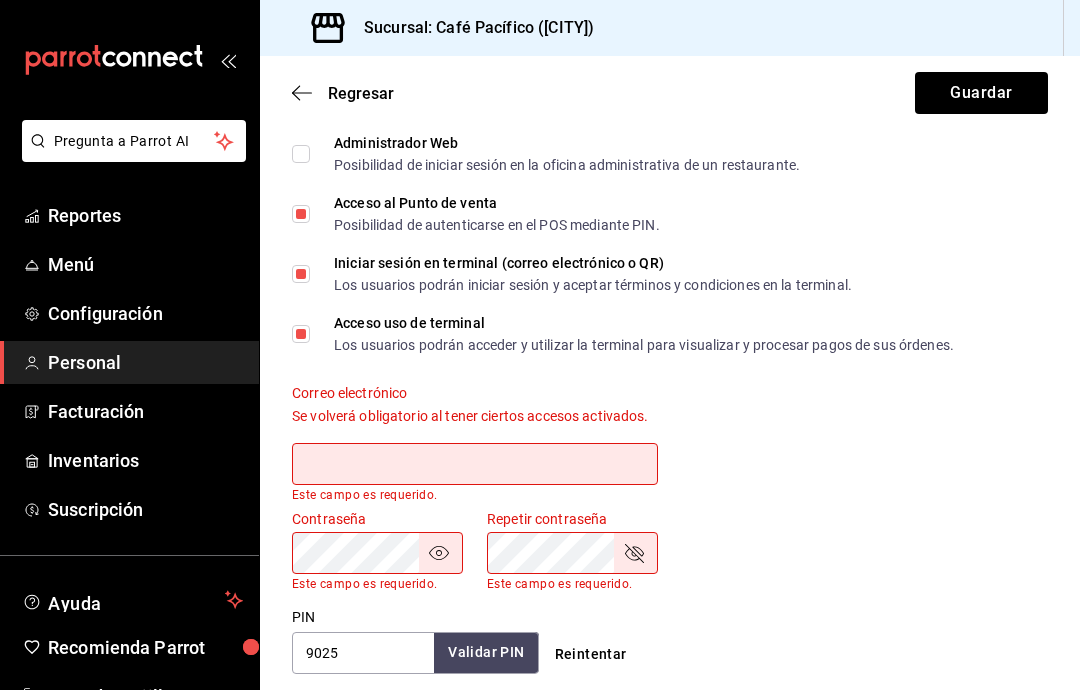 scroll, scrollTop: 497, scrollLeft: 0, axis: vertical 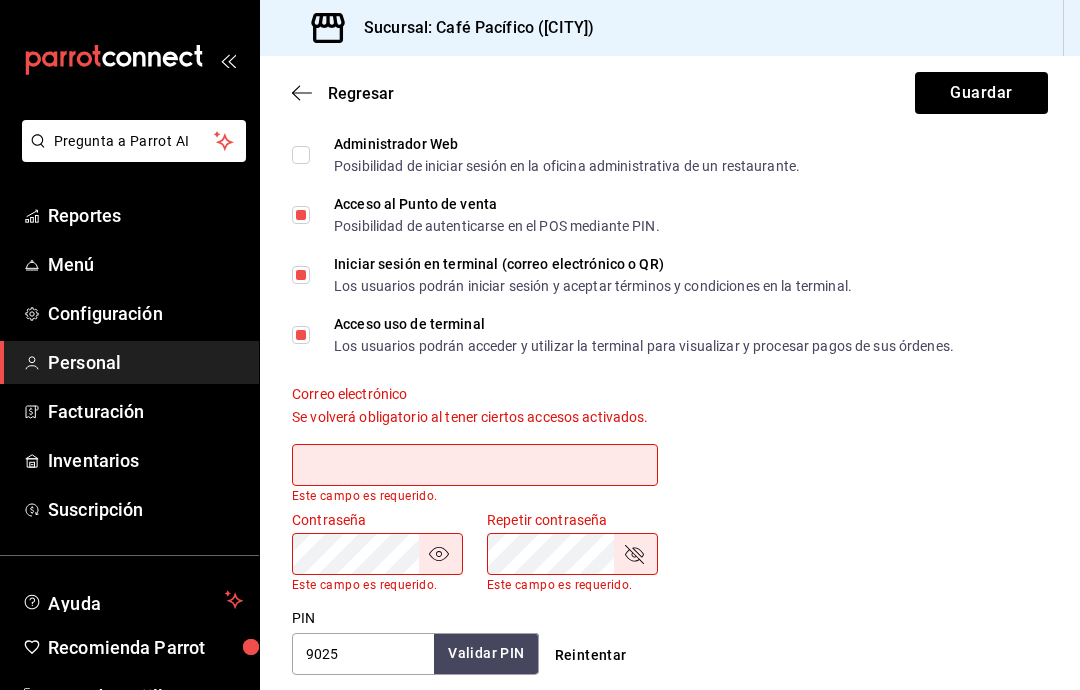 click on "Iniciar sesión en terminal (correo electrónico o QR) Los usuarios podrán iniciar sesión y aceptar términos y condiciones en la terminal." at bounding box center (301, 275) 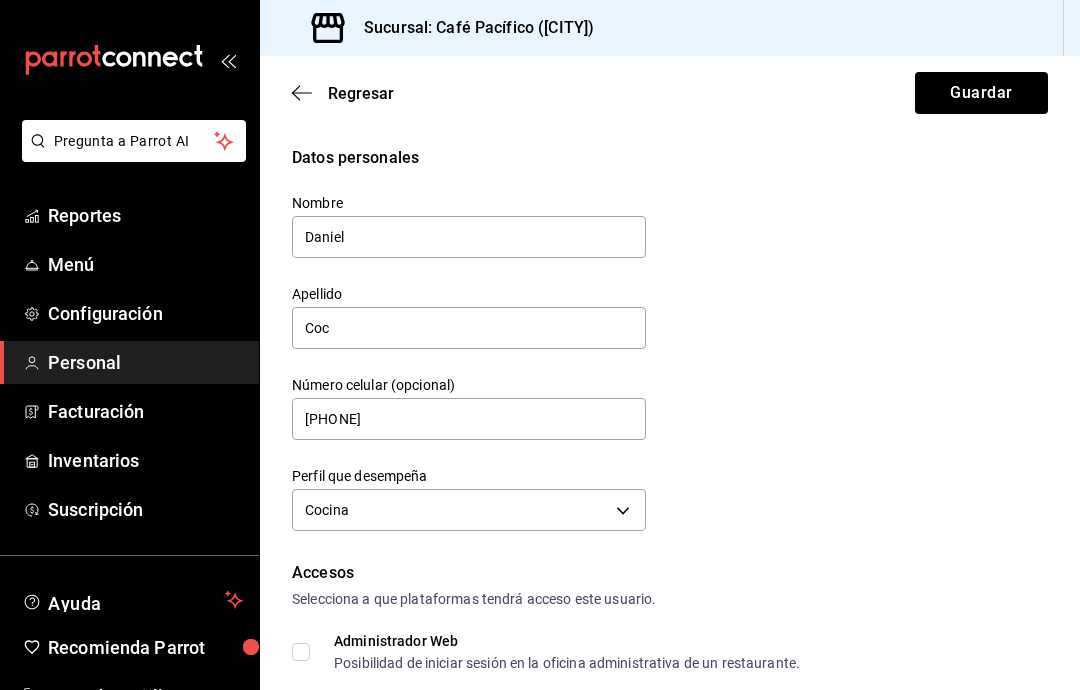 scroll, scrollTop: 0, scrollLeft: 0, axis: both 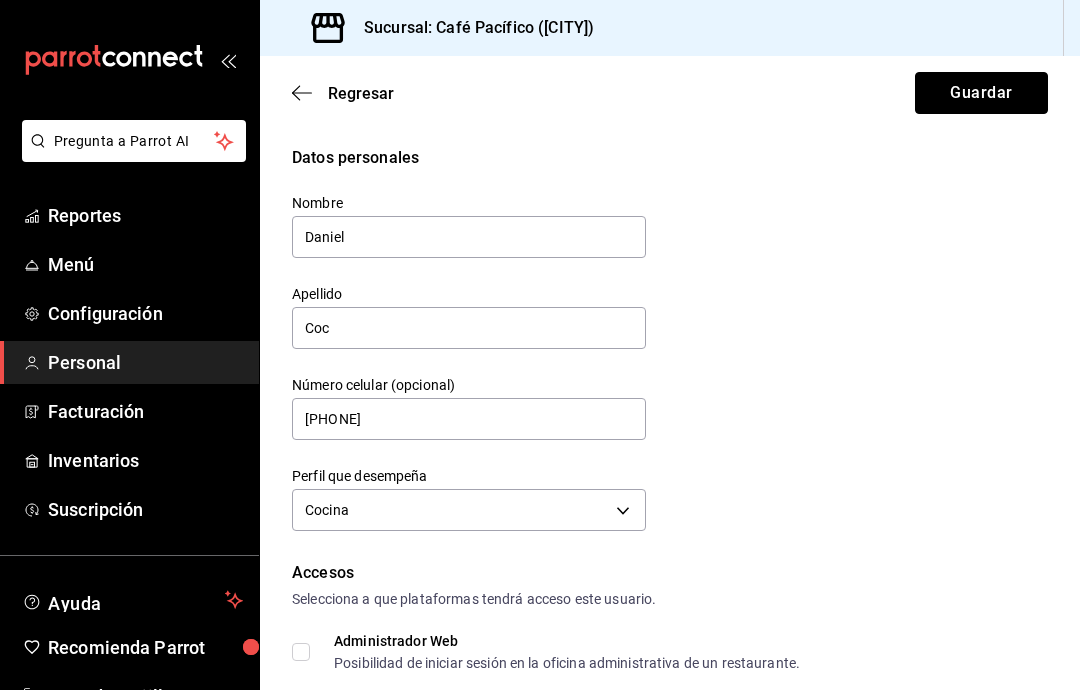 click on "Guardar" at bounding box center [981, 93] 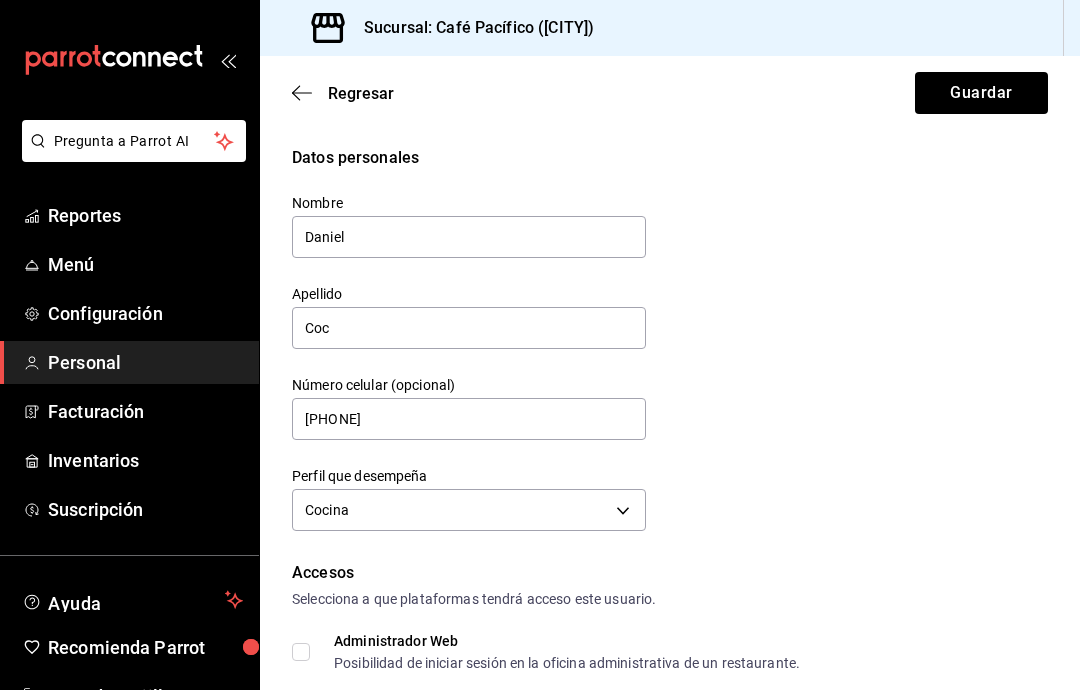 scroll, scrollTop: 80, scrollLeft: 0, axis: vertical 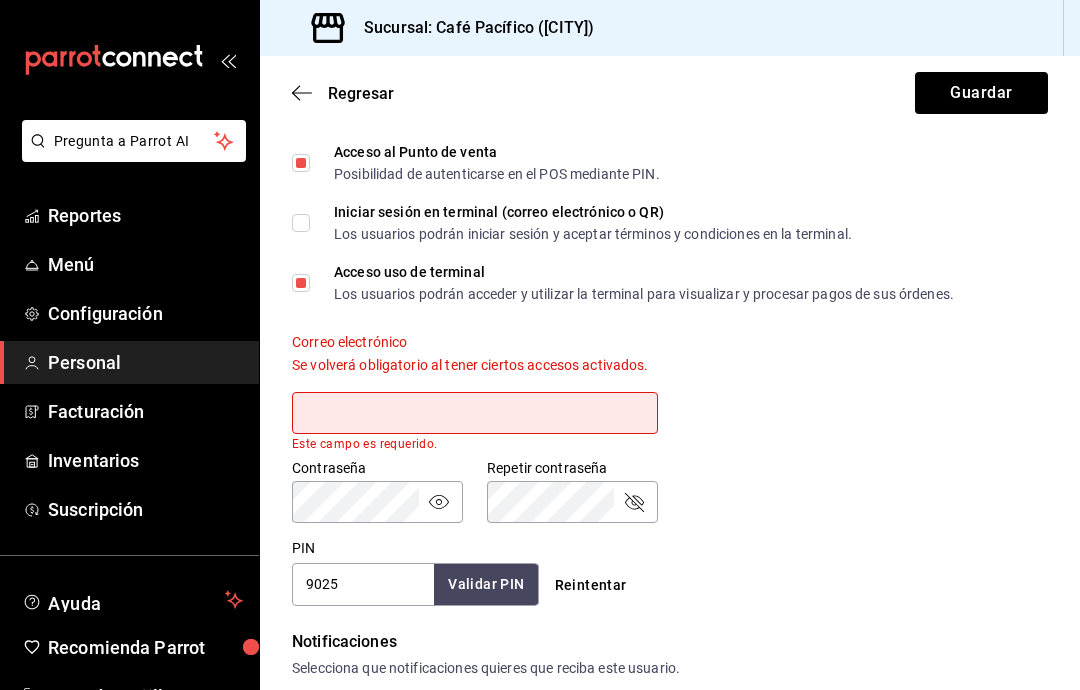 click at bounding box center (475, 413) 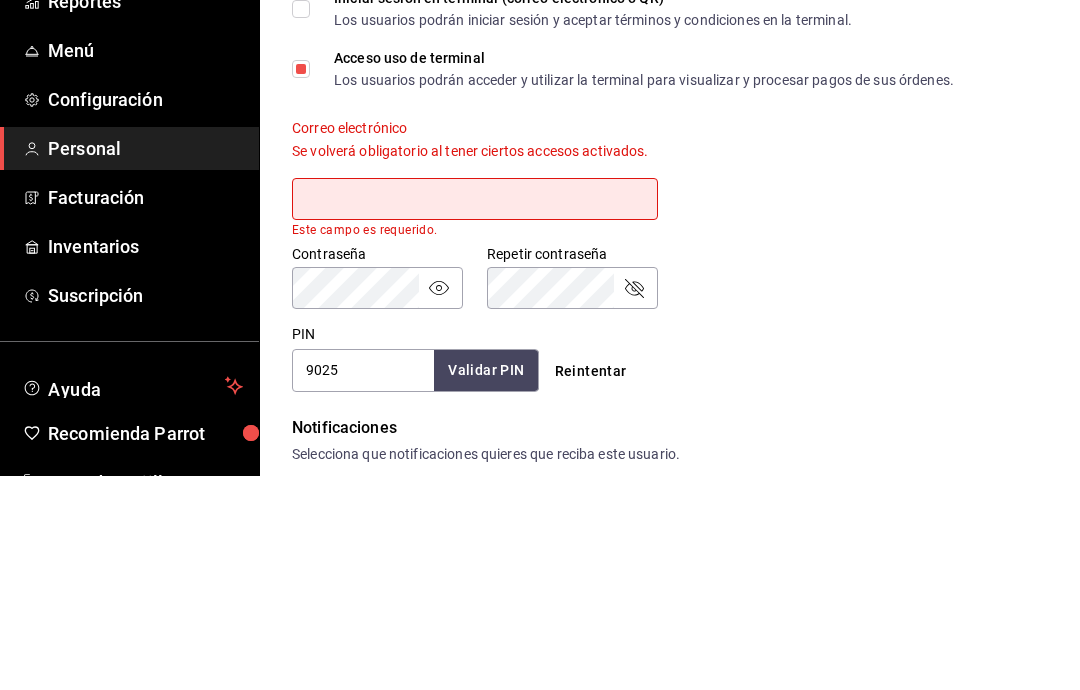 click on "Se volverá obligatorio al tener ciertos accesos activados." at bounding box center [475, 365] 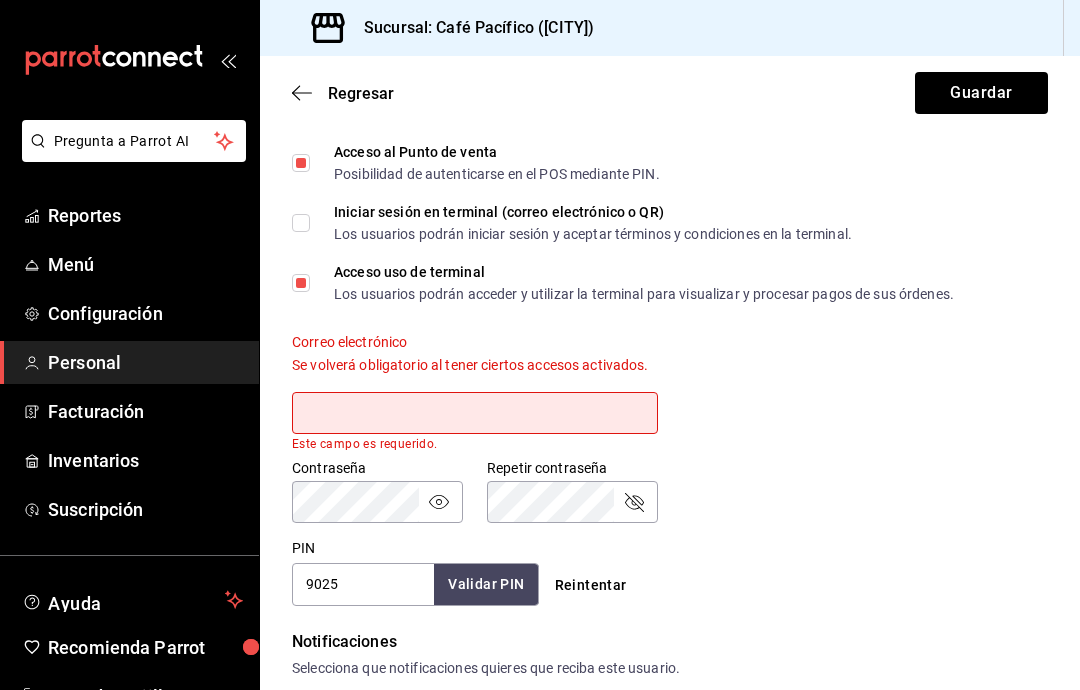 click on "Correo electrónico Se volverá obligatorio al tener ciertos accesos activados. Este campo es requerido." at bounding box center (475, 392) 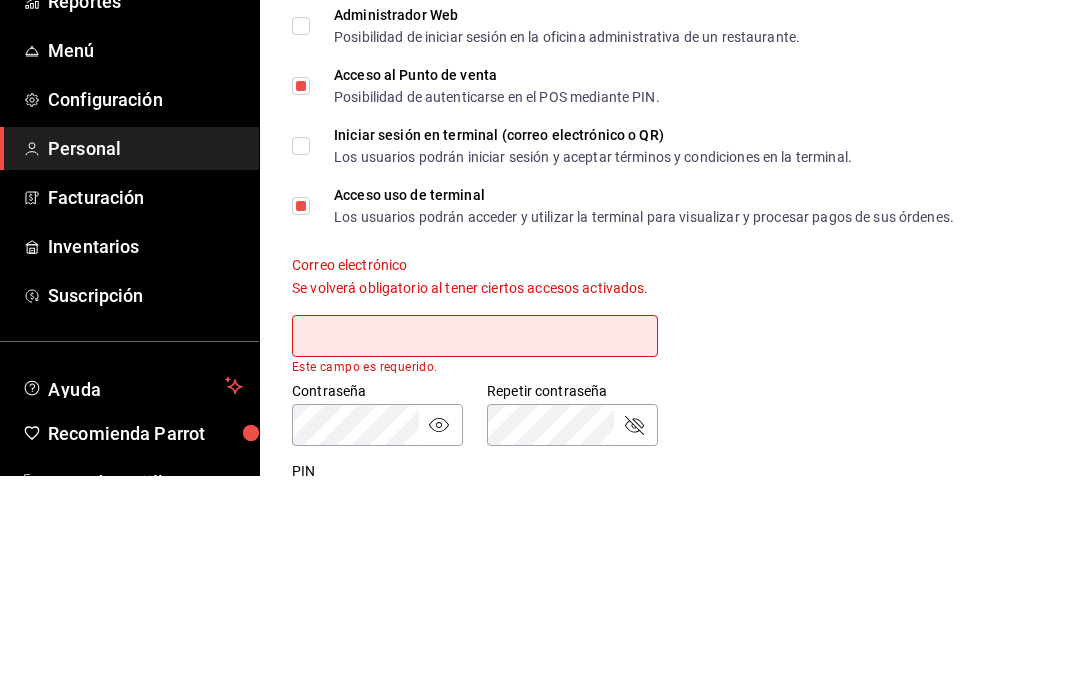 scroll, scrollTop: 392, scrollLeft: 0, axis: vertical 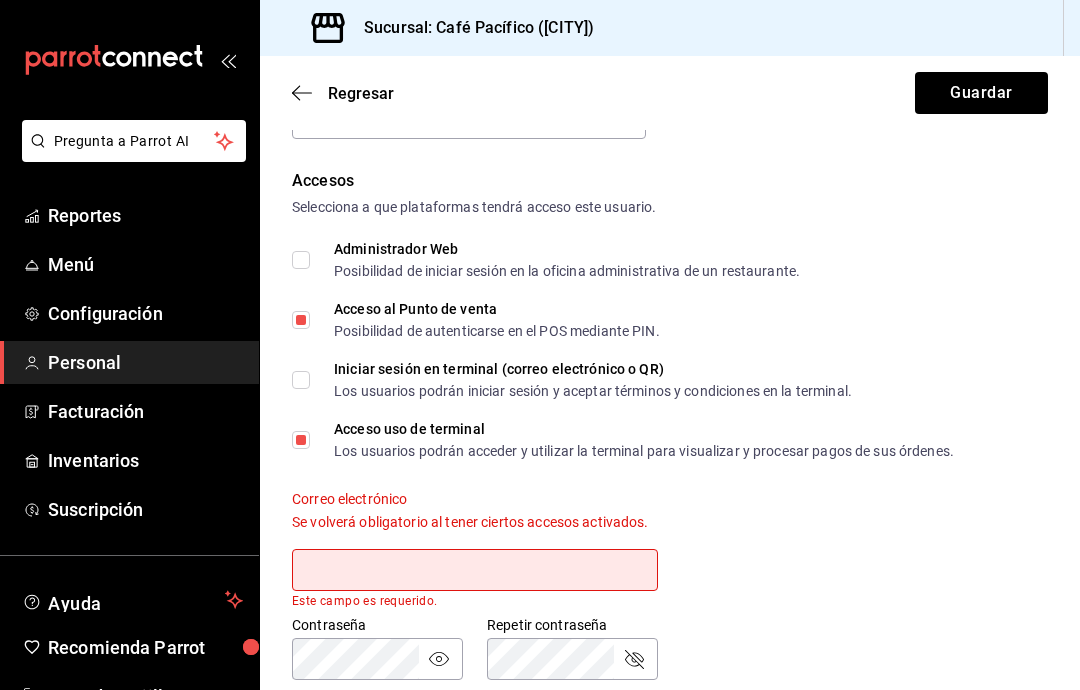 click on "Administrador Web Posibilidad de iniciar sesión en la oficina administrativa de un restaurante." at bounding box center (555, 260) 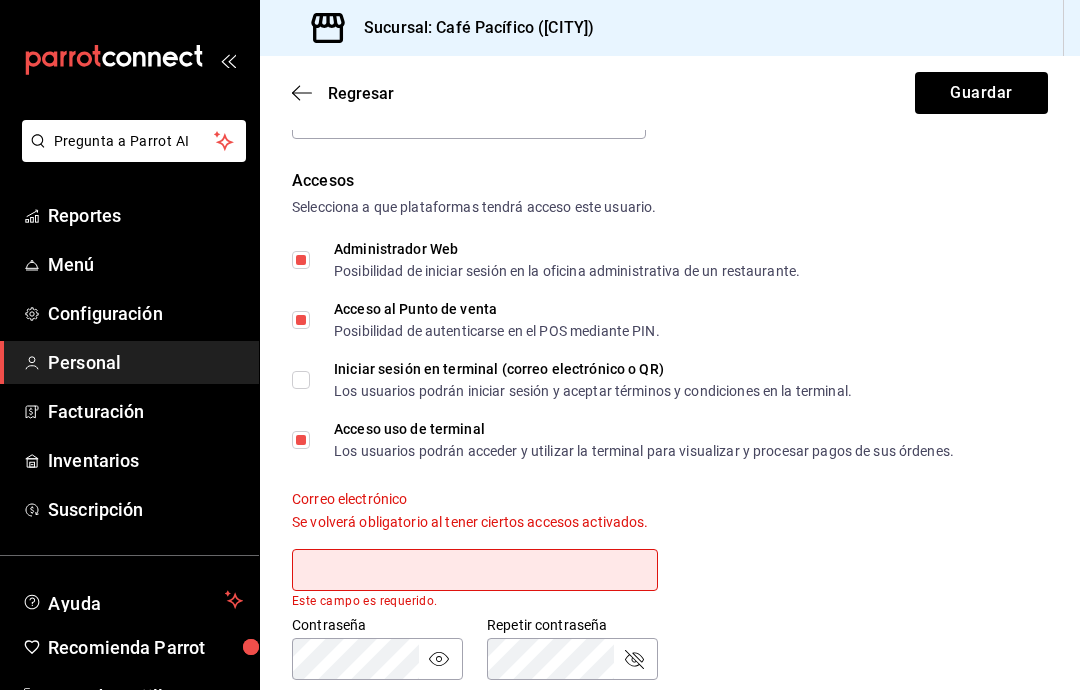 click on "Administrador Web Posibilidad de iniciar sesión en la oficina administrativa de un restaurante." at bounding box center [301, 260] 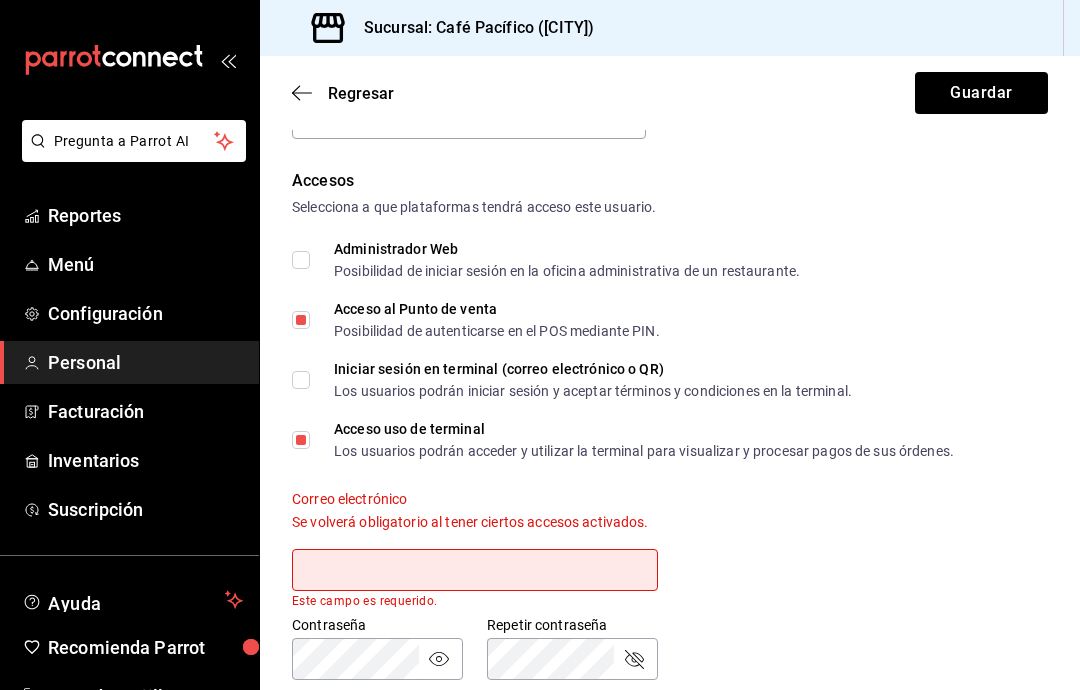 click on "Iniciar sesión en terminal (correo electrónico o QR) Los usuarios podrán iniciar sesión y aceptar términos y condiciones en la terminal." at bounding box center (572, 380) 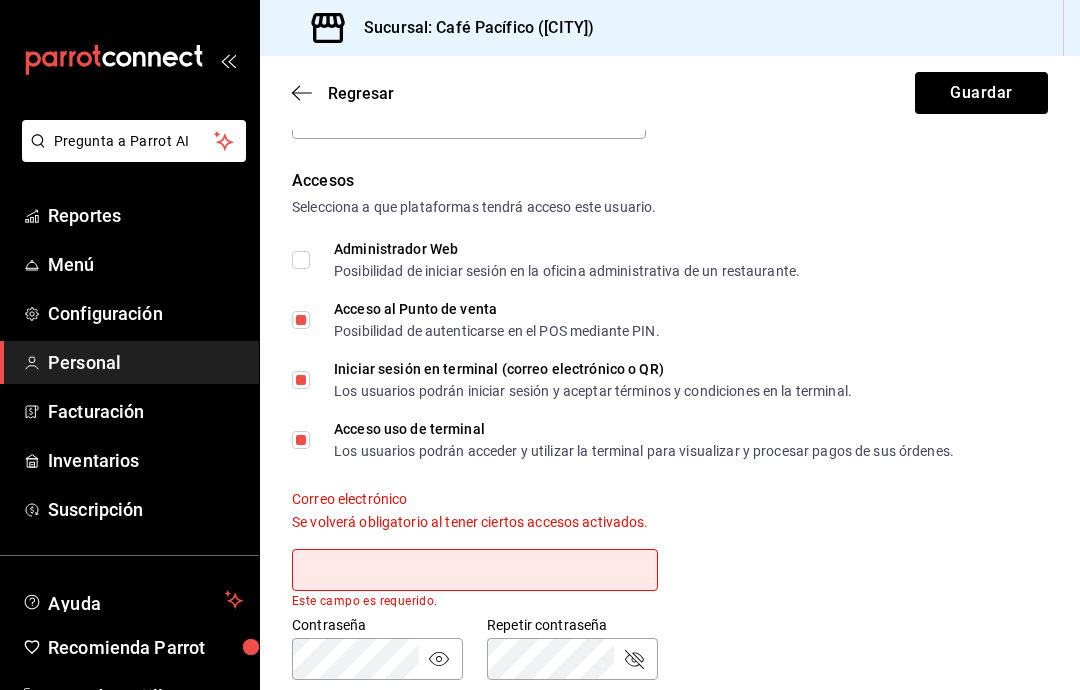 click on "Acceso uso de terminal Los usuarios podrán acceder y utilizar la terminal para visualizar y procesar pagos de sus órdenes." at bounding box center [623, 440] 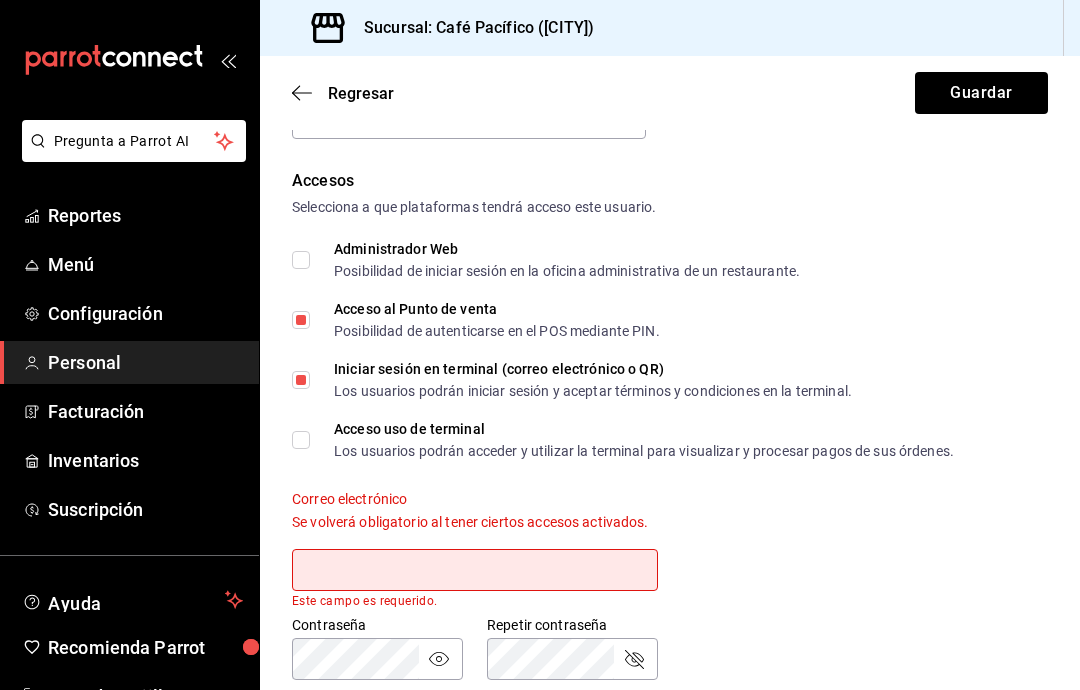click on "Se volverá obligatorio al tener ciertos accesos activados." at bounding box center [475, 522] 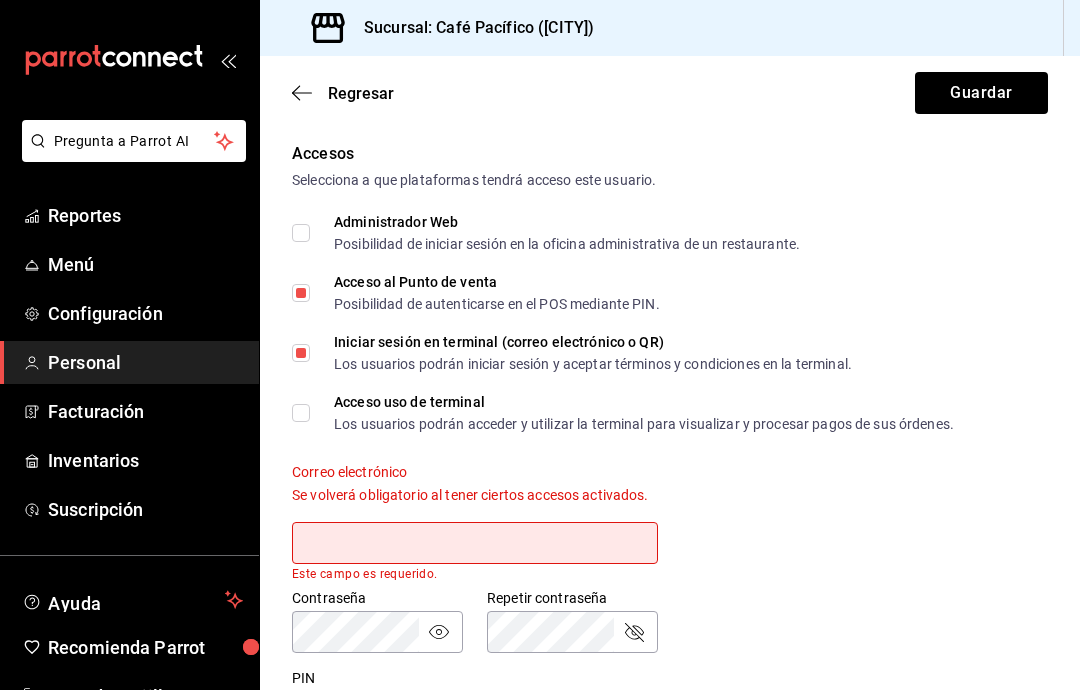 scroll, scrollTop: 422, scrollLeft: 0, axis: vertical 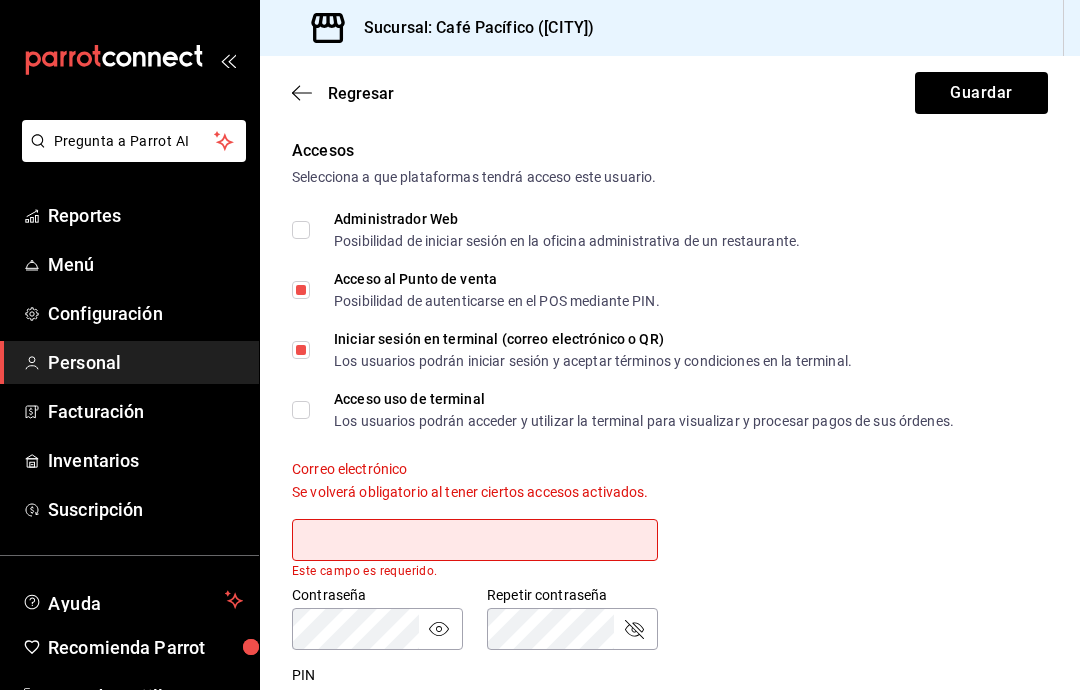 click at bounding box center (475, 540) 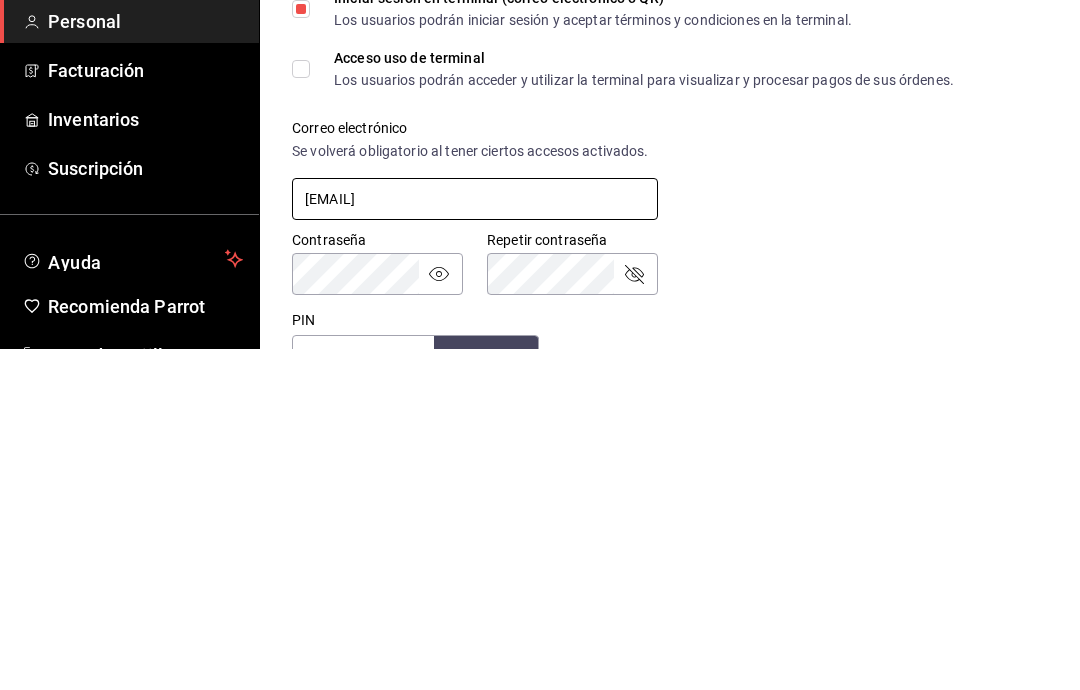type on "[EMAIL]" 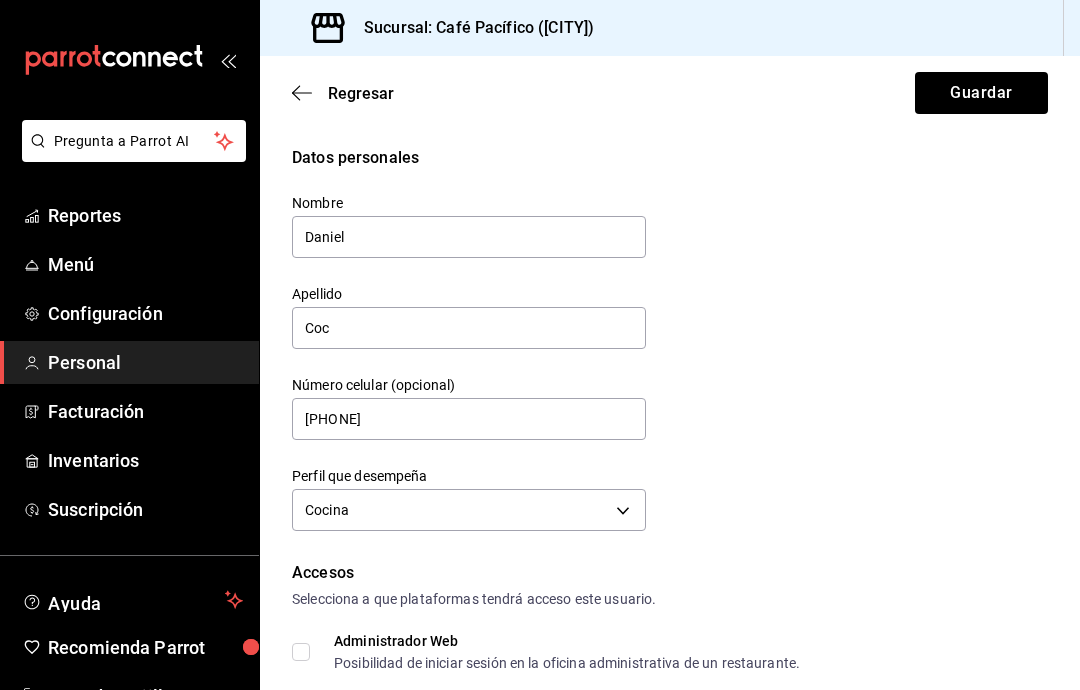 scroll, scrollTop: 0, scrollLeft: 0, axis: both 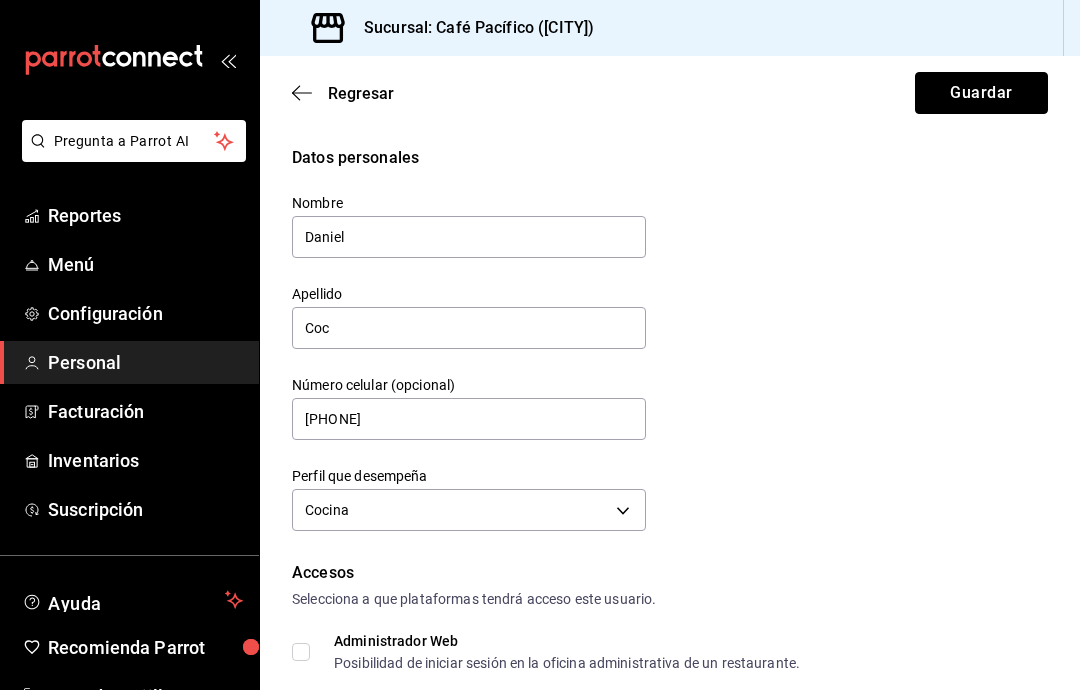 click on "Guardar" at bounding box center (981, 93) 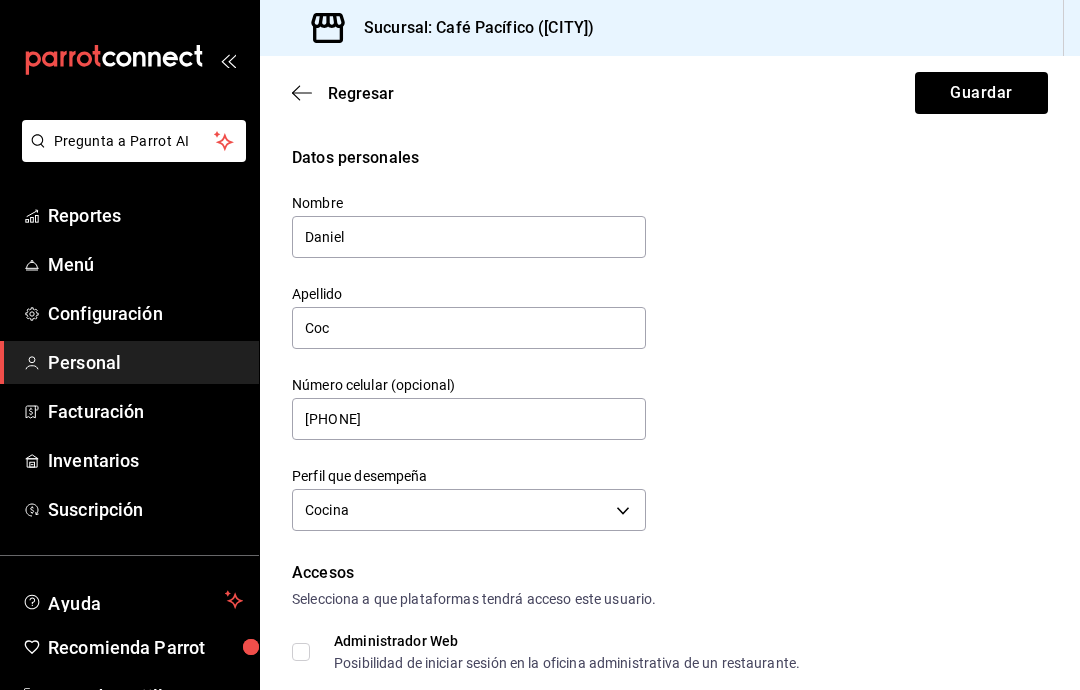 scroll, scrollTop: 624, scrollLeft: 0, axis: vertical 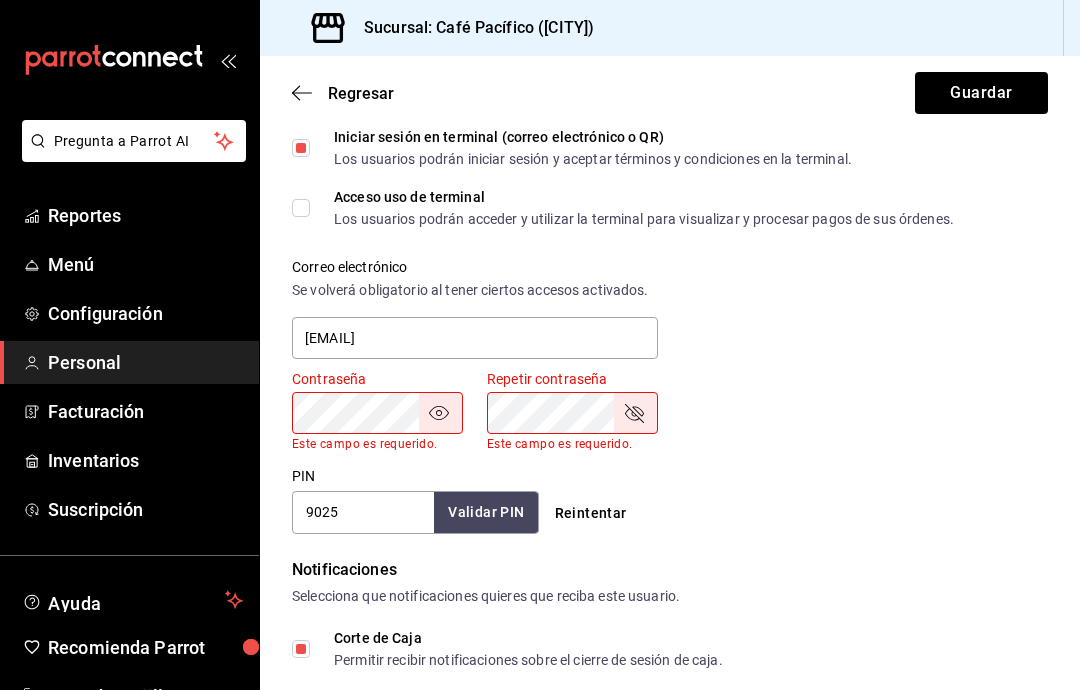 click 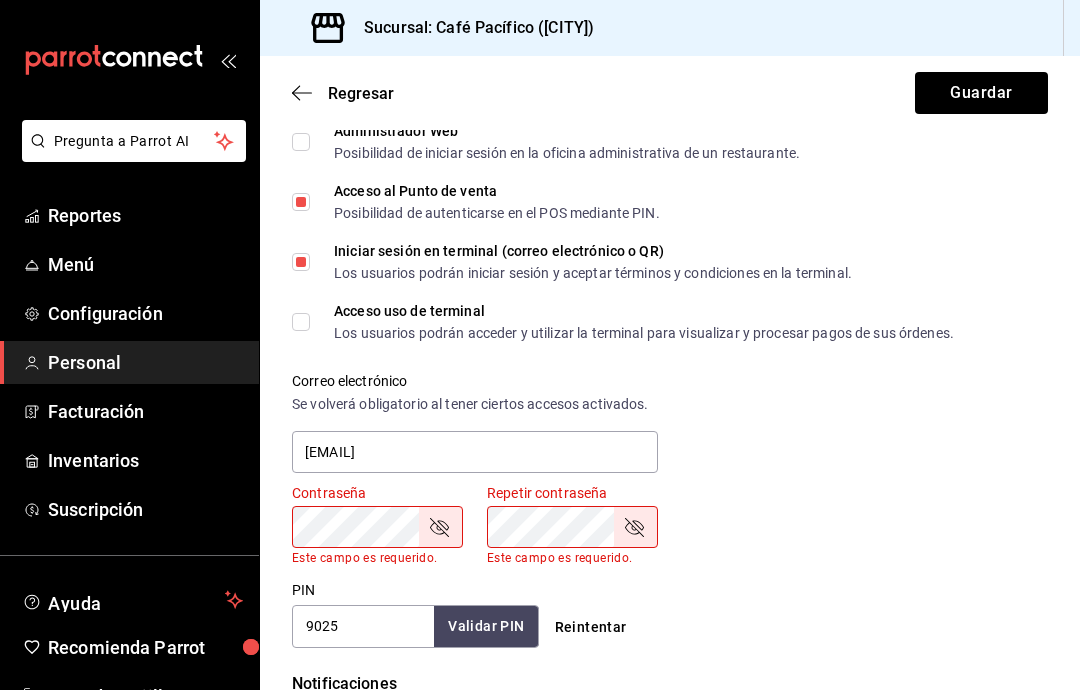 scroll, scrollTop: 496, scrollLeft: 0, axis: vertical 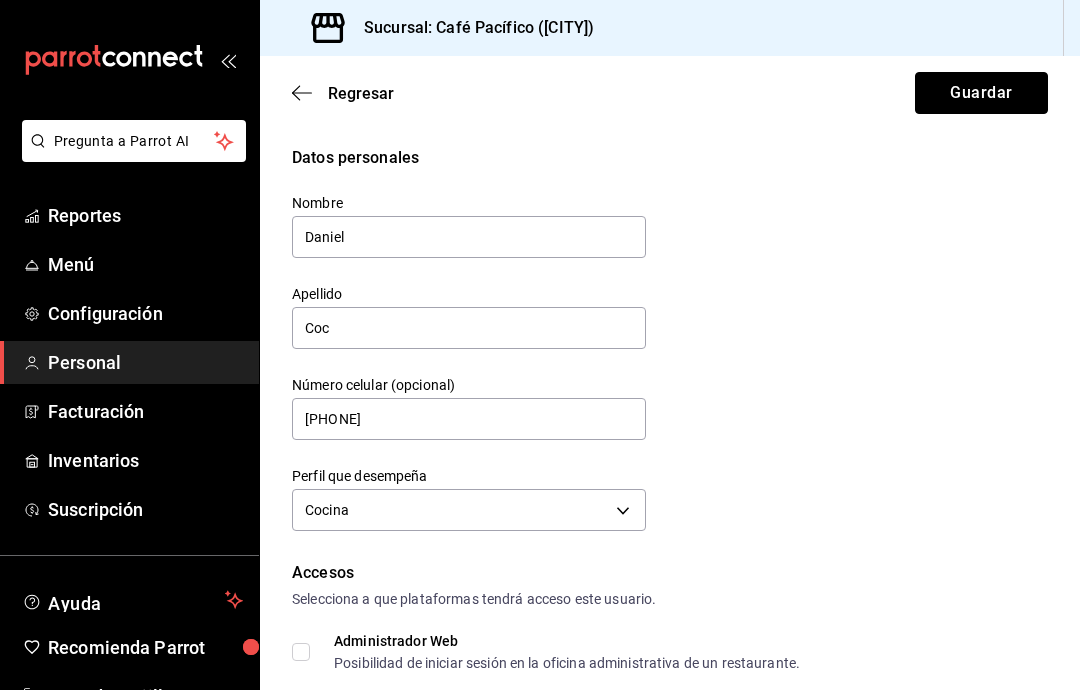 click on "Guardar" at bounding box center [981, 93] 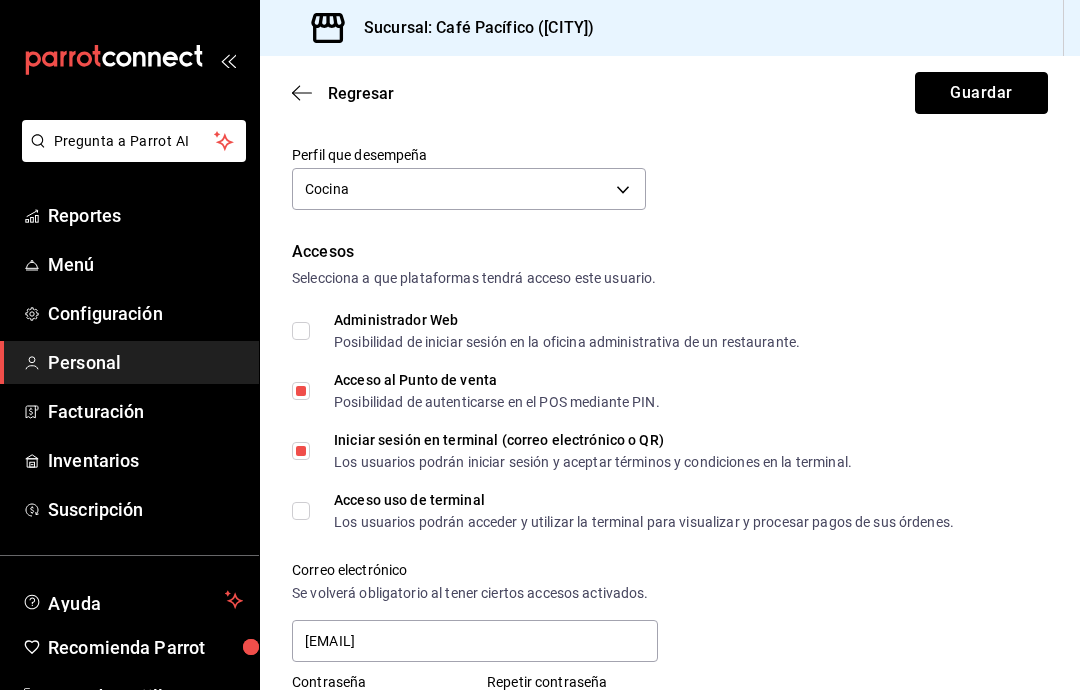 scroll, scrollTop: 295, scrollLeft: 0, axis: vertical 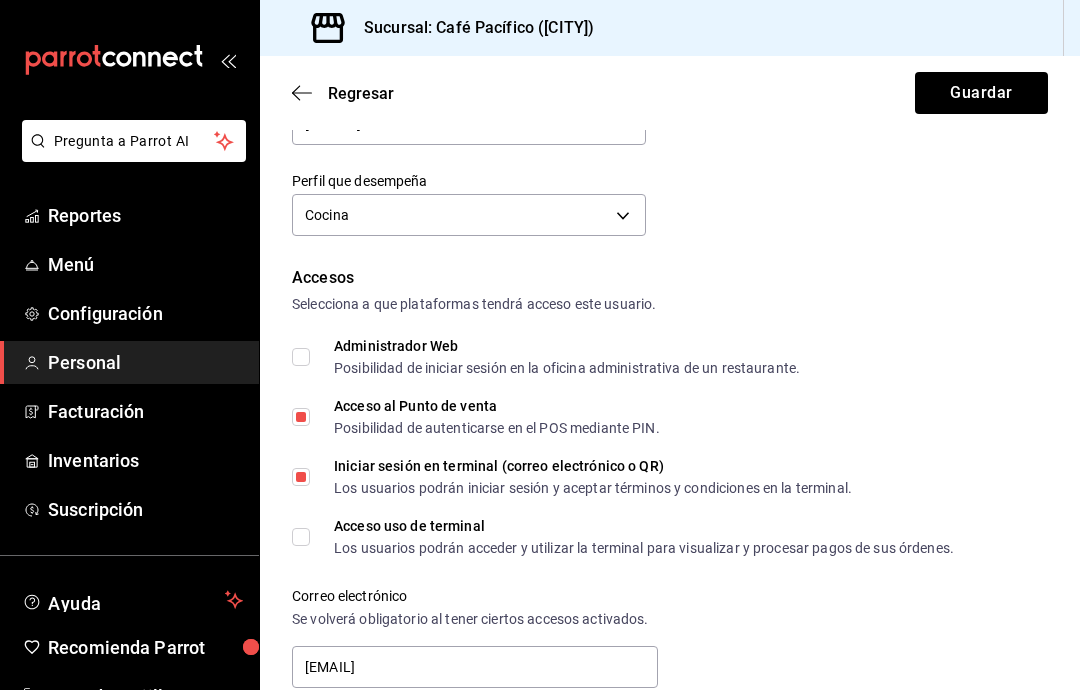 click on "Acceso al Punto de venta Posibilidad de autenticarse en el POS mediante PIN." at bounding box center [301, 417] 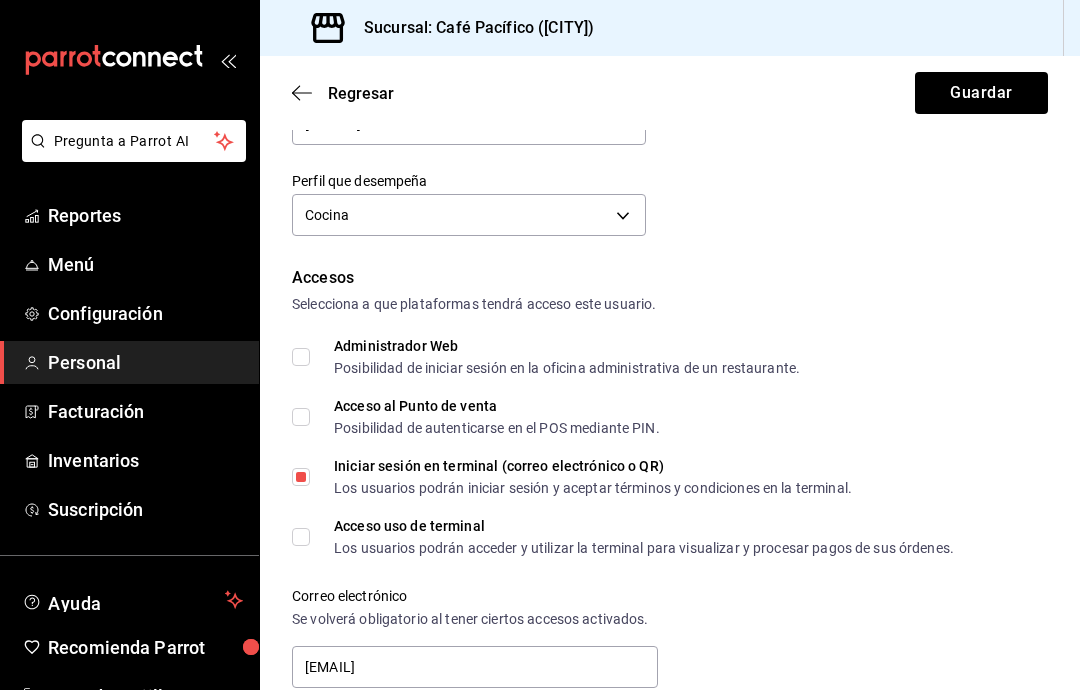 click on "Acceso al Punto de venta Posibilidad de autenticarse en el POS mediante PIN." at bounding box center (301, 417) 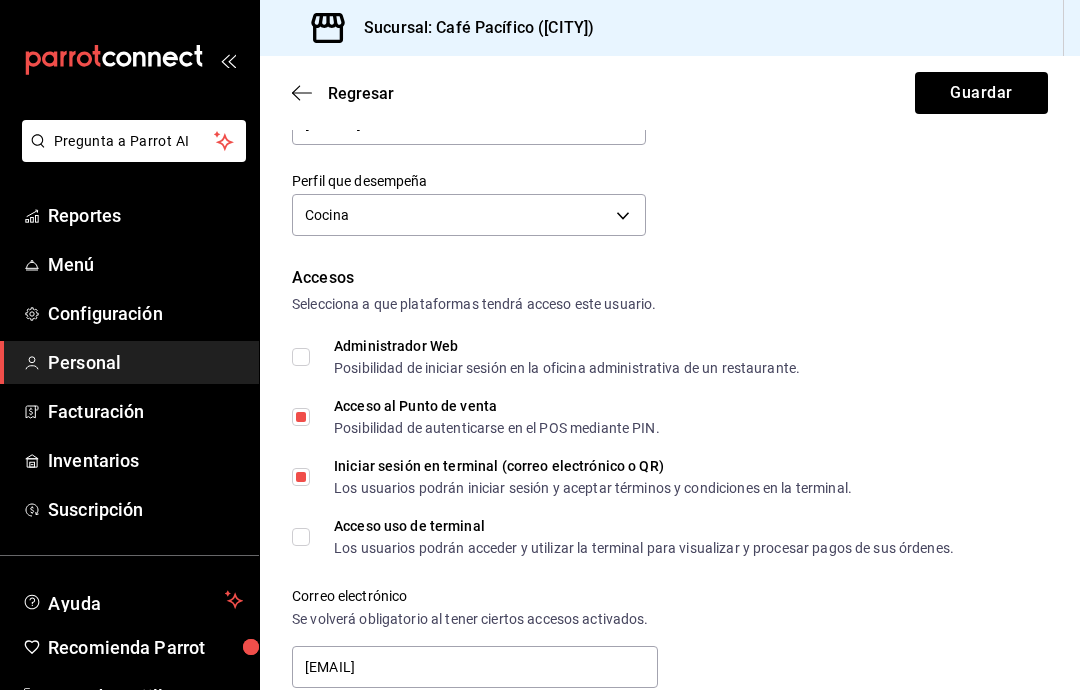 click on "Acceso uso de terminal Los usuarios podrán acceder y utilizar la terminal para visualizar y procesar pagos de sus órdenes." at bounding box center [301, 537] 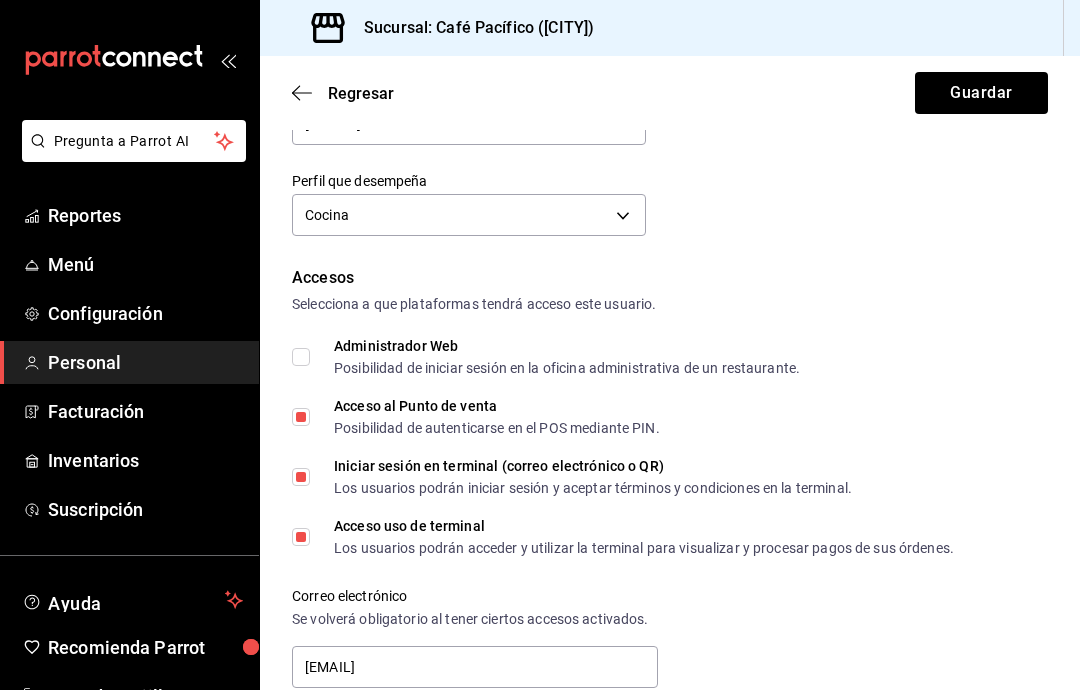 click on "Datos personales Nombre [FIRST] [LAST] Número celular (opcional) [PHONE] Perfil que desempeña Cocina KITCHEN Accesos Selecciona a que plataformas tendrá acceso este usuario. Administrador Web Posibilidad de iniciar sesión en la oficina administrativa de un restaurante.  Acceso al Punto de venta Posibilidad de autenticarse en el POS mediante PIN.  Iniciar sesión en terminal (correo electrónico o QR) Los usuarios podrán iniciar sesión y aceptar términos y condiciones en la terminal. Acceso uso de terminal Los usuarios podrán acceder y utilizar la terminal para visualizar y procesar pagos de sus órdenes. Correo electrónico Se volverá obligatorio al tener ciertos accesos activados. [EMAIL] Contraseña Contraseña Repetir contraseña Repetir contraseña PIN [NUMBER] Validar PIN ​ Reintentar Notificaciones Selecciona que notificaciones quieres que reciba este usuario. Corte de Caja Permitir recibir notificaciones sobre el cierre de sesión de caja. Plan de Suscripción Roles" at bounding box center (670, 616) 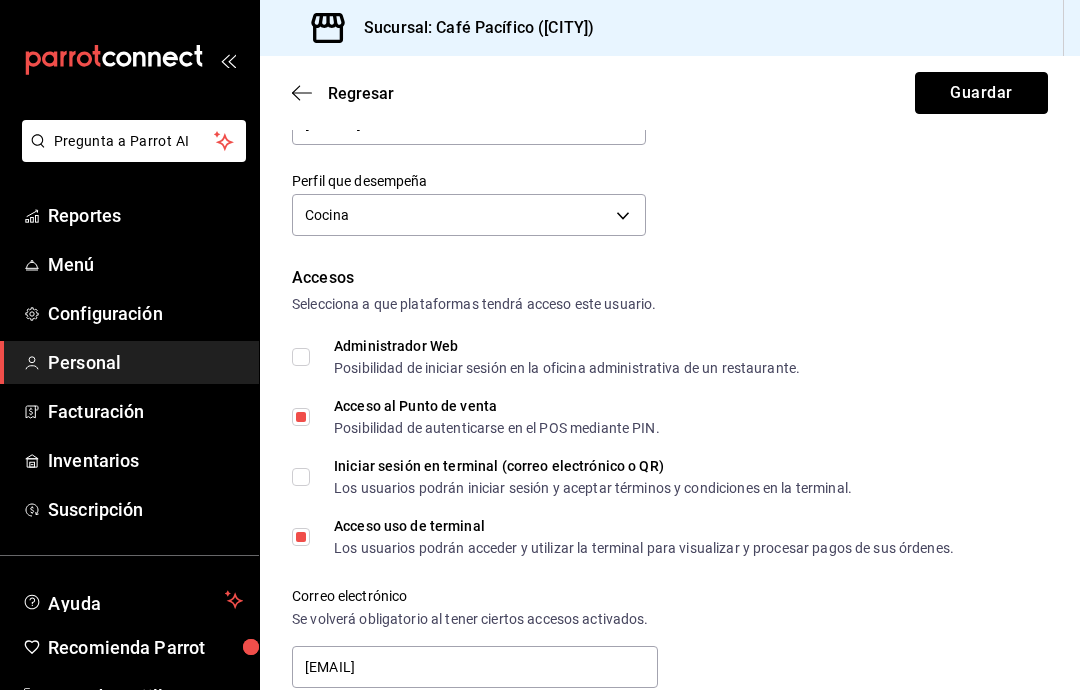 click on "Guardar" at bounding box center [981, 93] 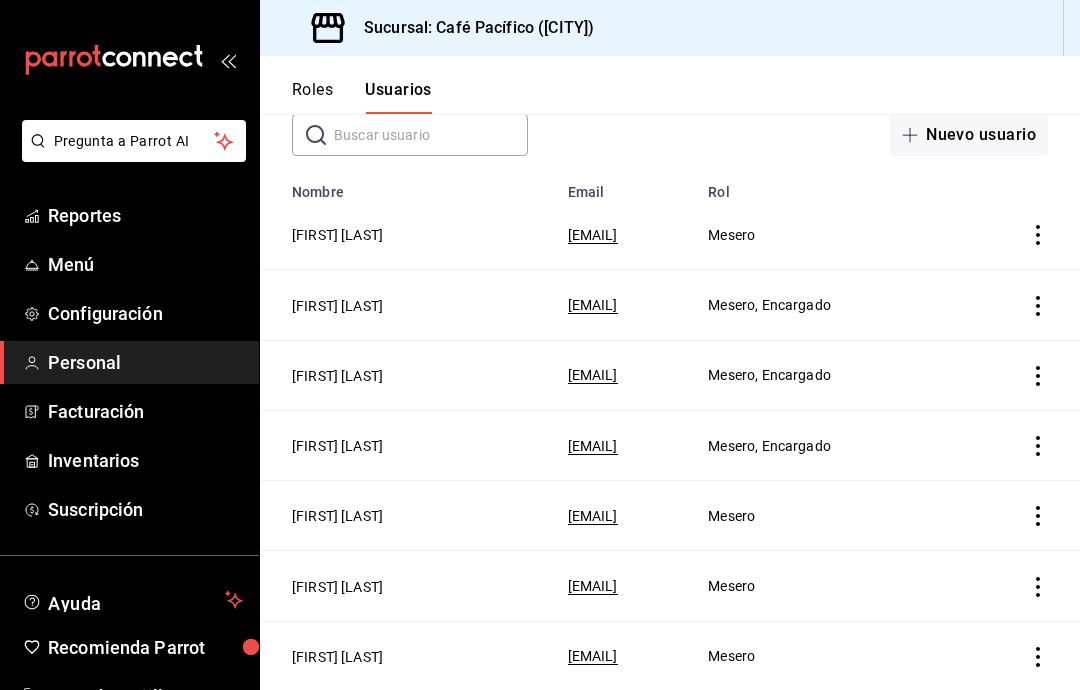scroll, scrollTop: 135, scrollLeft: 0, axis: vertical 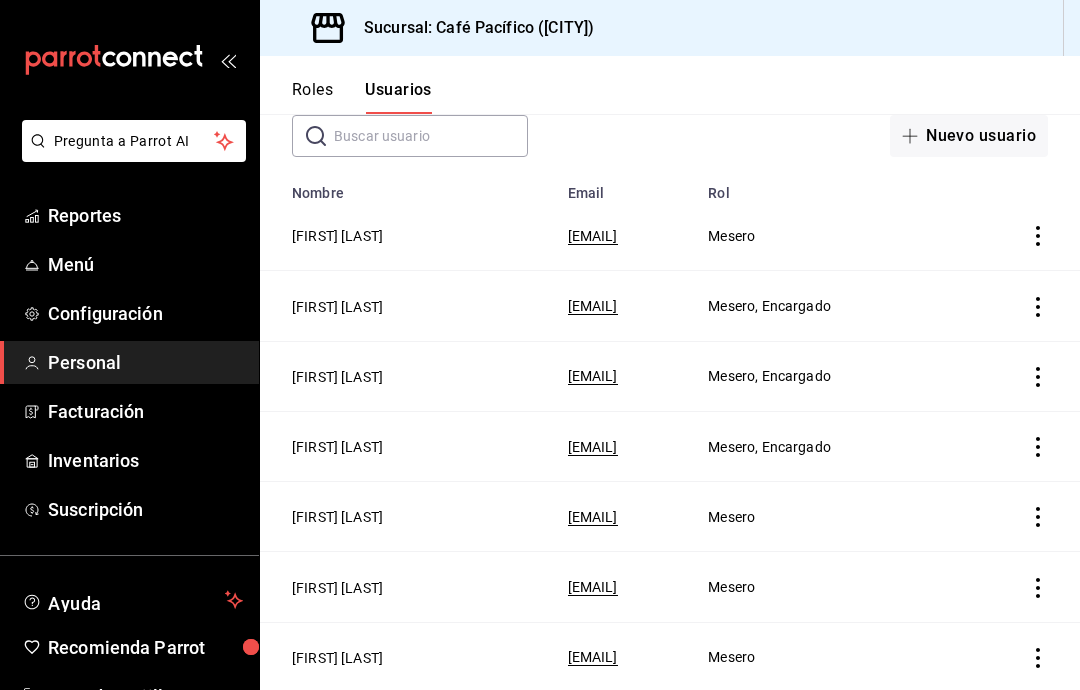click on "[FIRST] [LAST]" at bounding box center (337, 236) 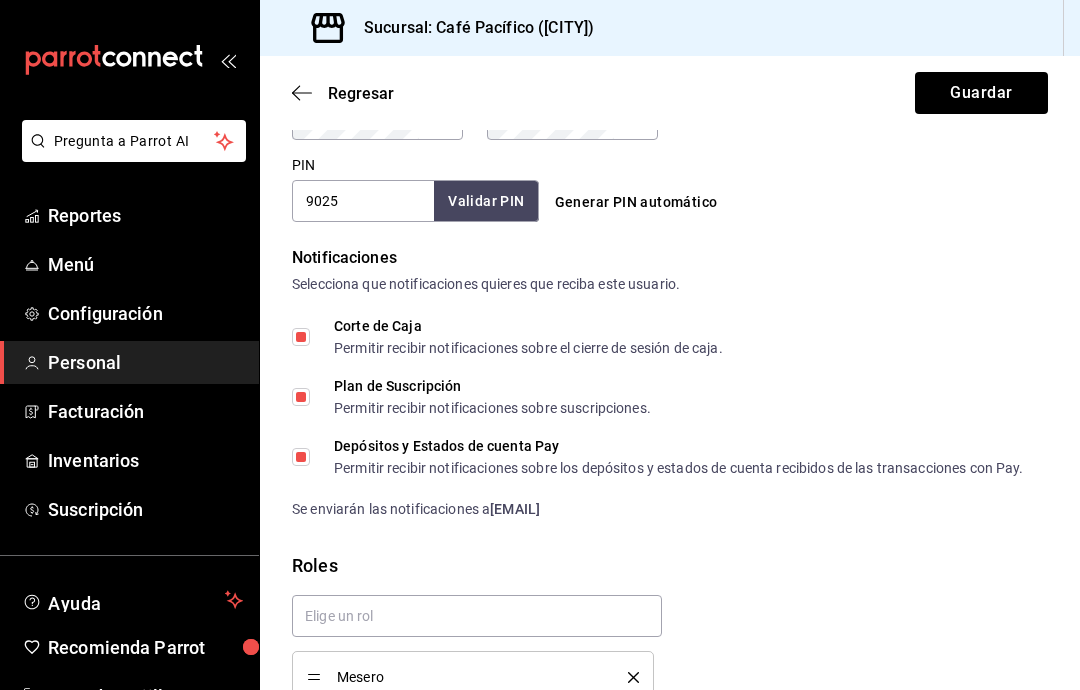 scroll, scrollTop: 920, scrollLeft: 0, axis: vertical 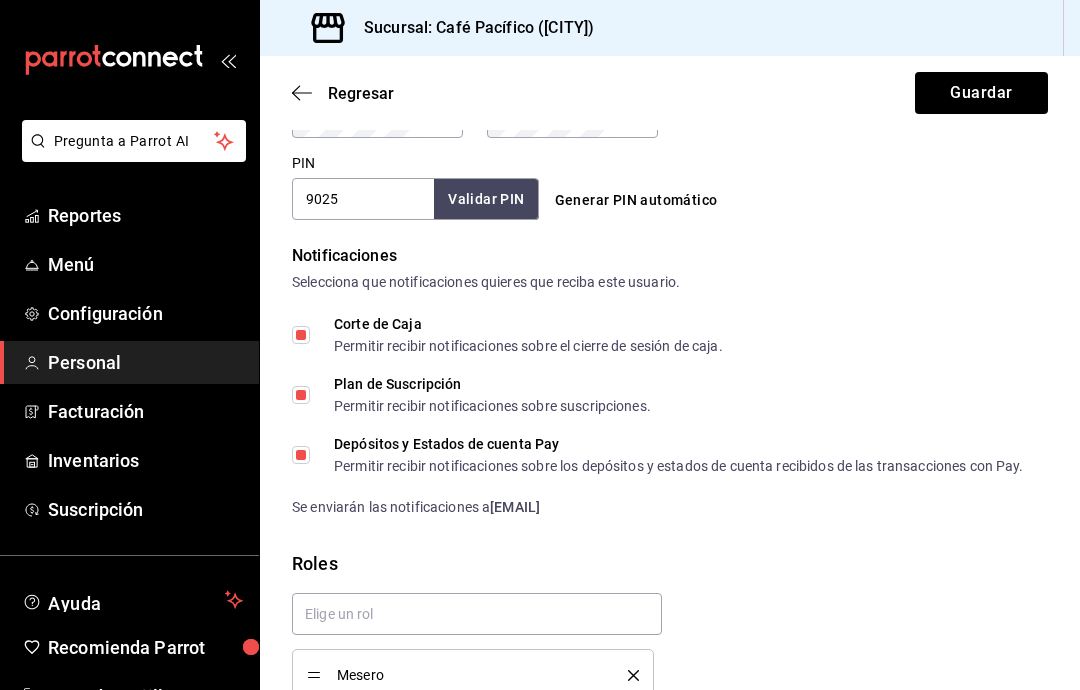 click on "Reportes" at bounding box center (145, 215) 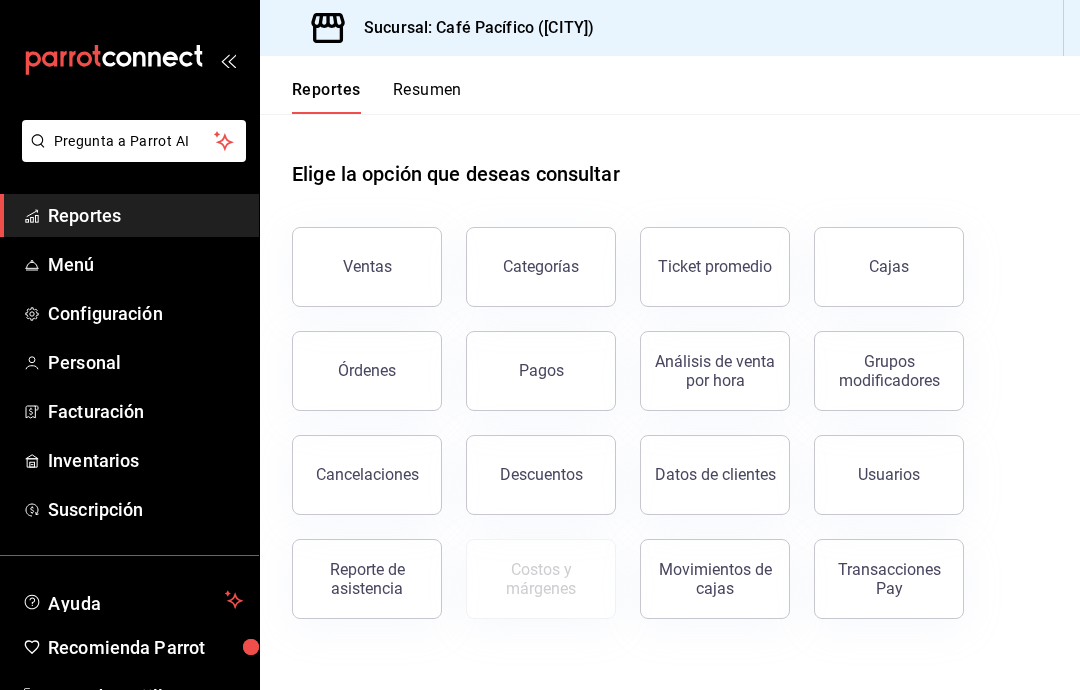 click on "Ventas" at bounding box center (367, 266) 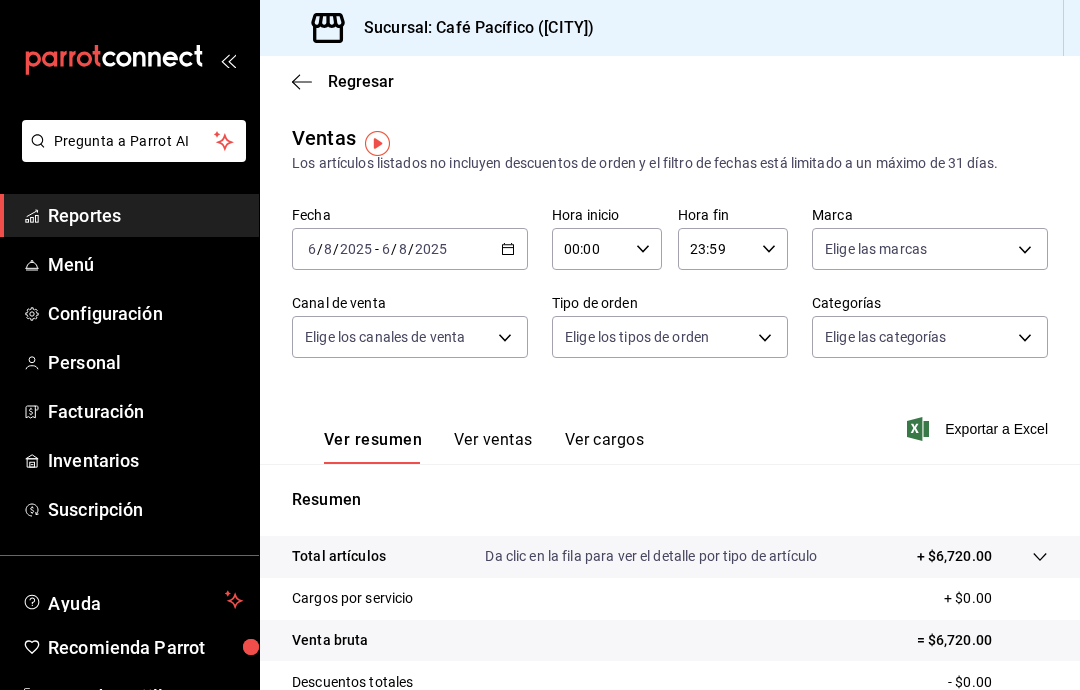 scroll, scrollTop: -1, scrollLeft: 0, axis: vertical 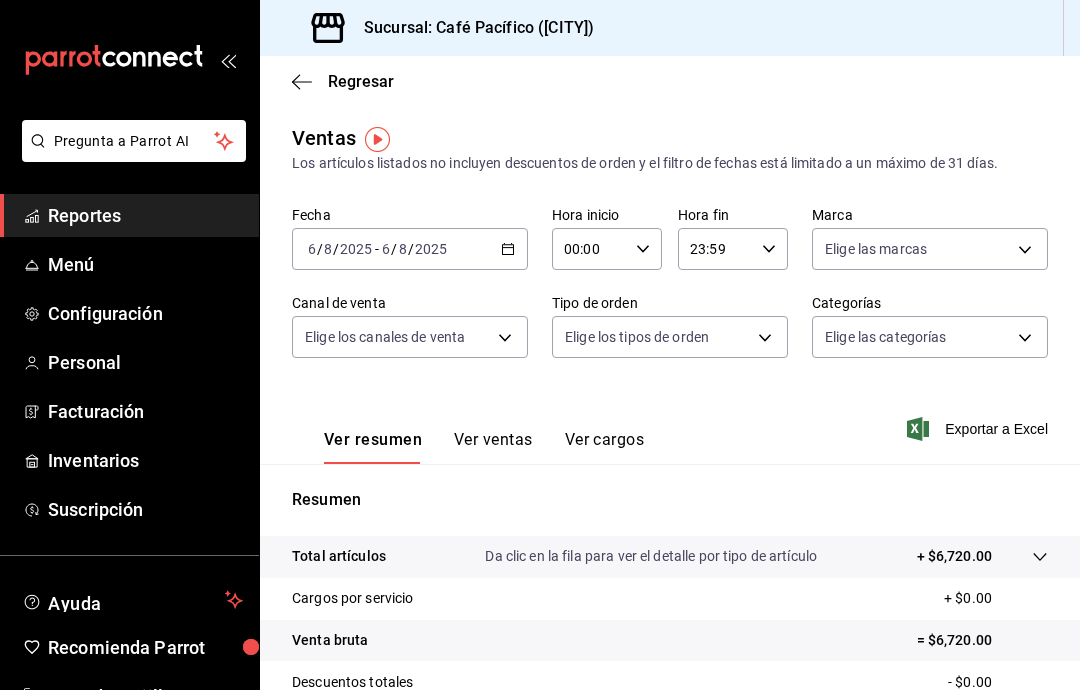 click 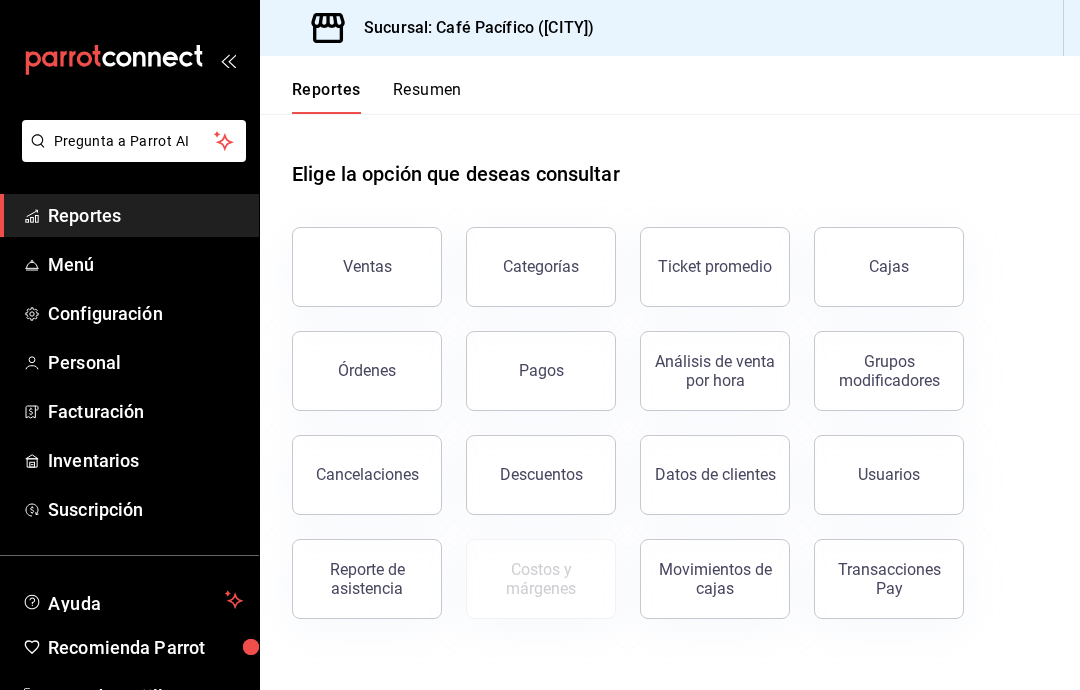 click on "Pagos" at bounding box center [541, 370] 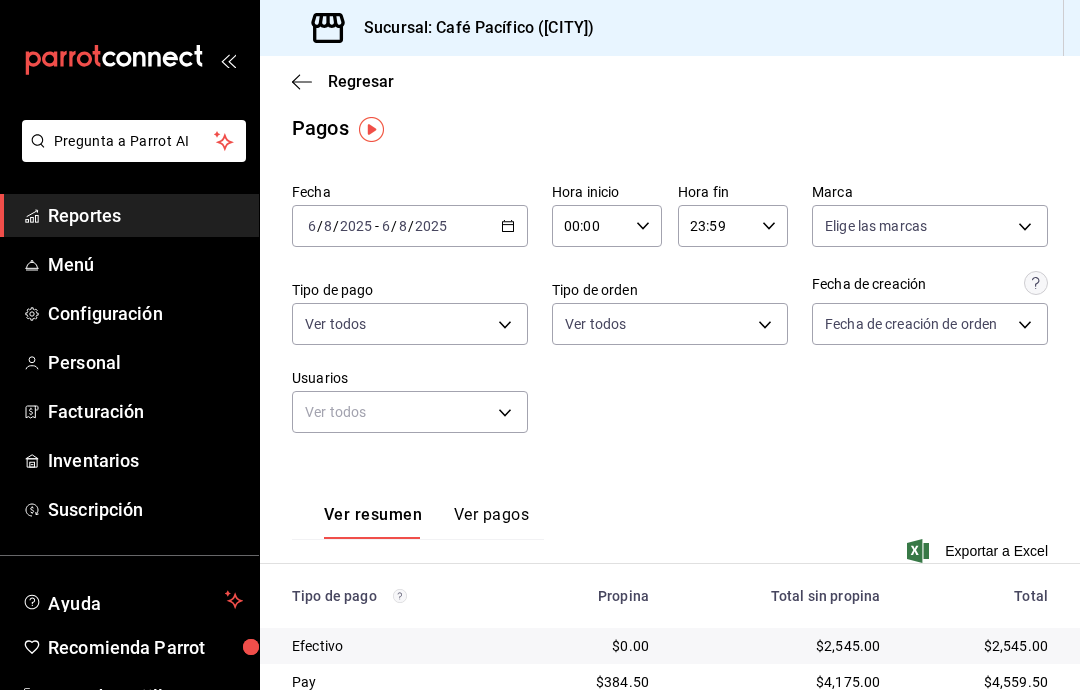 scroll, scrollTop: 9, scrollLeft: 0, axis: vertical 